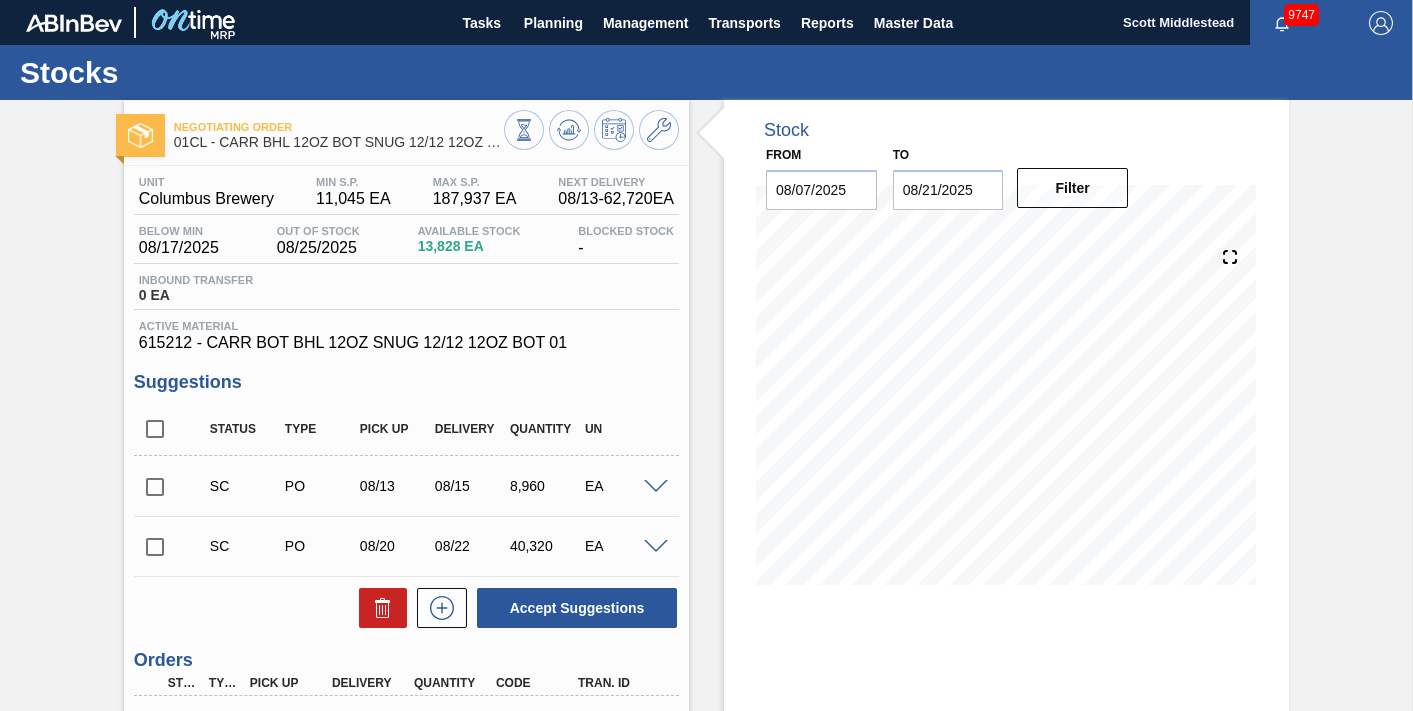 scroll, scrollTop: 0, scrollLeft: 0, axis: both 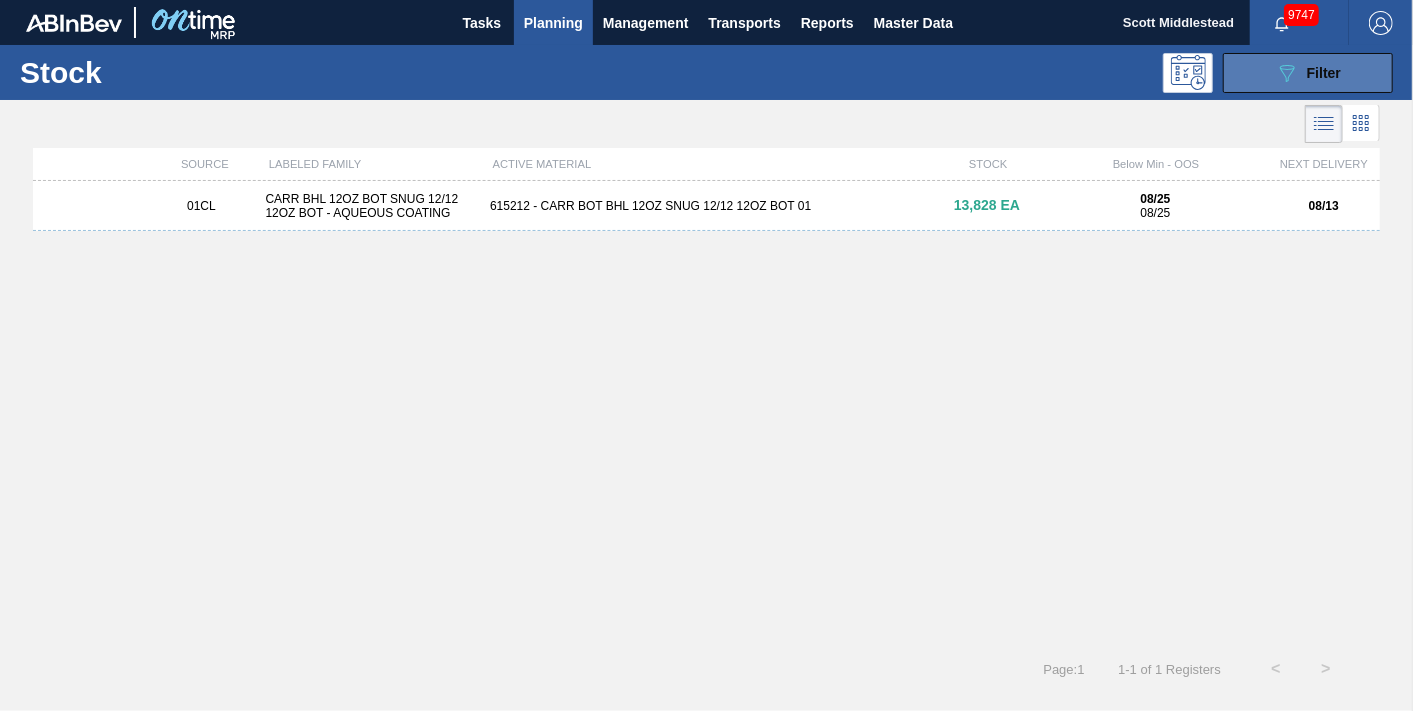 click on "089F7B8B-B2A5-4AFE-B5C0-19BA573D28AC Filter" at bounding box center (1308, 73) 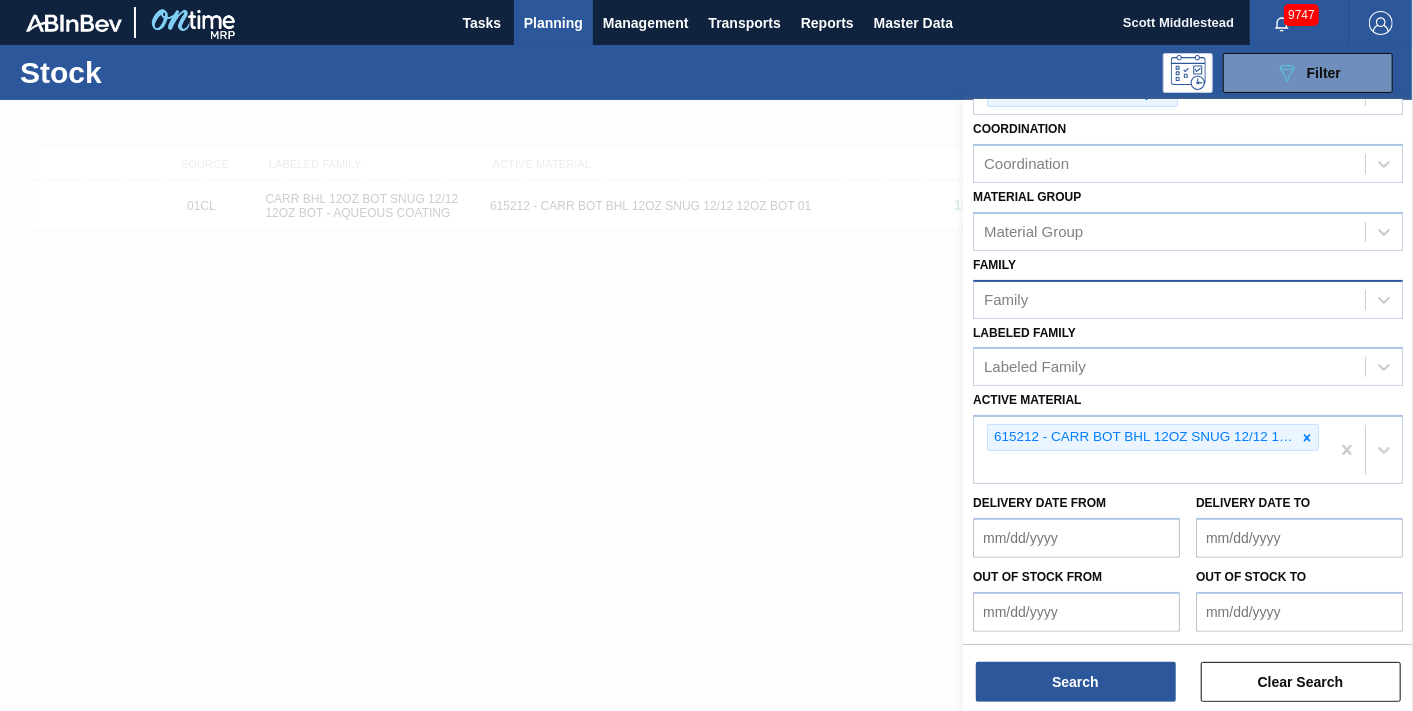 scroll, scrollTop: 222, scrollLeft: 0, axis: vertical 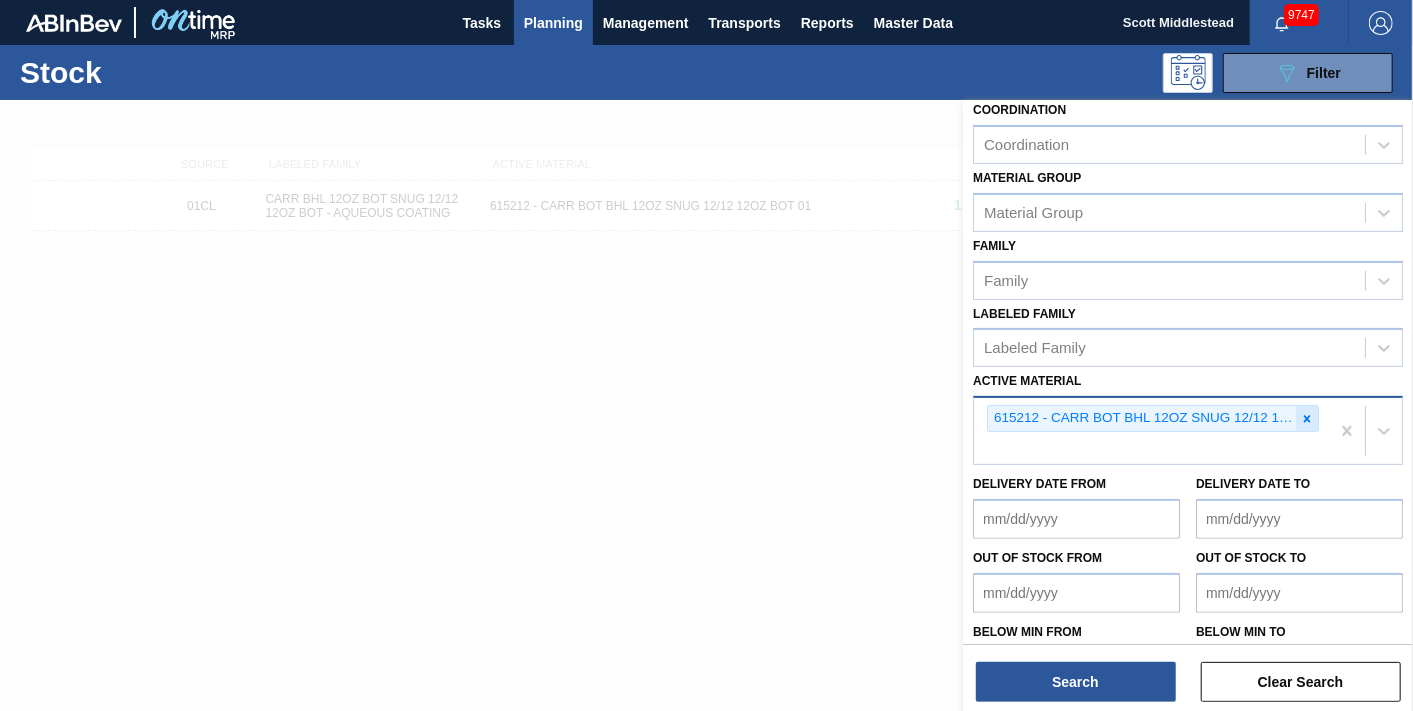 click 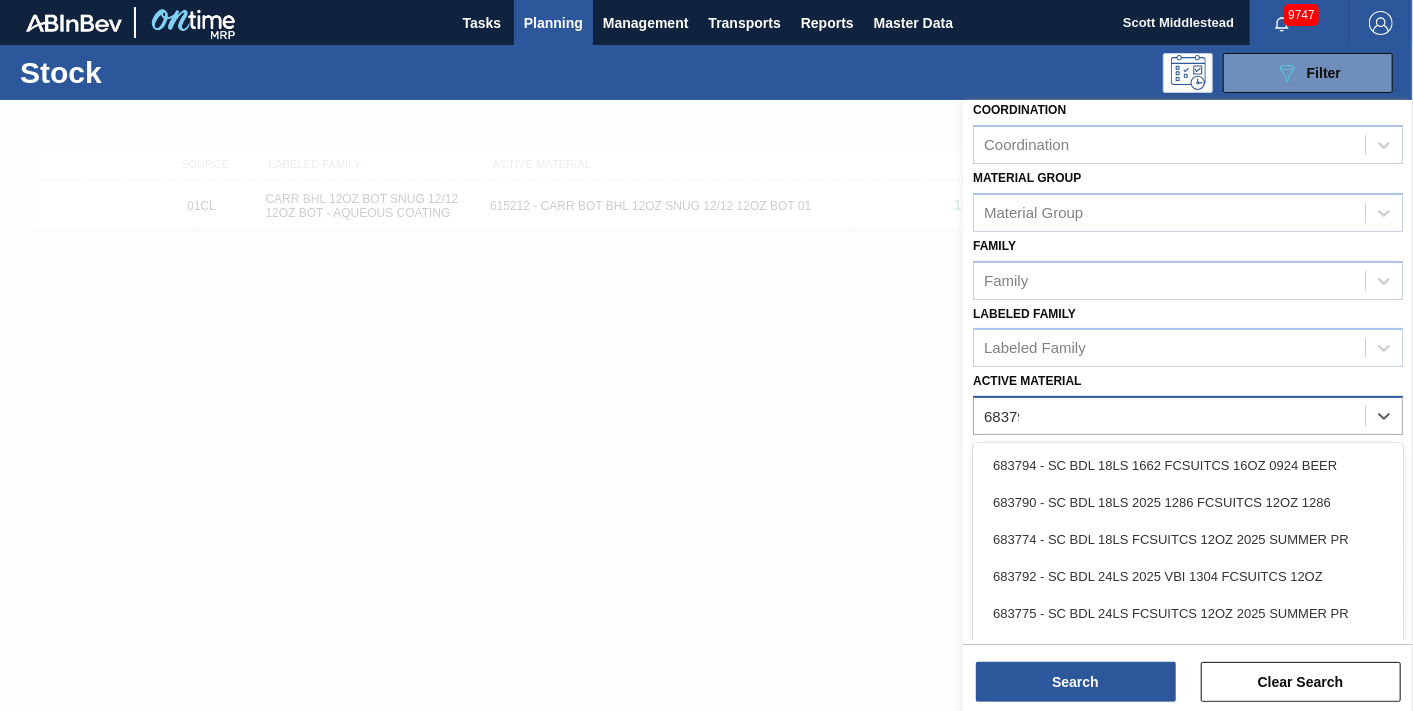 type on "683790" 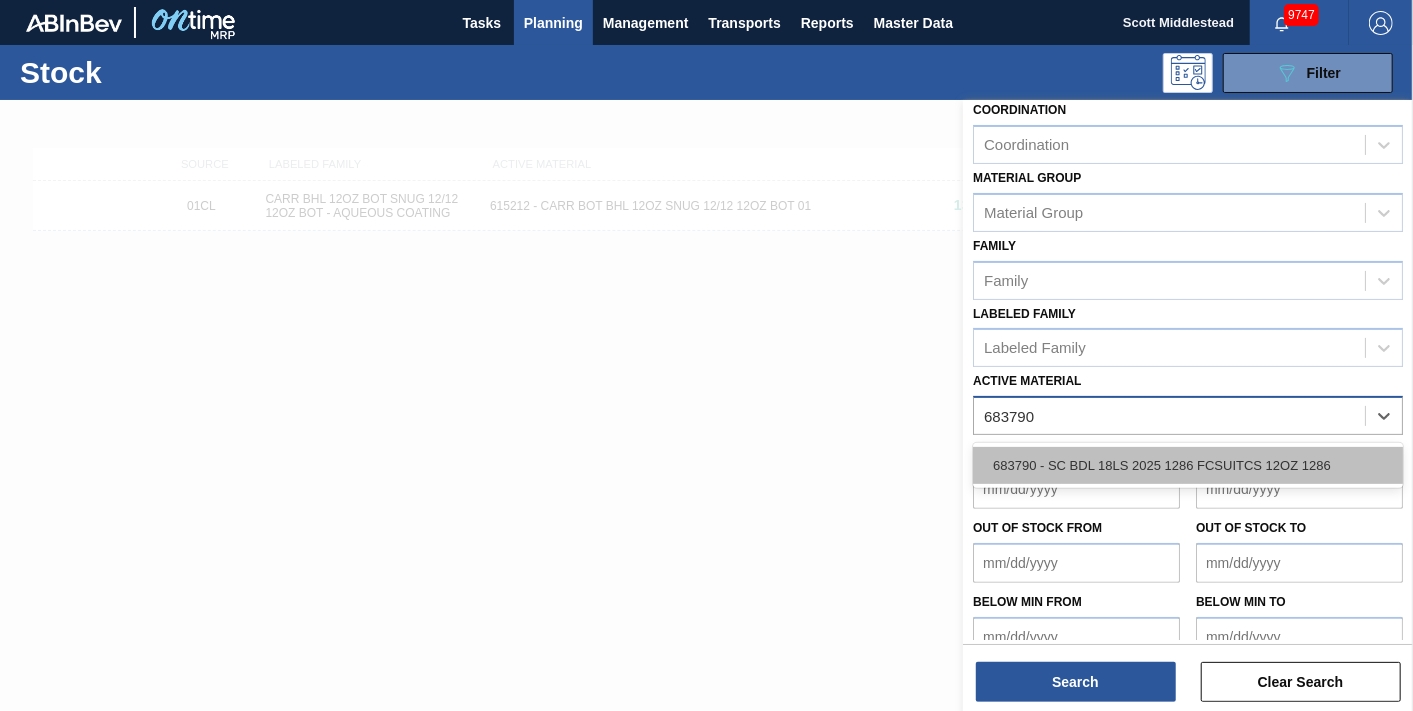 click on "683790 - SC BDL 18LS 2025 1286 FCSUITCS 12OZ 1286" at bounding box center (1188, 465) 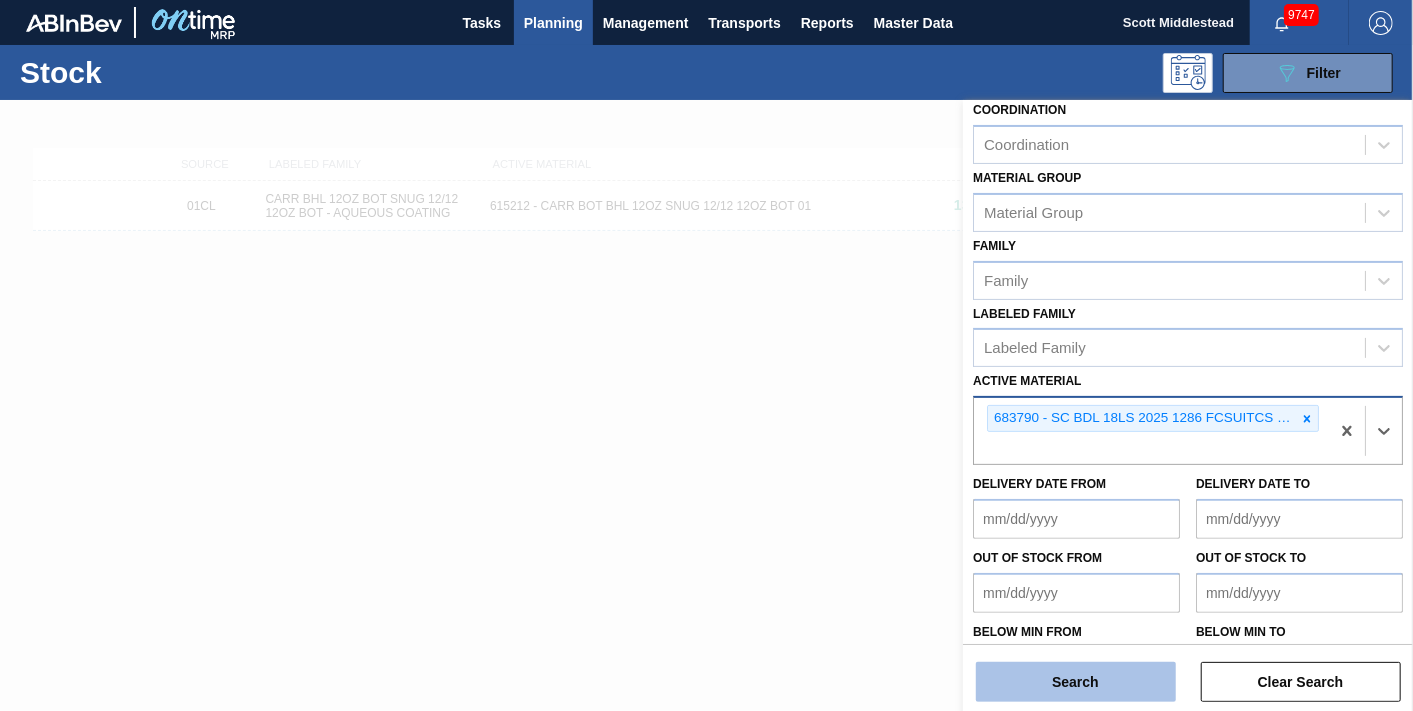 click on "Search" at bounding box center [1076, 682] 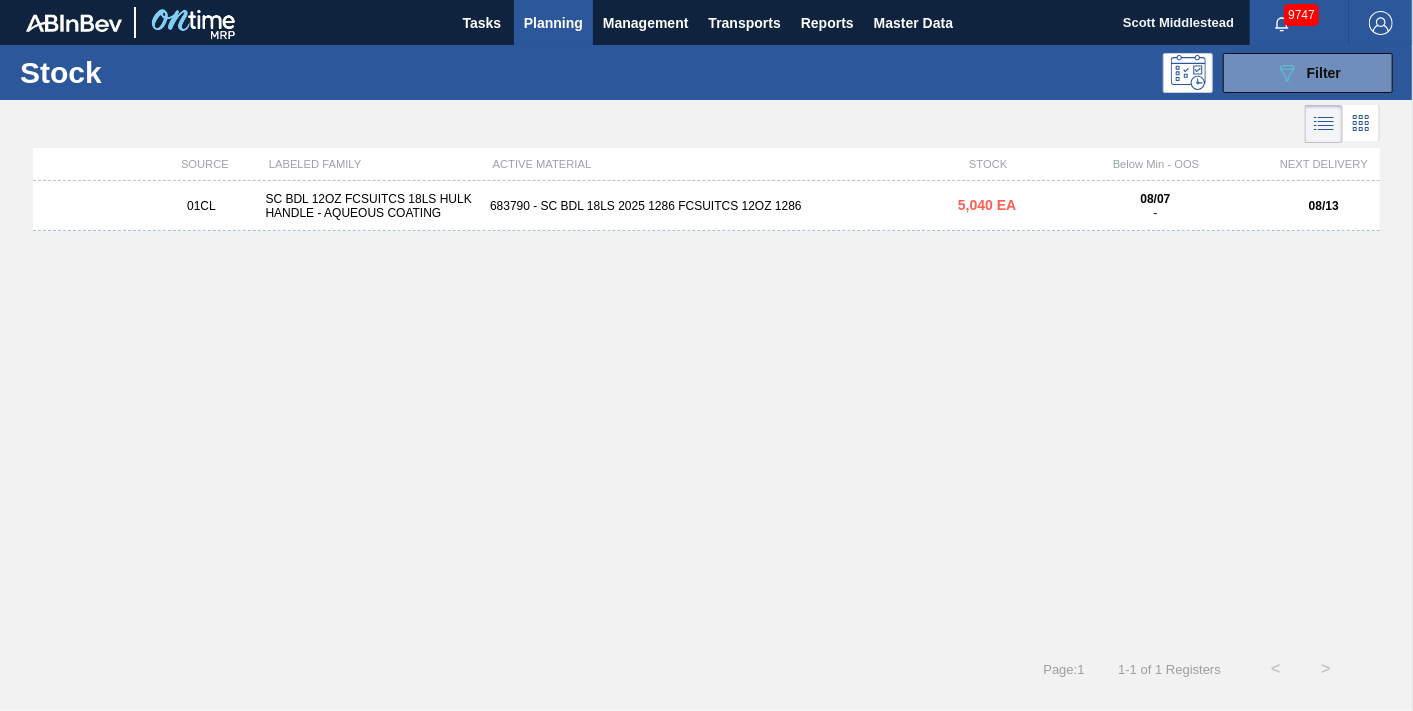 click on "01CL SC BDL 12OZ FCSUITCS 18LS HULK HANDLE - AQUEOUS COATING 683790 - SC BDL 18LS 2025 1286 FCSUITCS 12OZ 1286 5,040 EA 08/07 - 08/13" at bounding box center [706, 206] 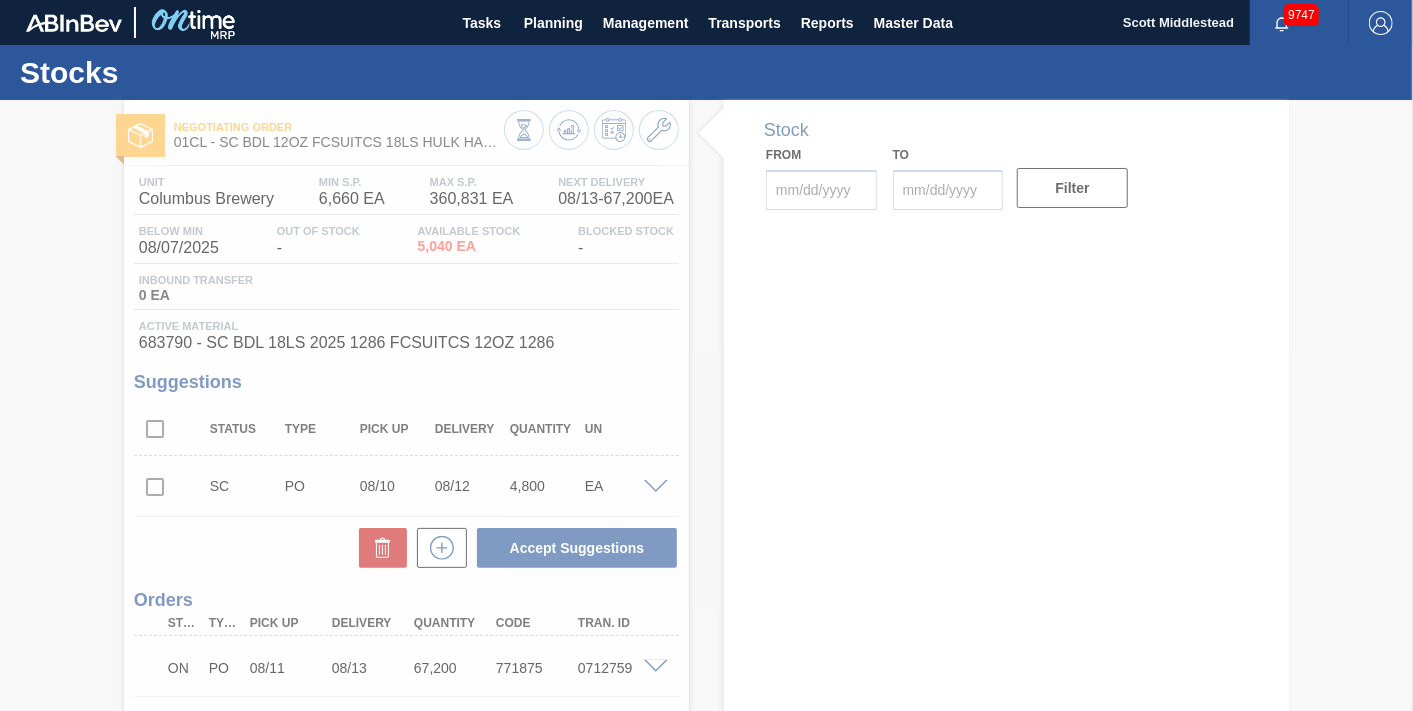 type on "08/07/2025" 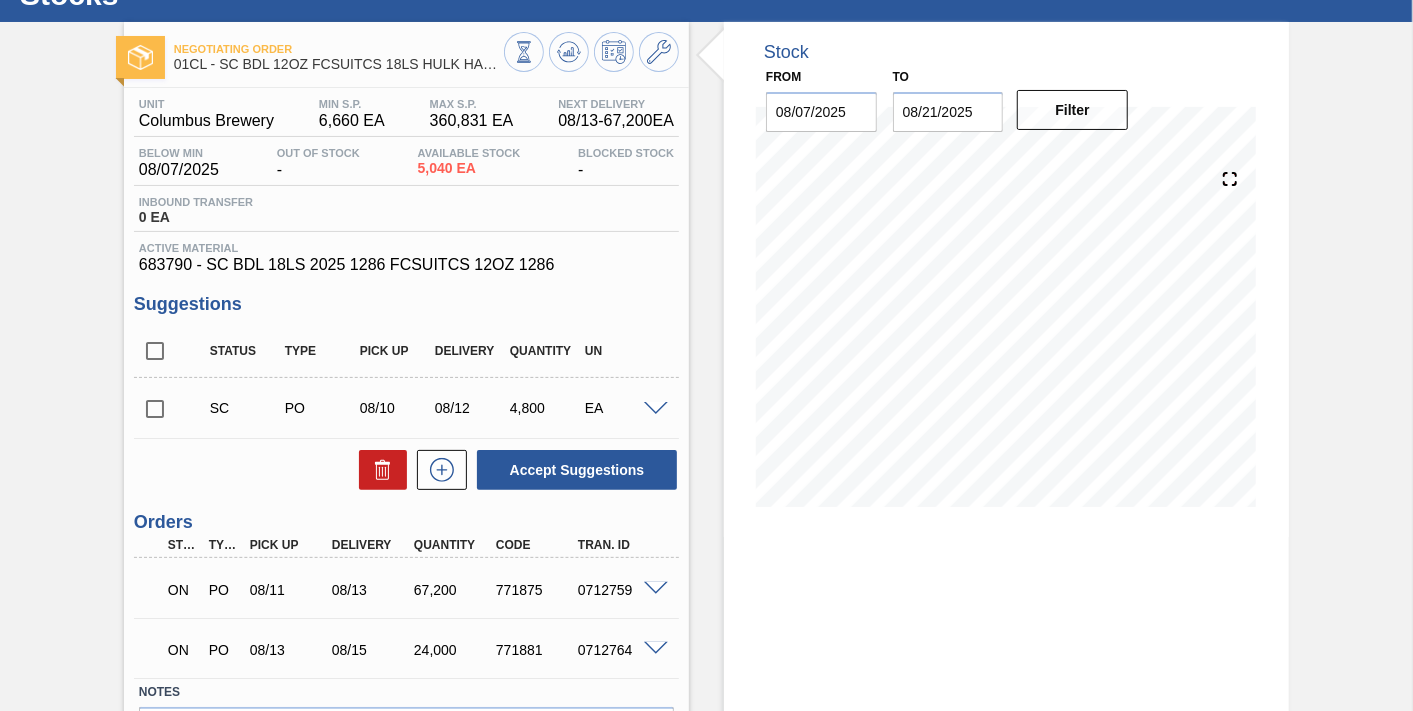 scroll, scrollTop: 111, scrollLeft: 0, axis: vertical 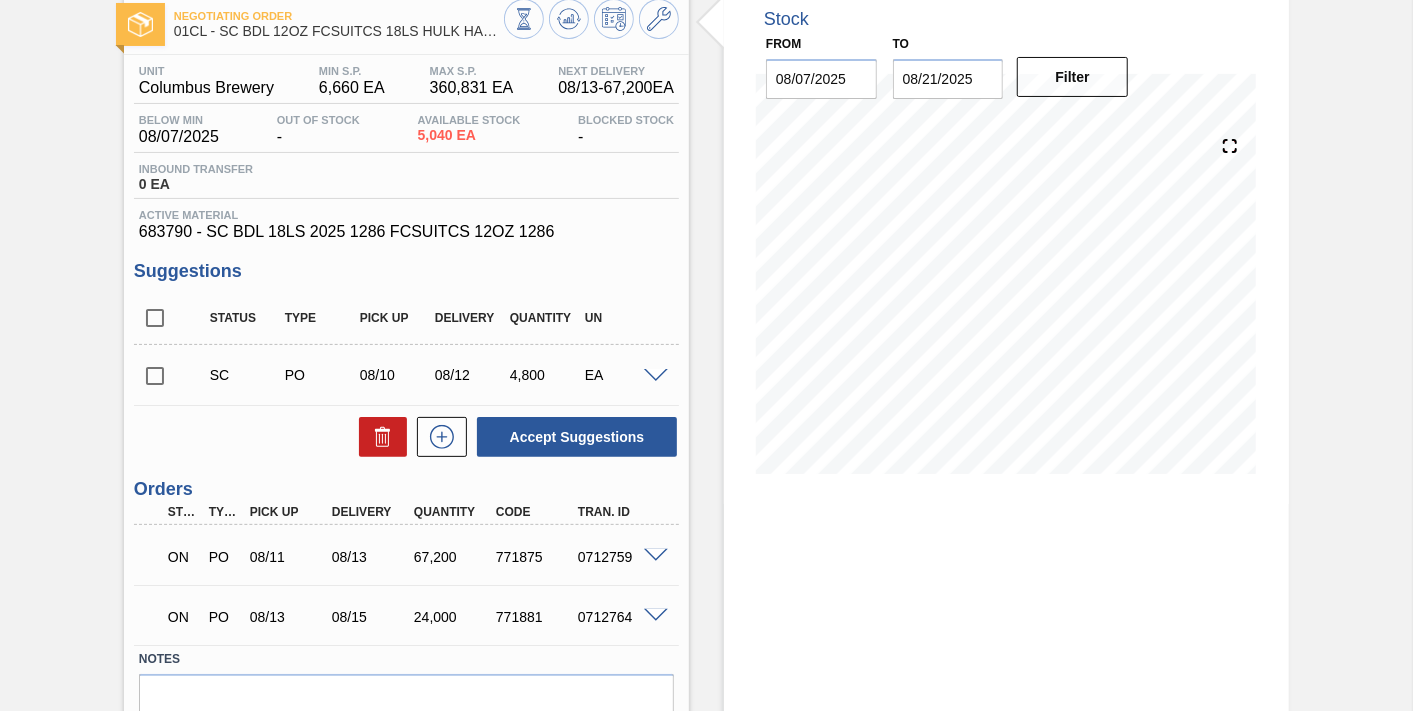 click at bounding box center (656, 556) 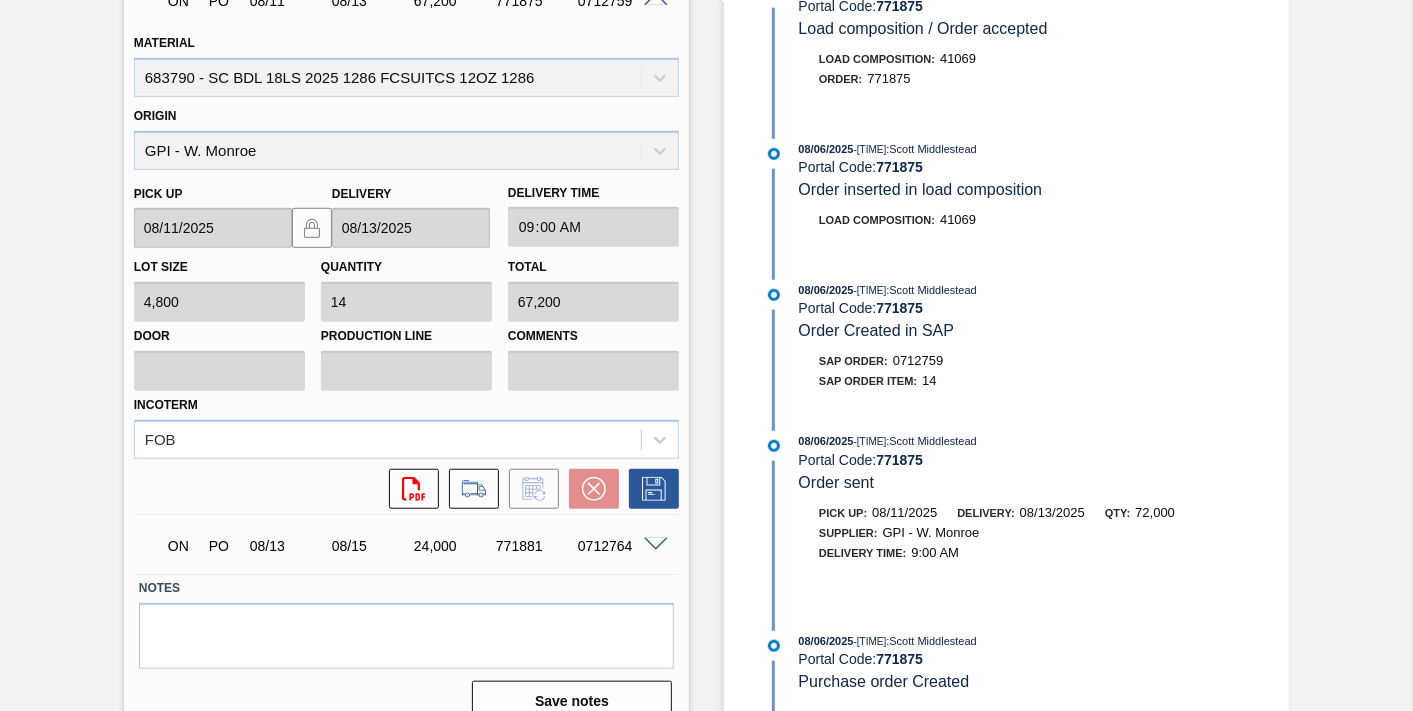 scroll, scrollTop: 691, scrollLeft: 0, axis: vertical 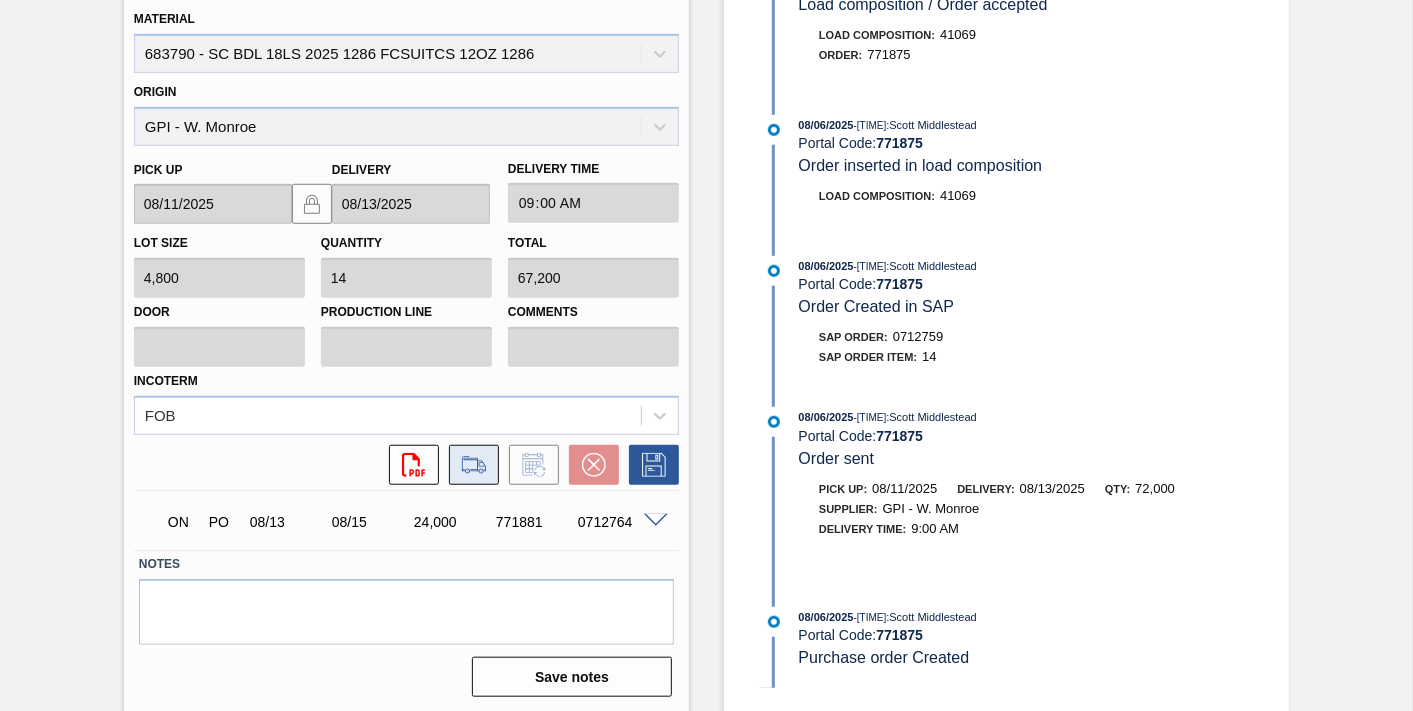 click 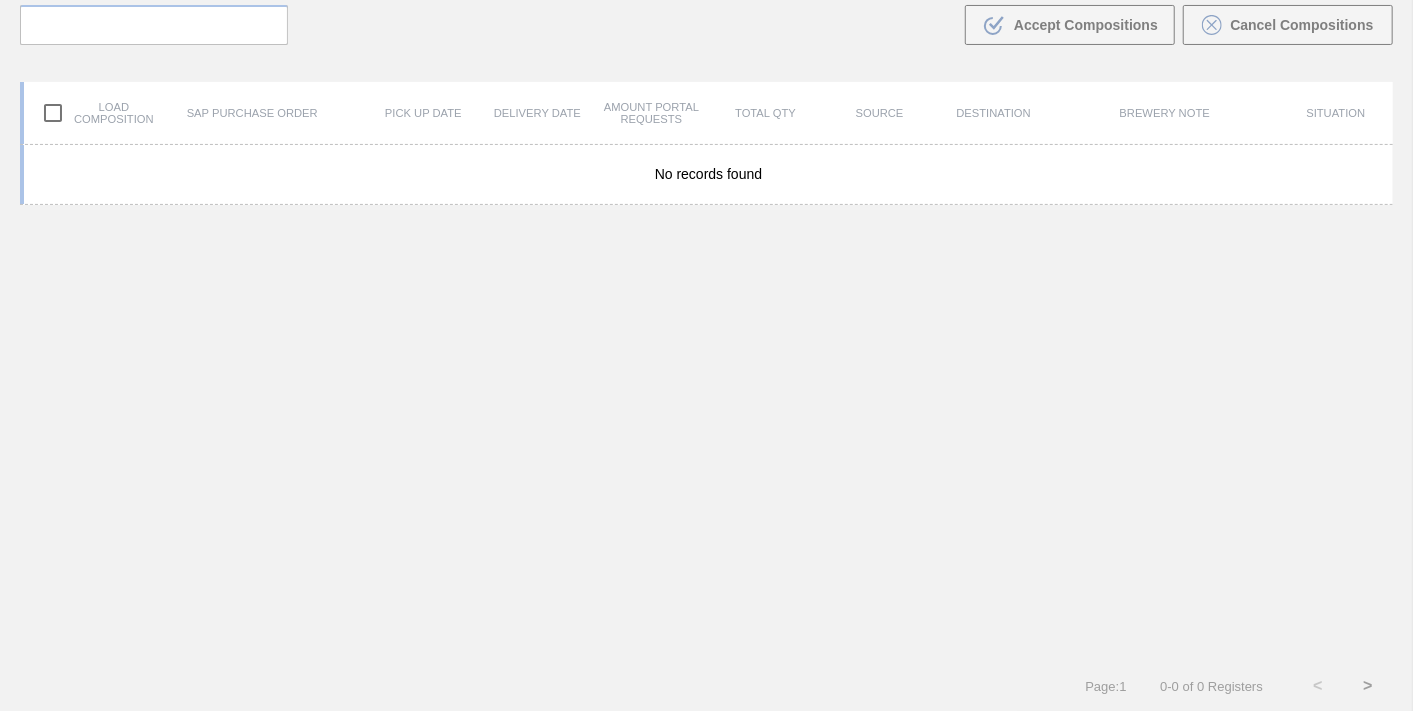 scroll, scrollTop: 143, scrollLeft: 0, axis: vertical 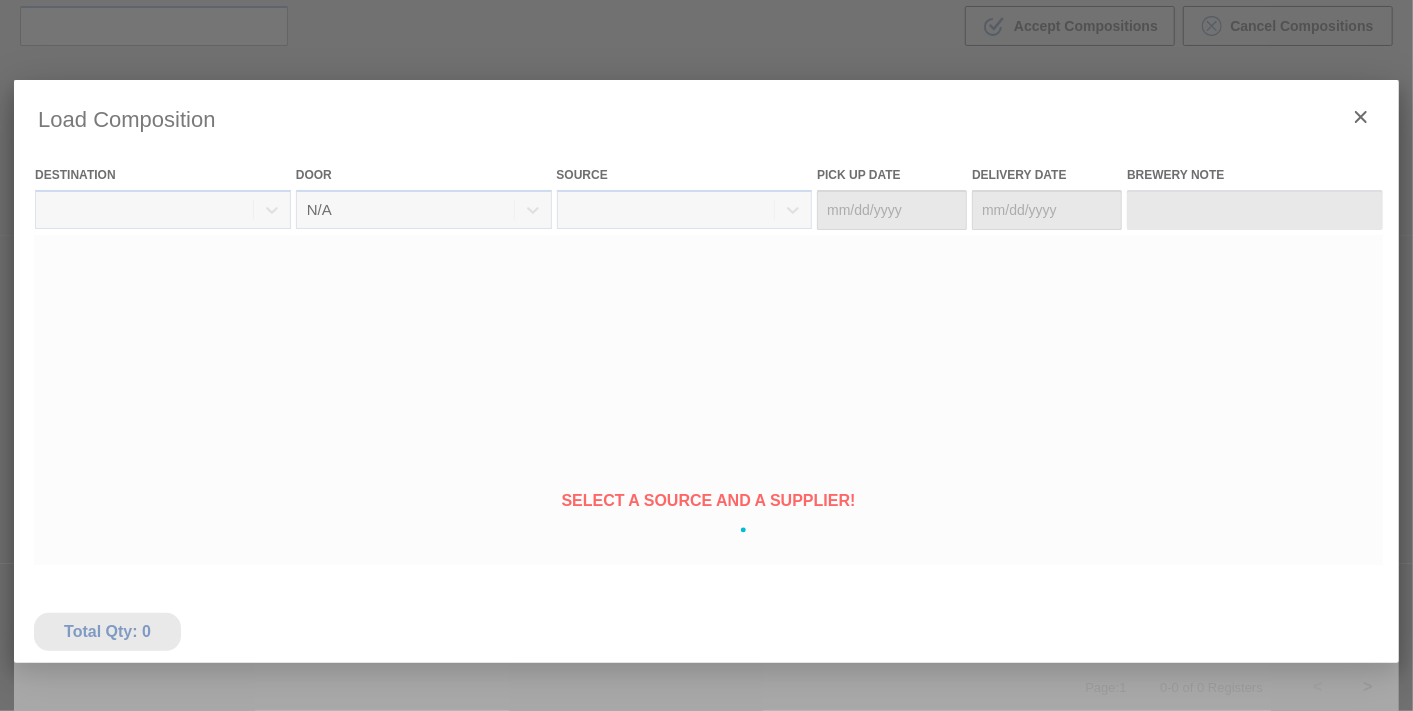 type on "08/11/2025" 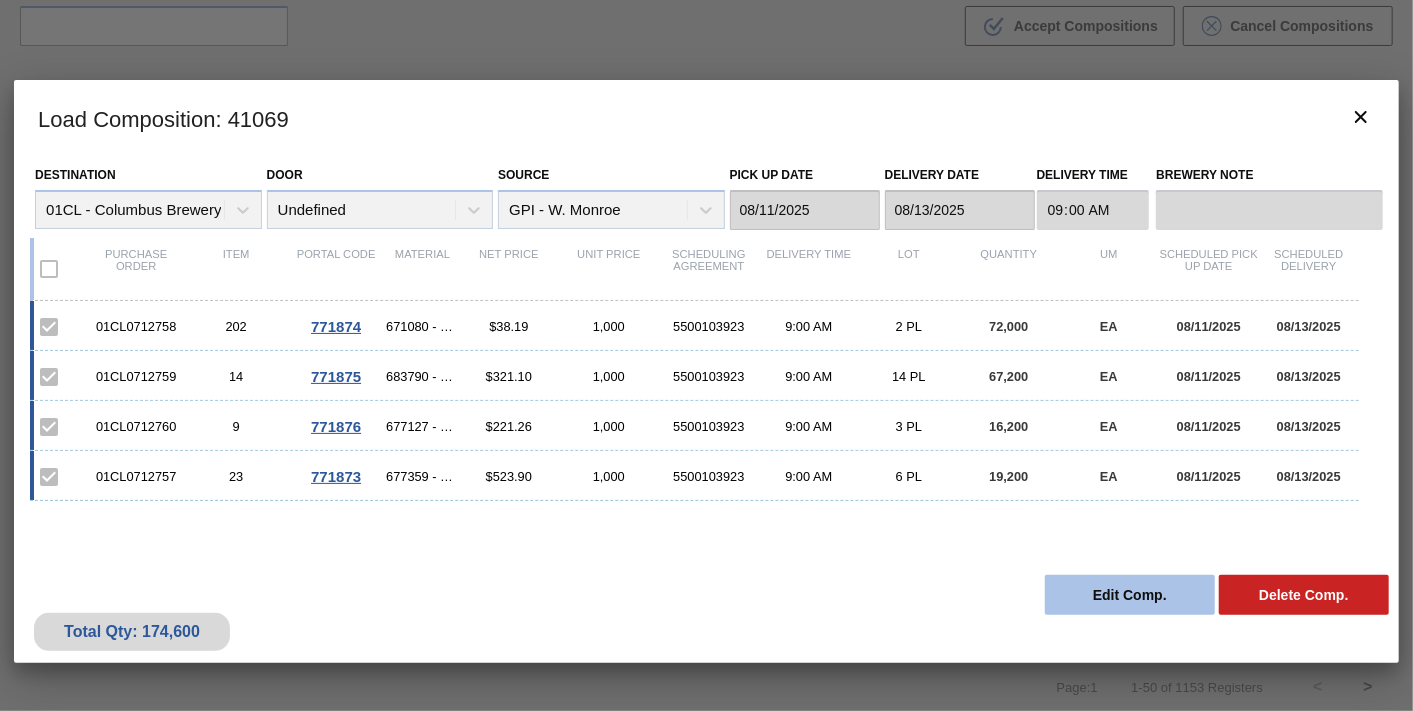 click on "Edit Comp." at bounding box center (1130, 595) 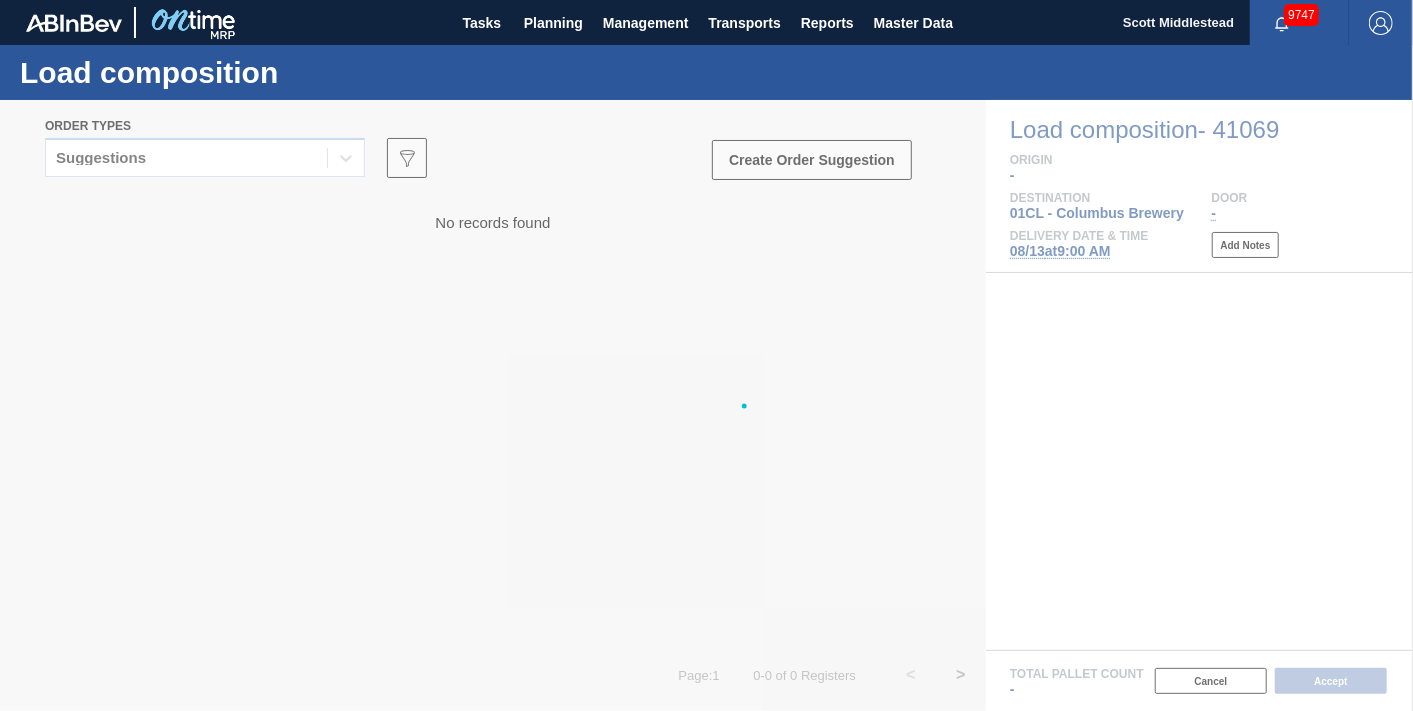 scroll, scrollTop: 0, scrollLeft: 0, axis: both 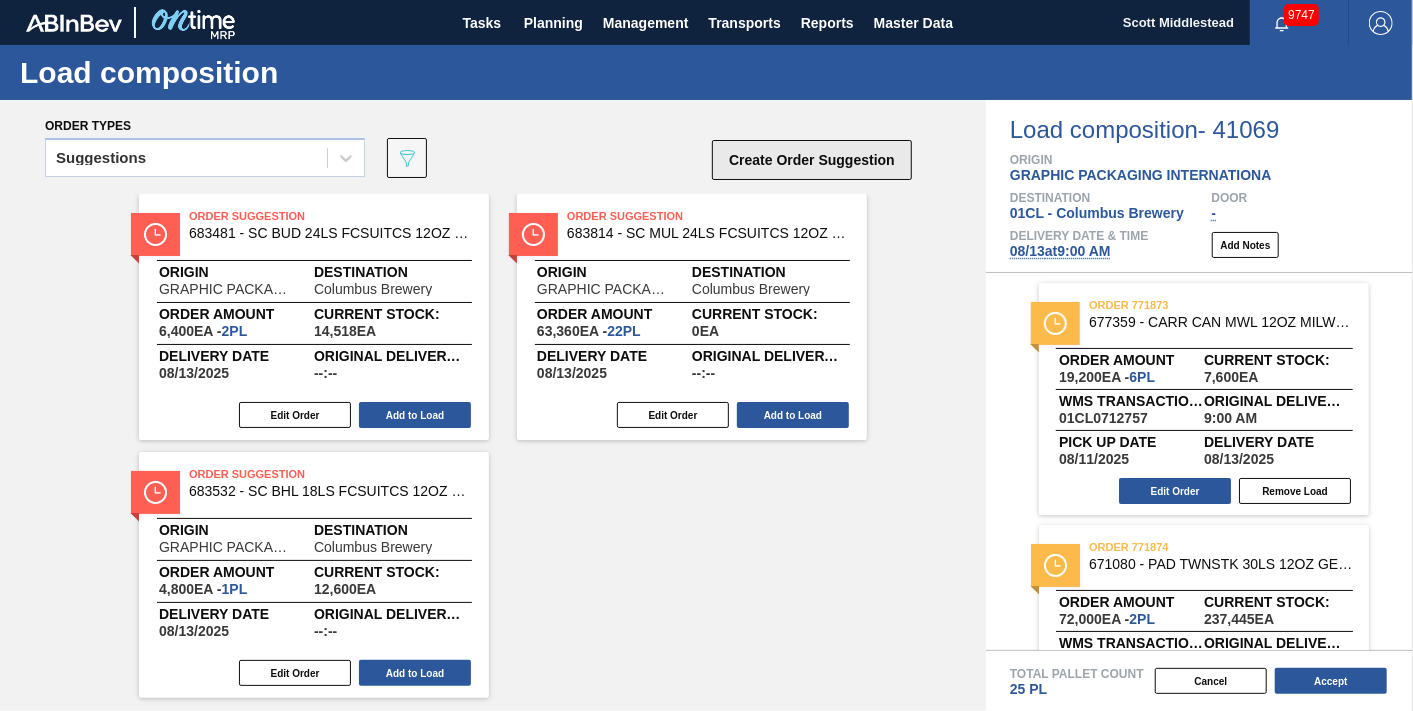 click on "Create Order Suggestion" at bounding box center [812, 160] 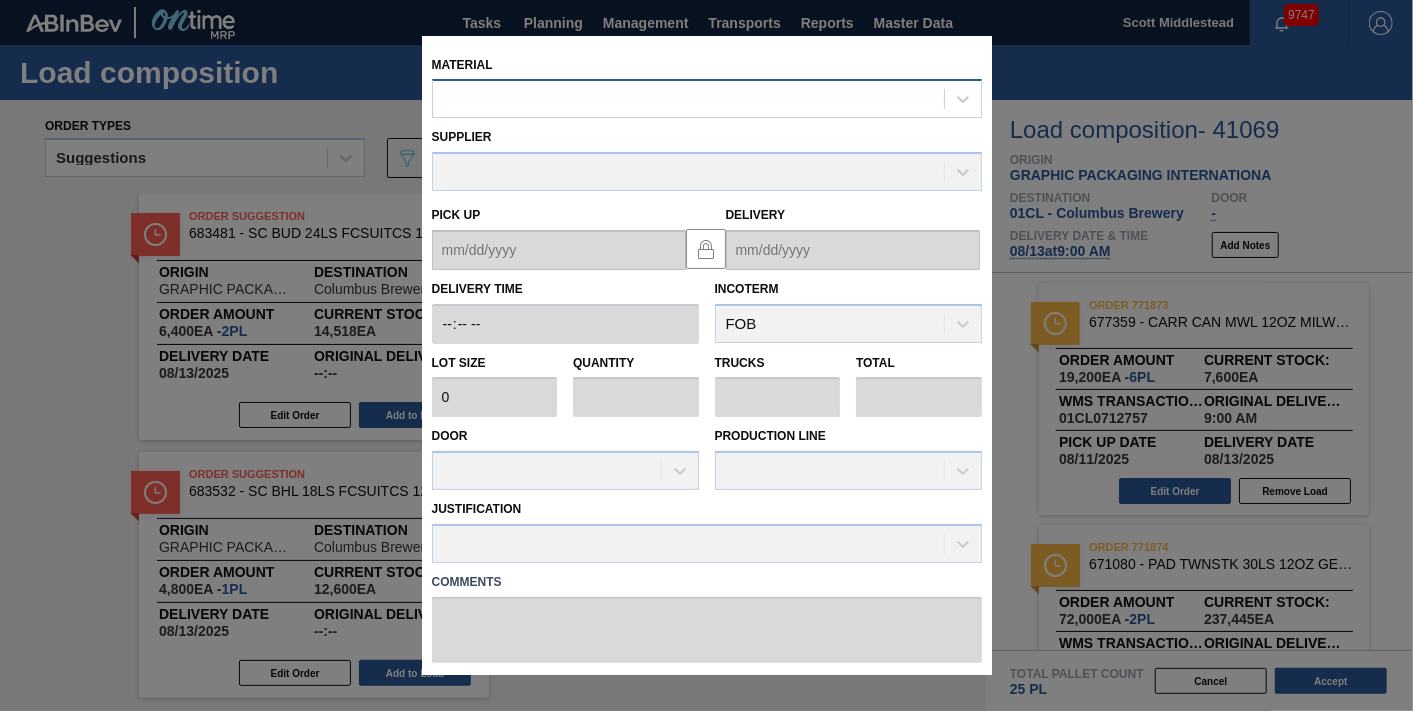 click at bounding box center [688, 99] 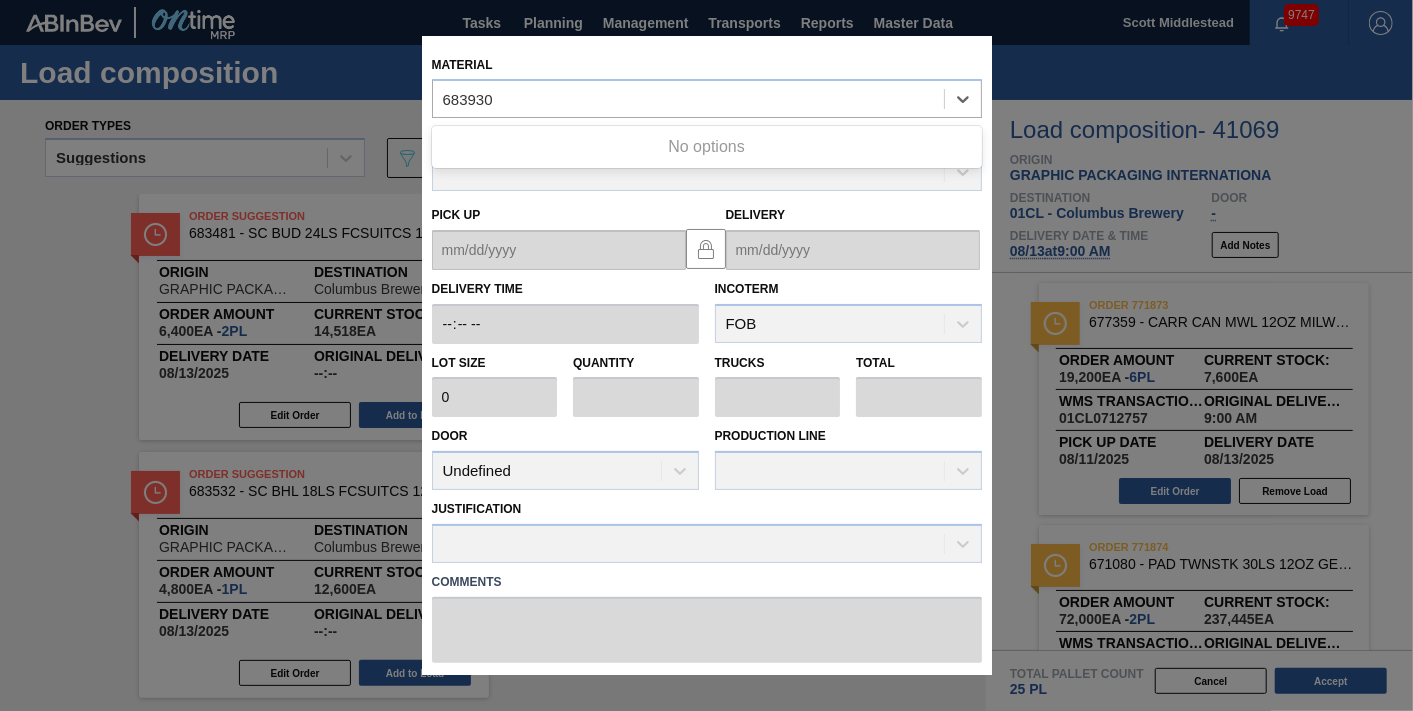 type on "683930" 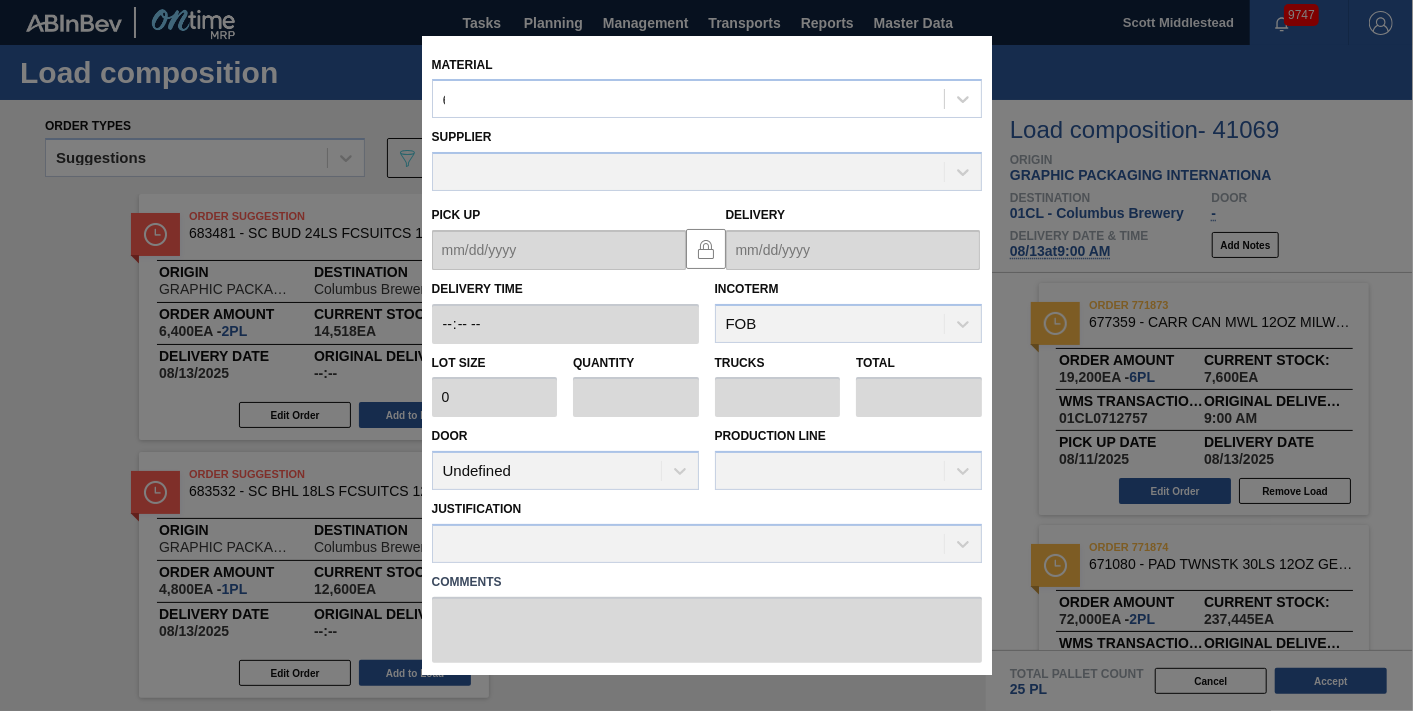 type 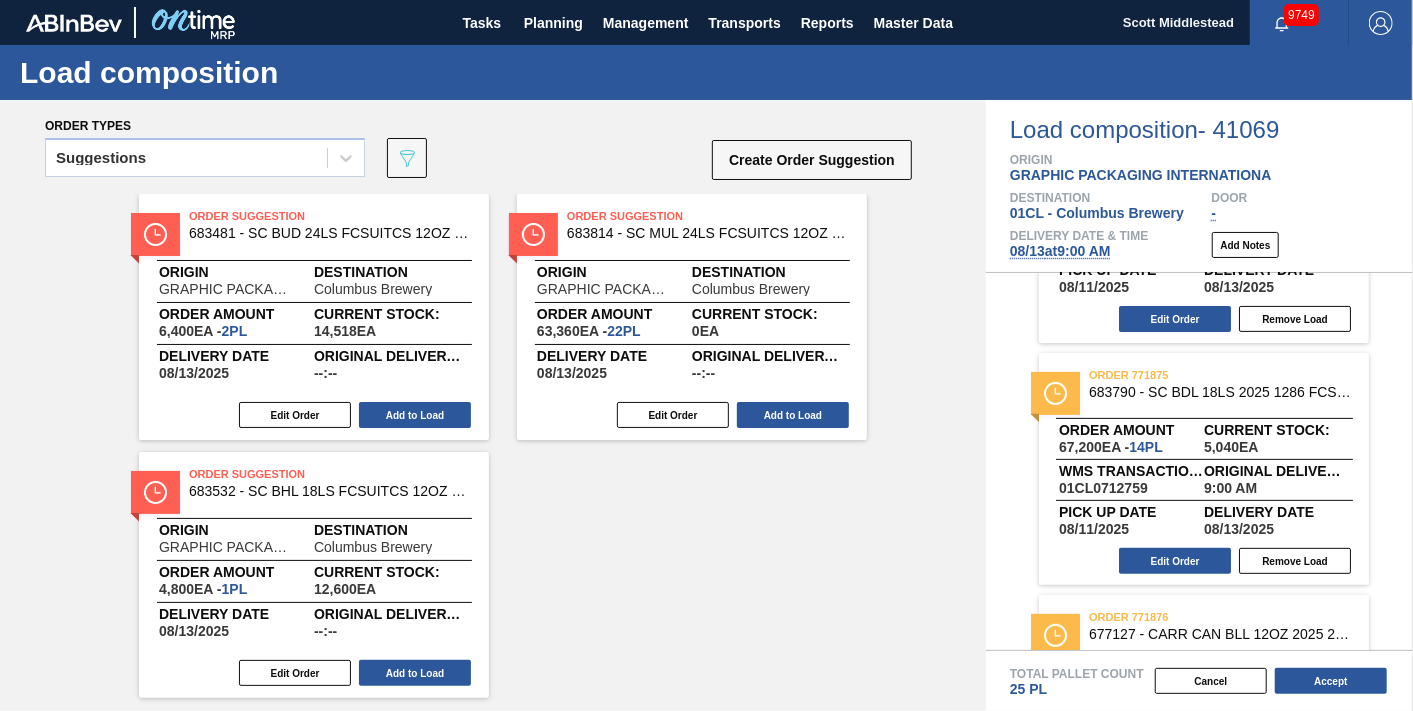 scroll, scrollTop: 444, scrollLeft: 0, axis: vertical 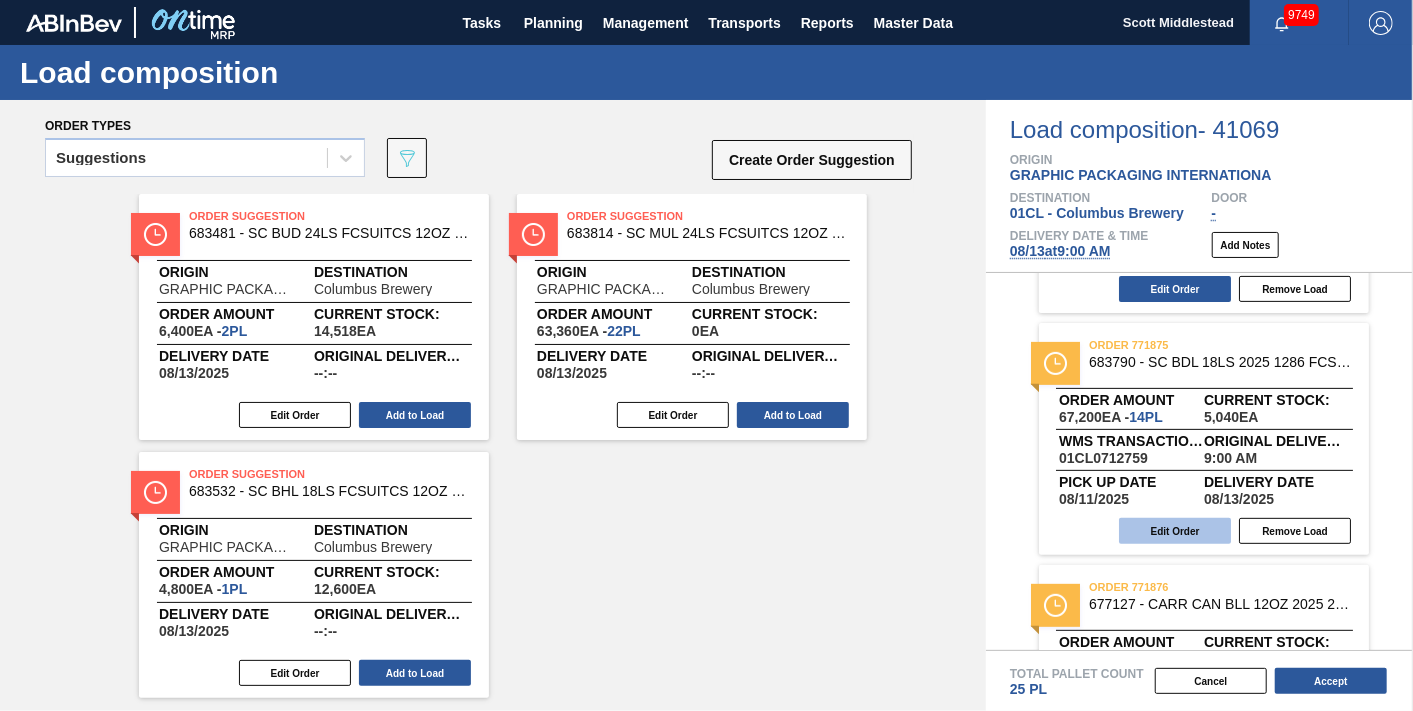 click on "Edit Order" at bounding box center [1175, 531] 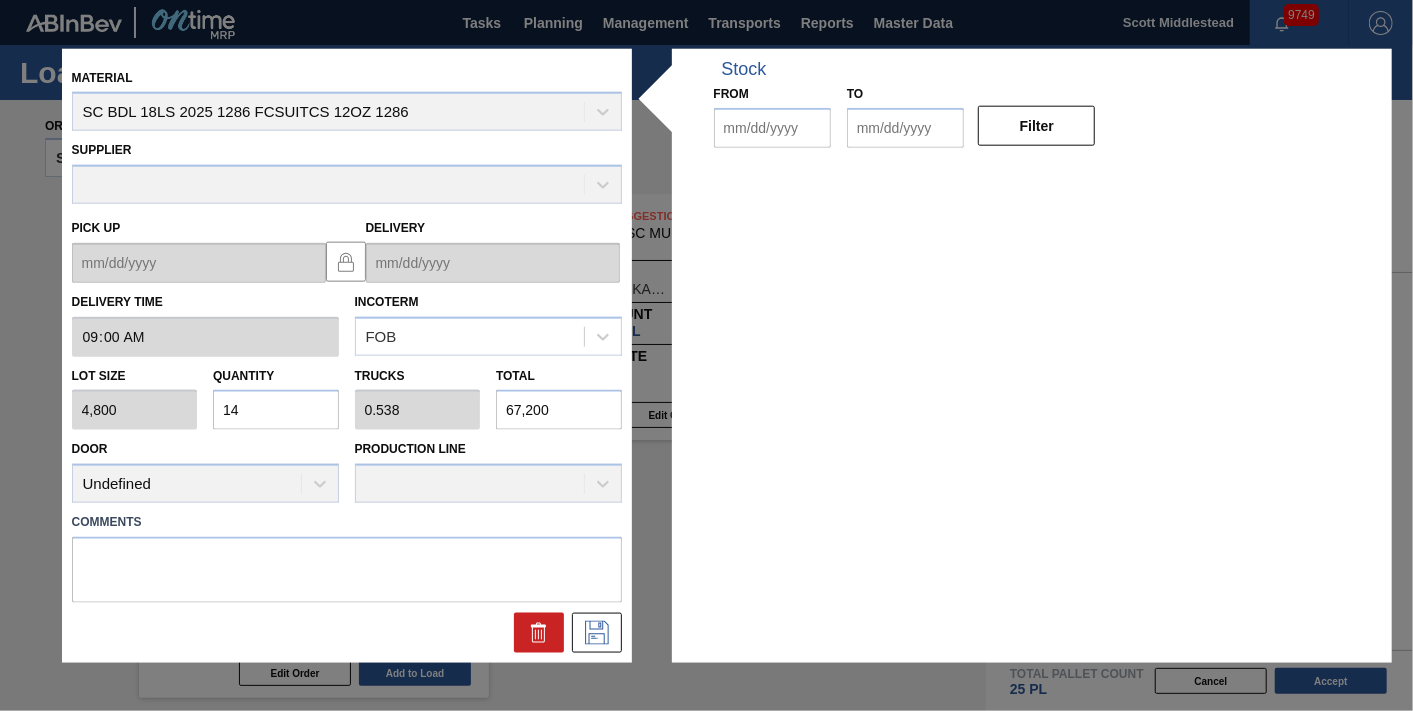 type on "09:00:00" 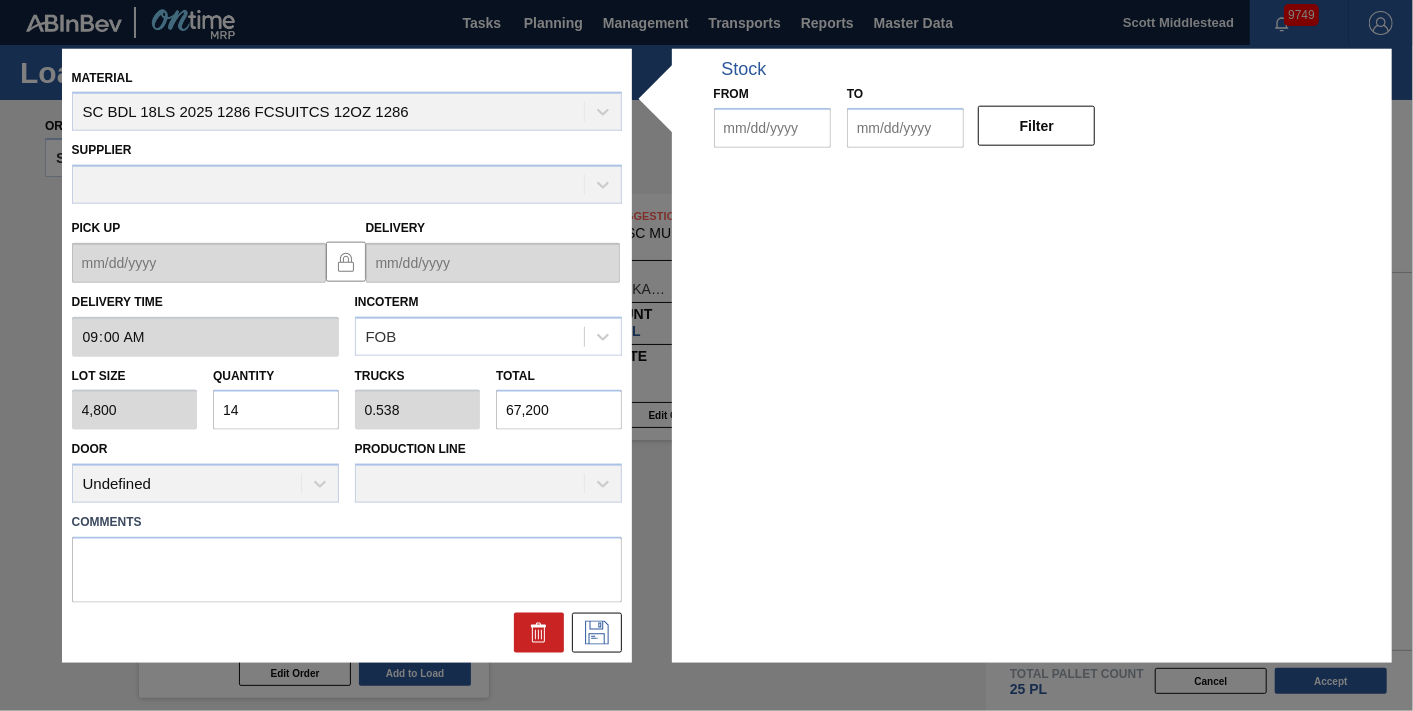 type on "4,800" 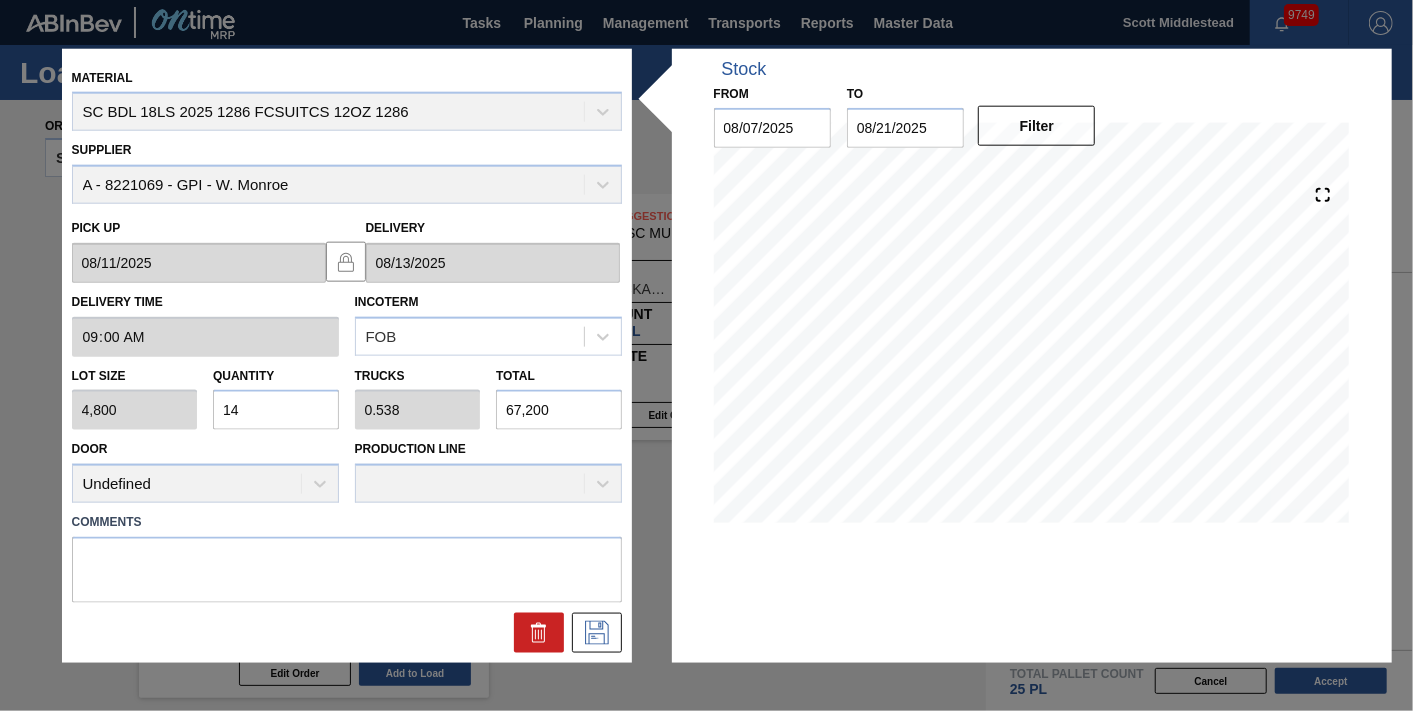 click on "14" at bounding box center [276, 410] 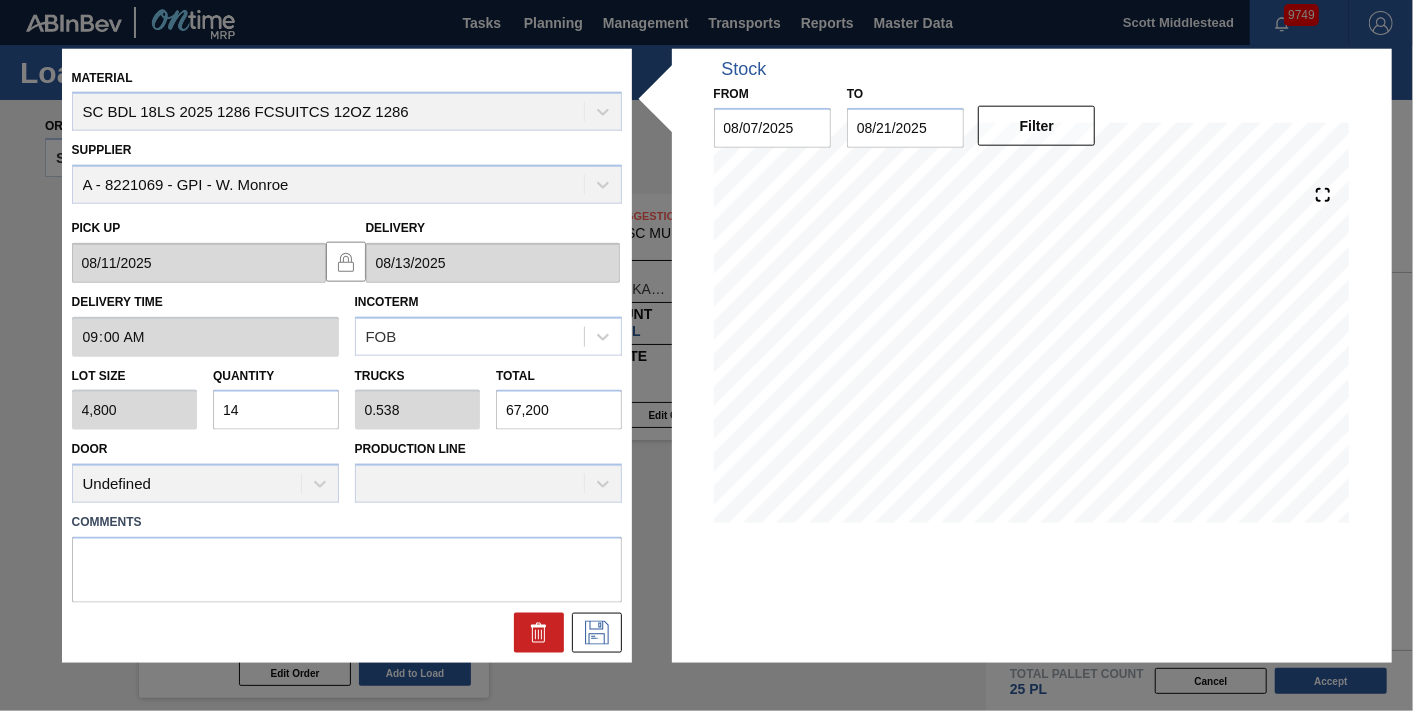 type on "1" 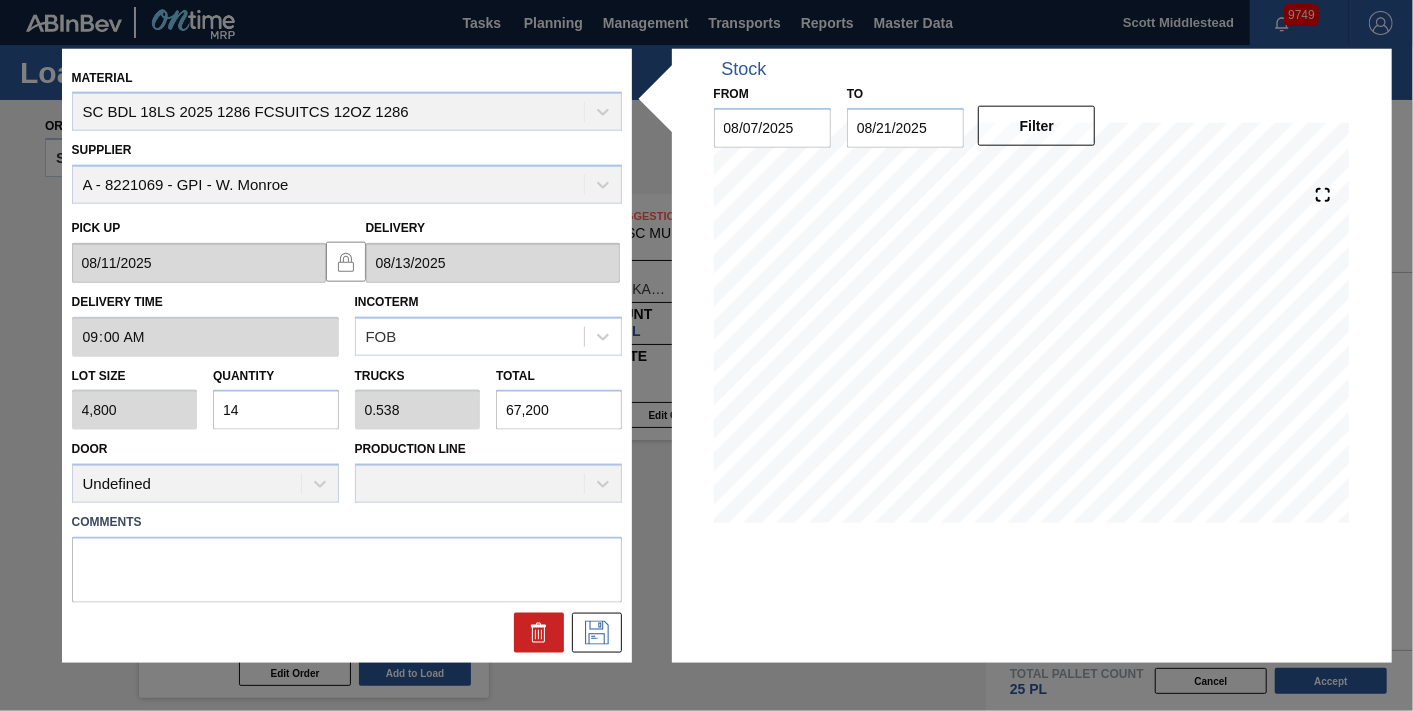 type on "0.038" 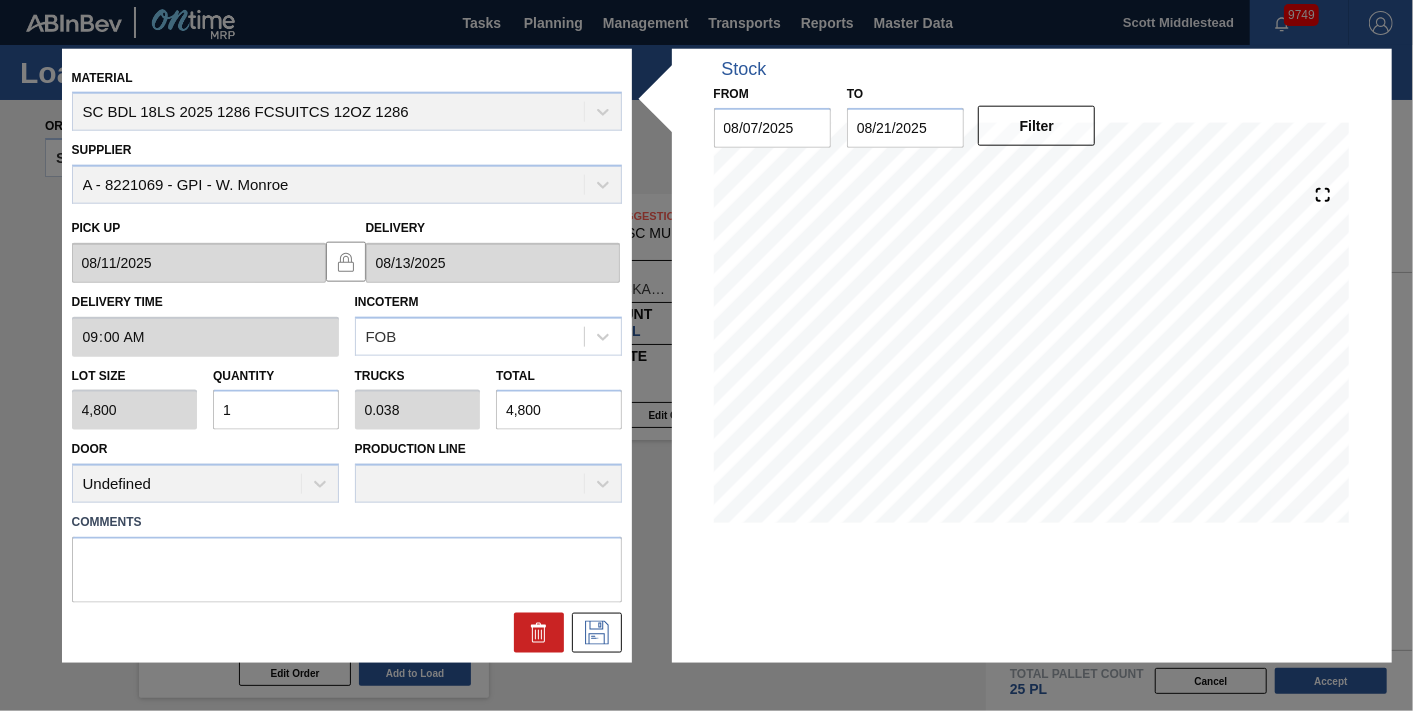 type on "12" 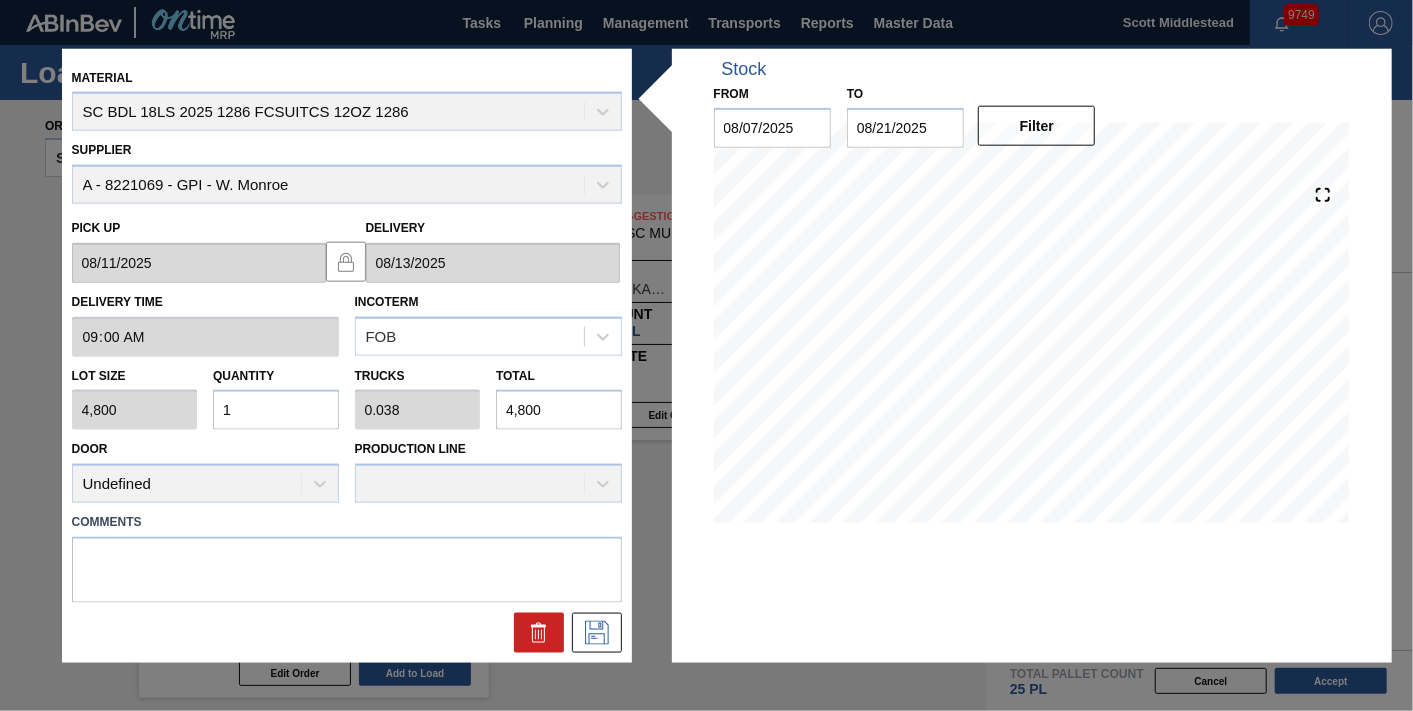 type on "0.462" 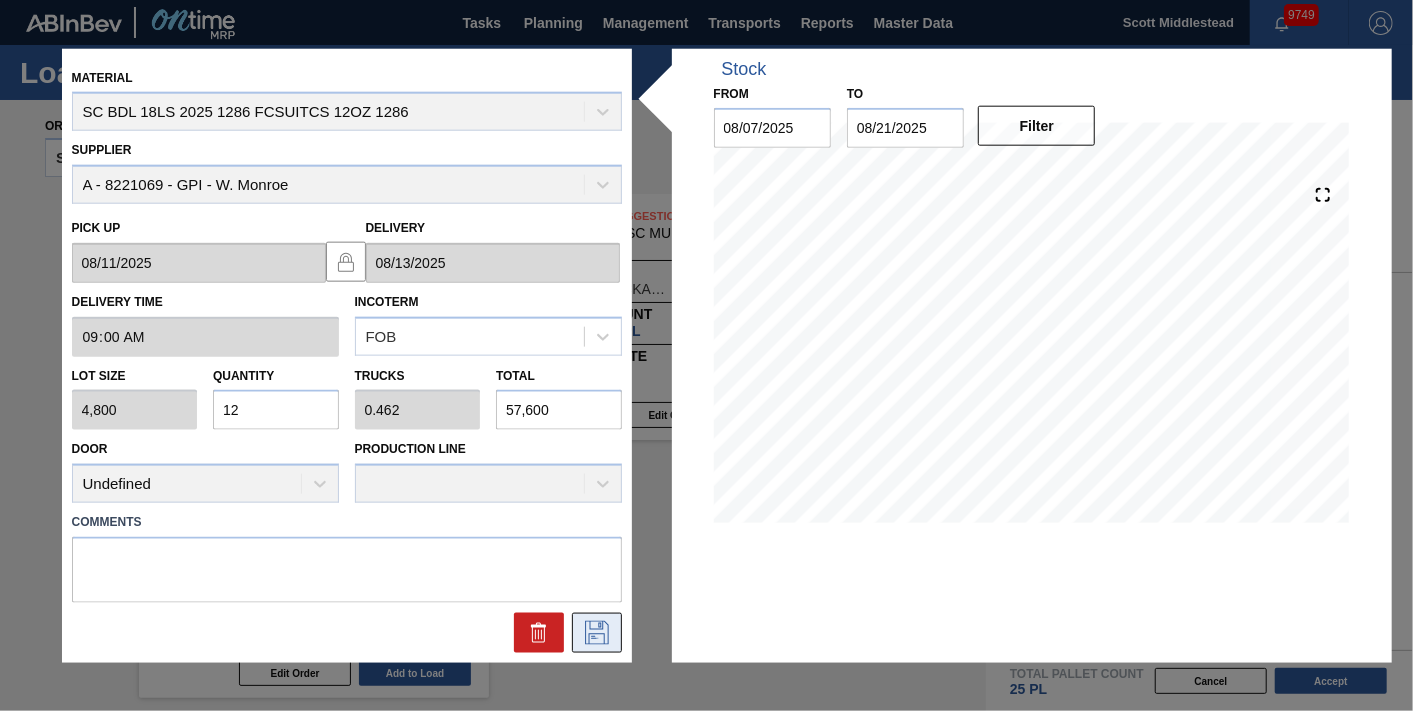 type on "12" 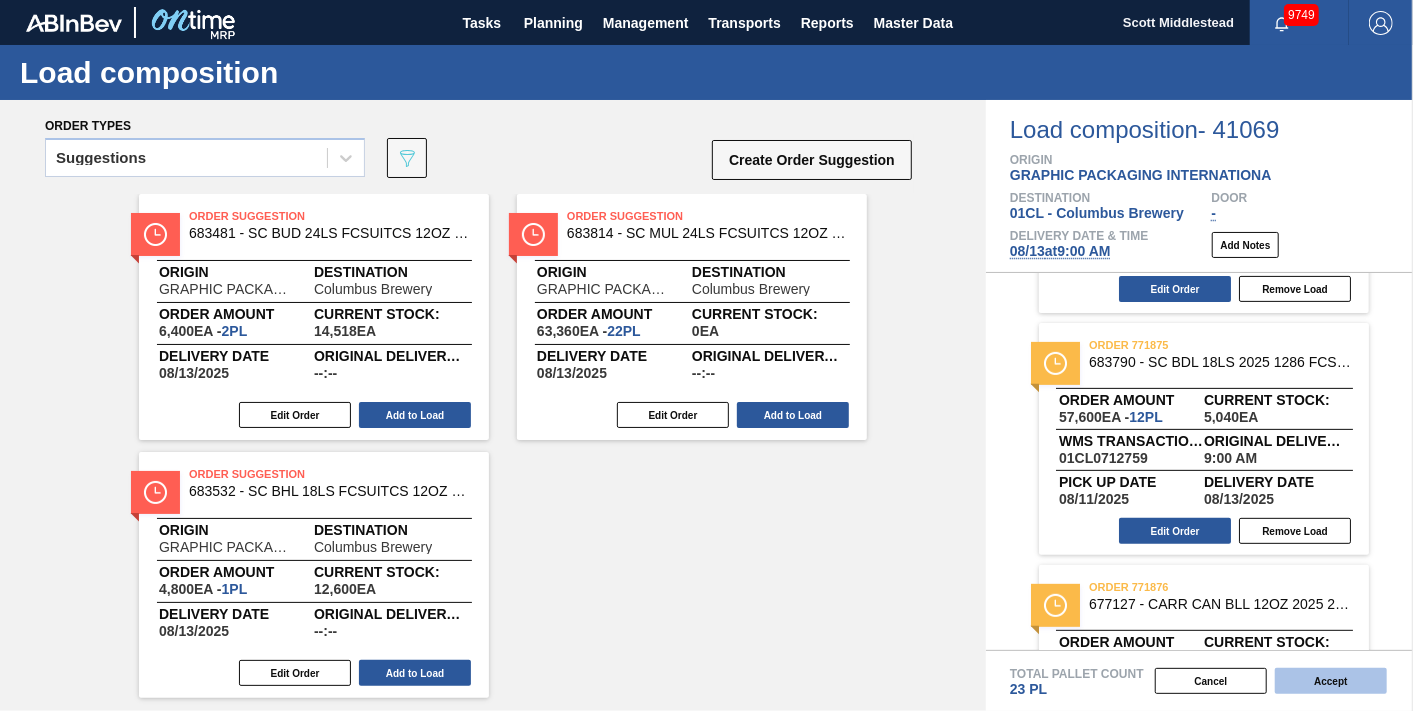 click on "Accept" at bounding box center [1331, 681] 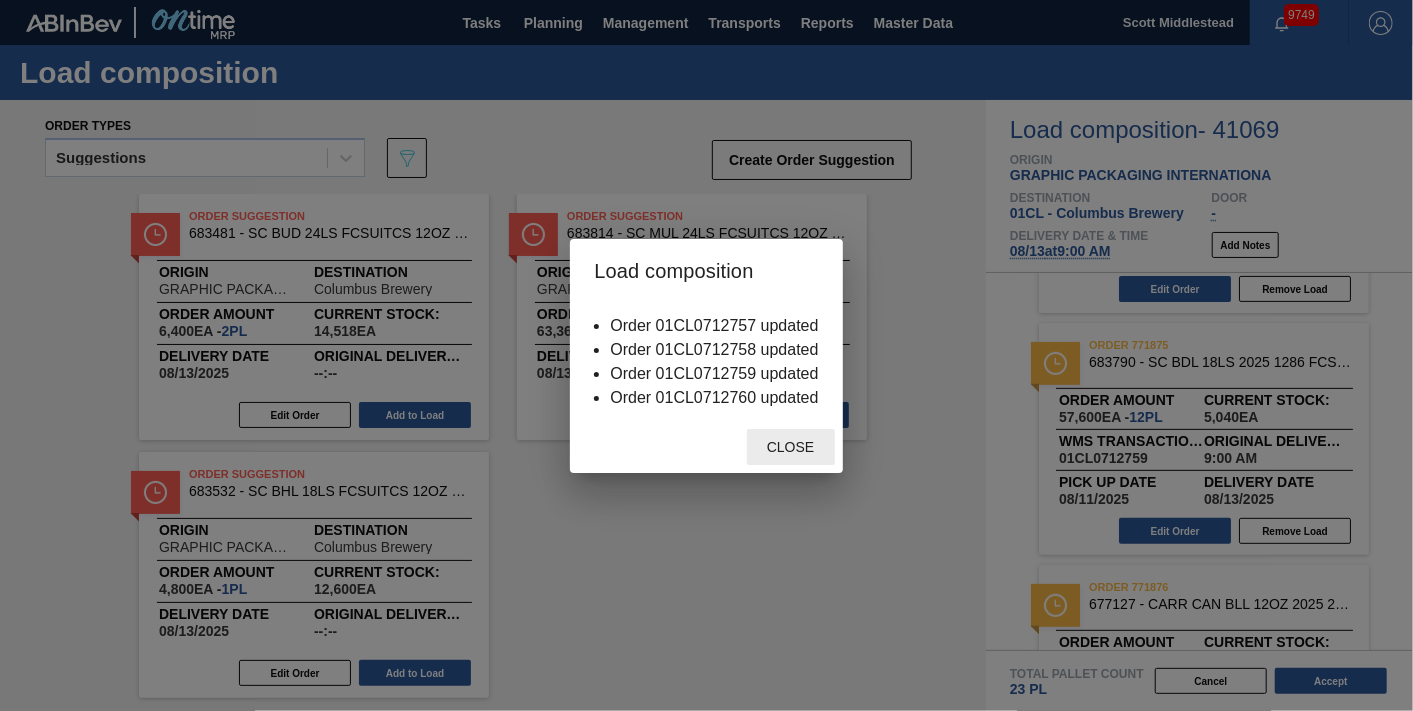 click on "Close" at bounding box center [790, 447] 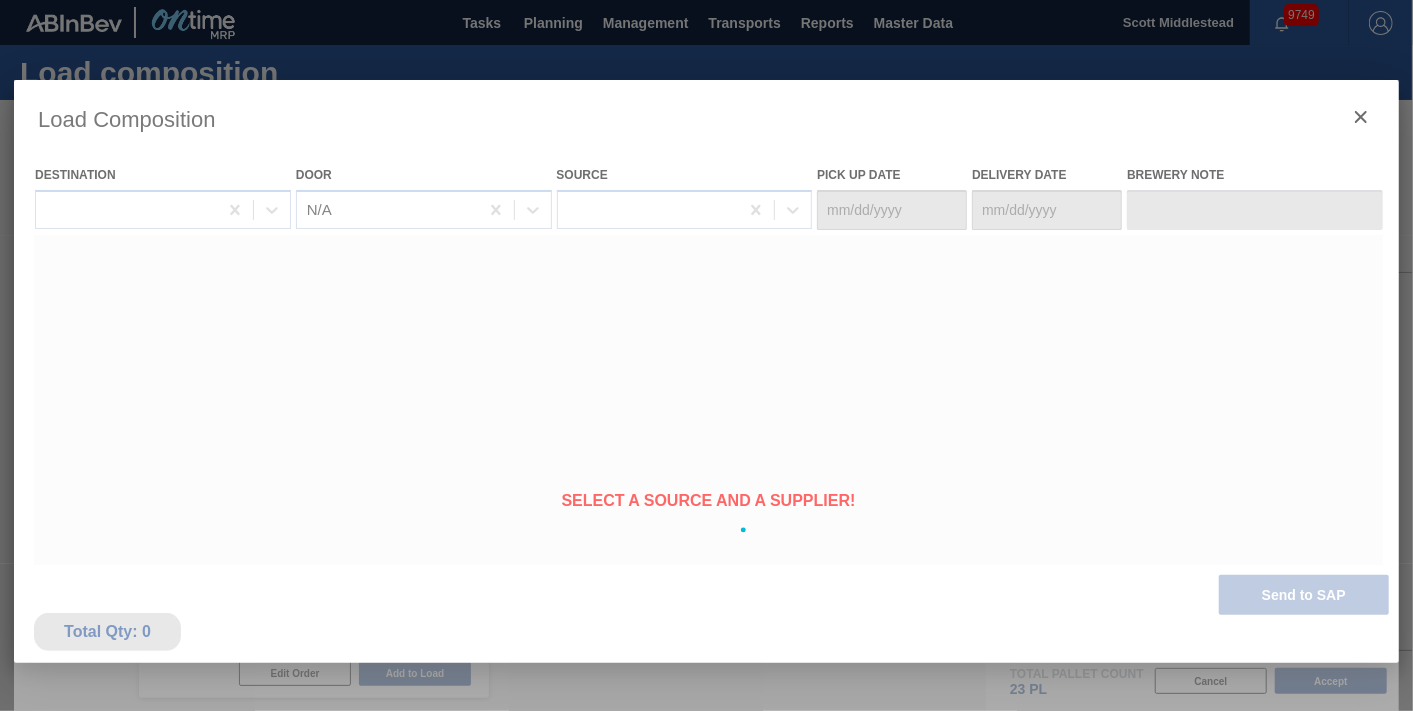type on "08/11/2025" 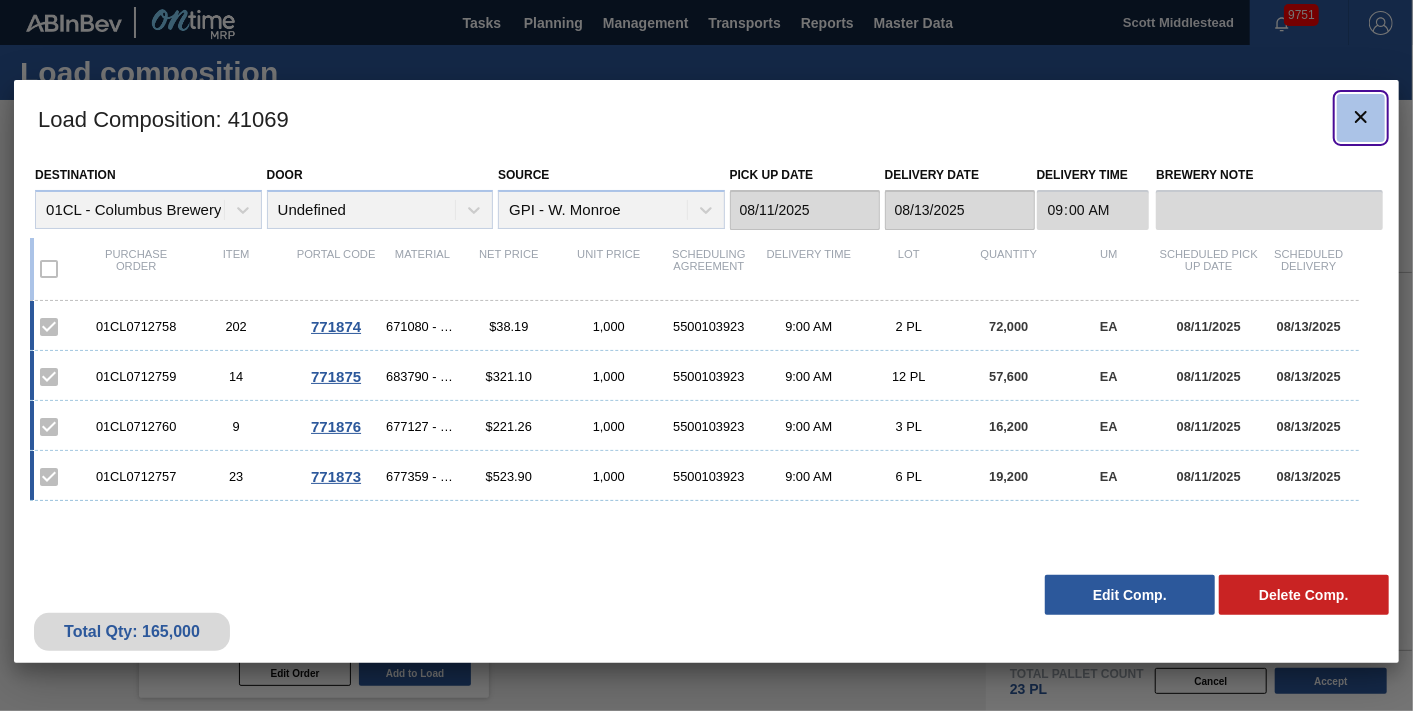 click 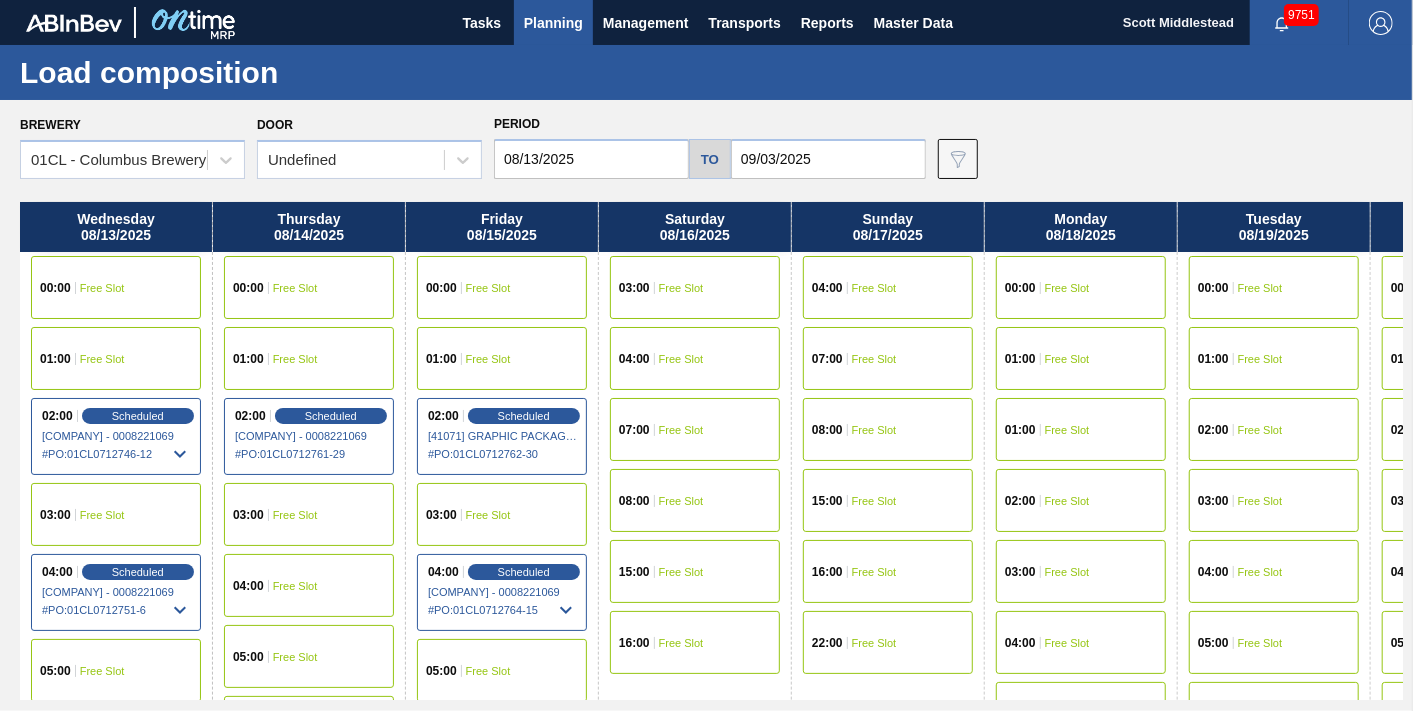 click on "Planning" at bounding box center (553, 23) 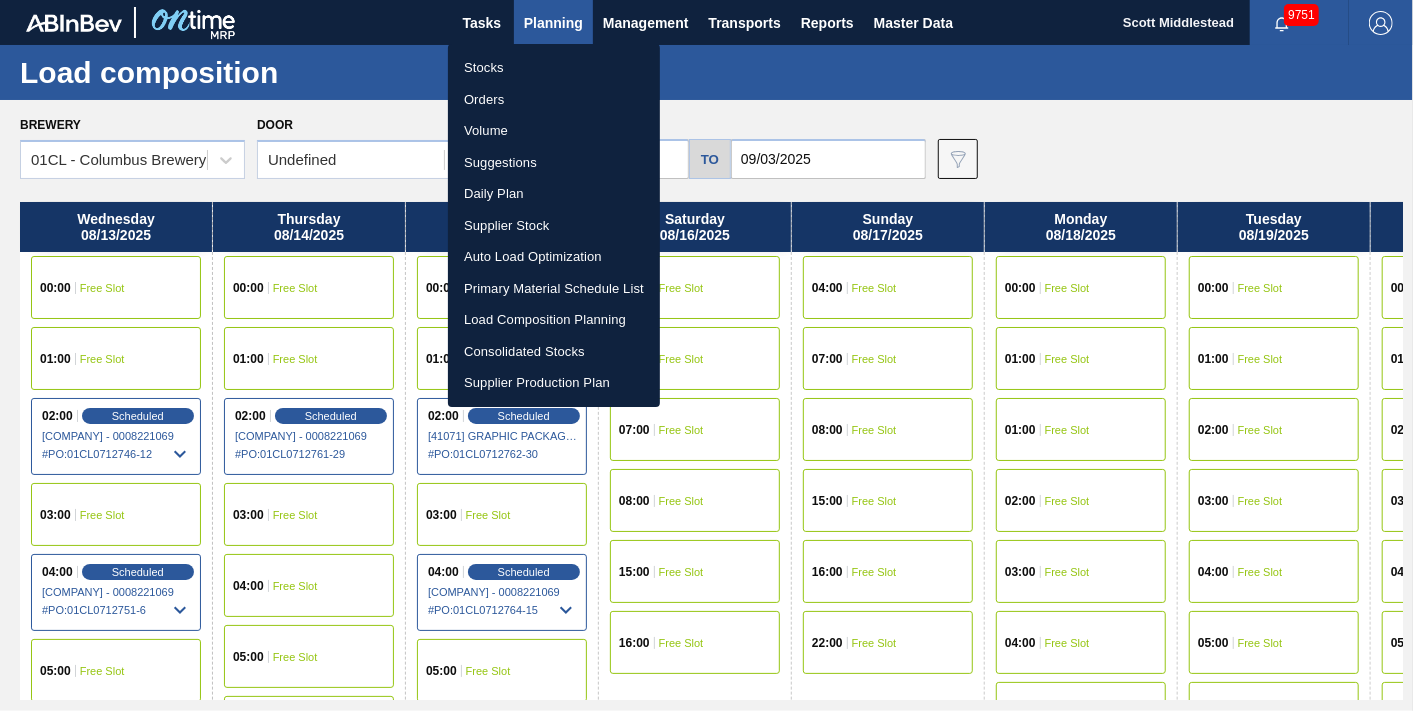 click on "Suggestions" at bounding box center (554, 163) 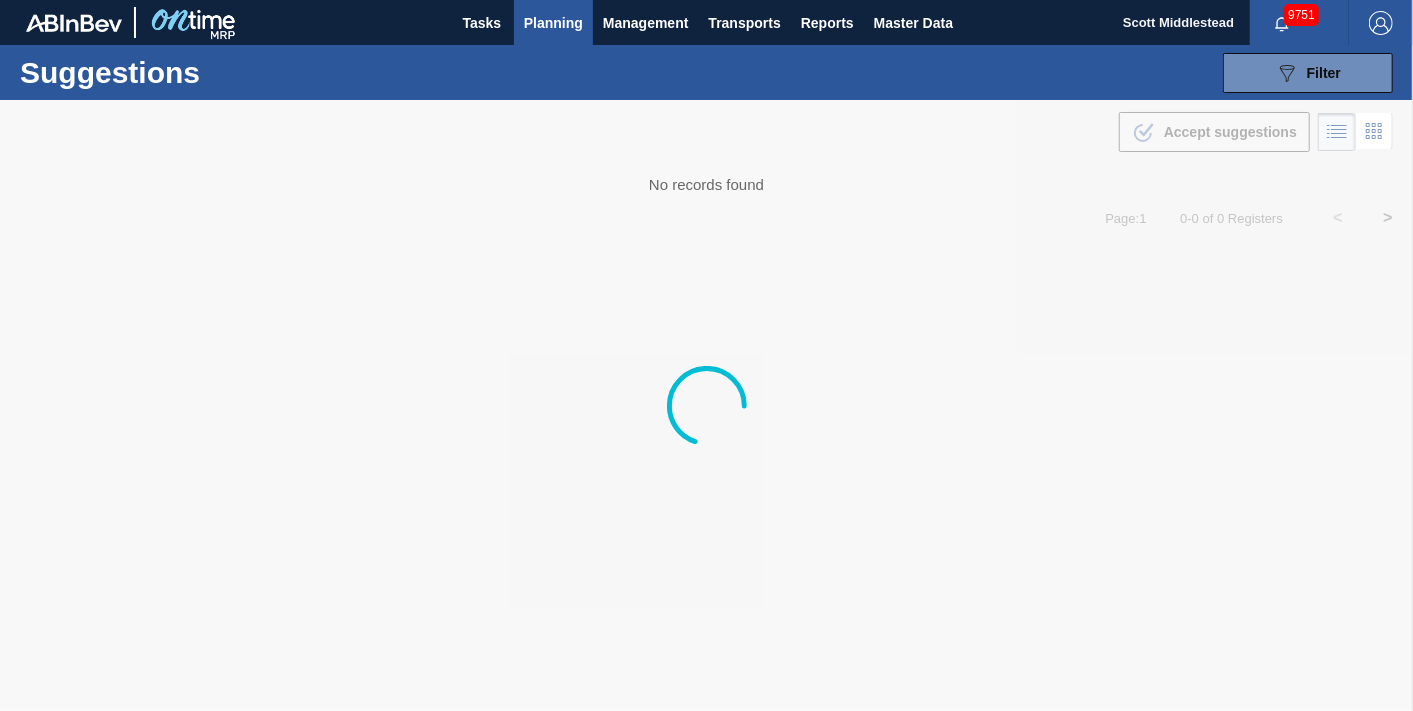 type on "08/07/2025" 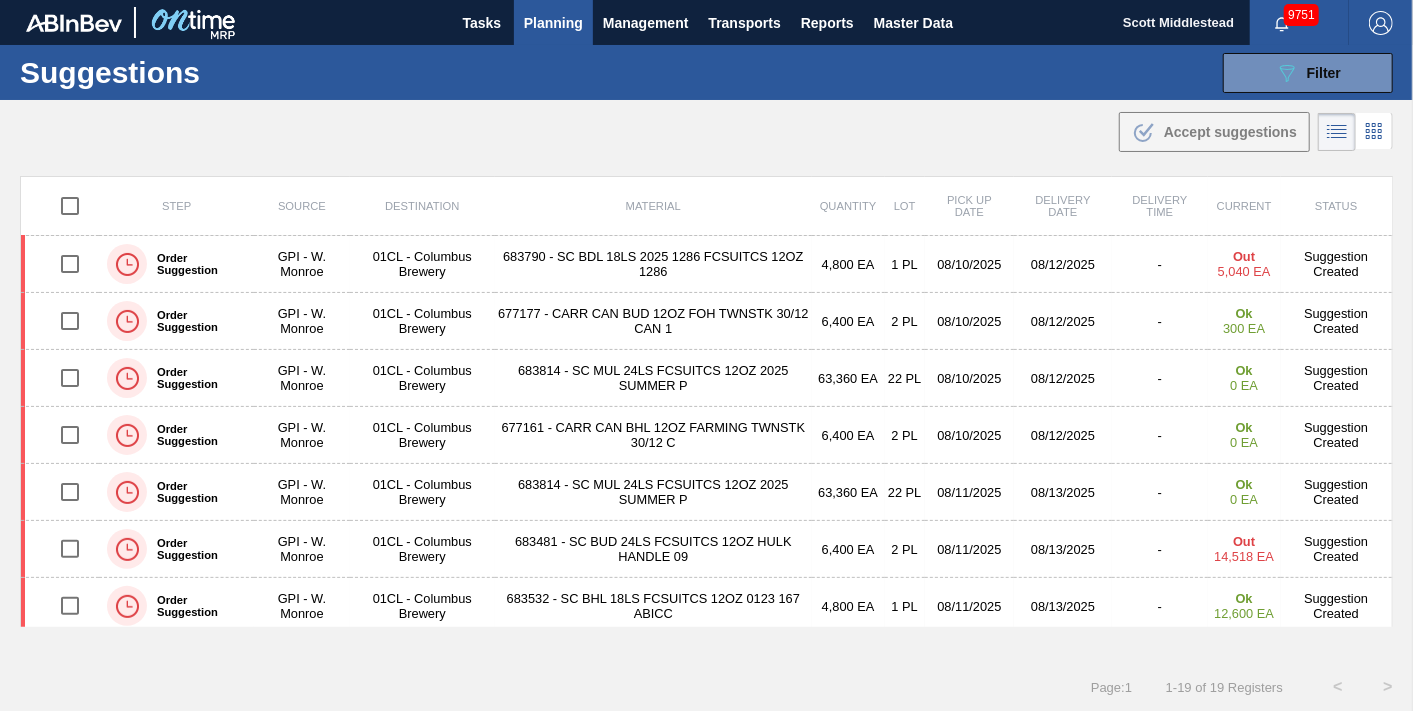 click on ".b{fill:var(--color-action-default)} Accept suggestions" at bounding box center (706, 128) 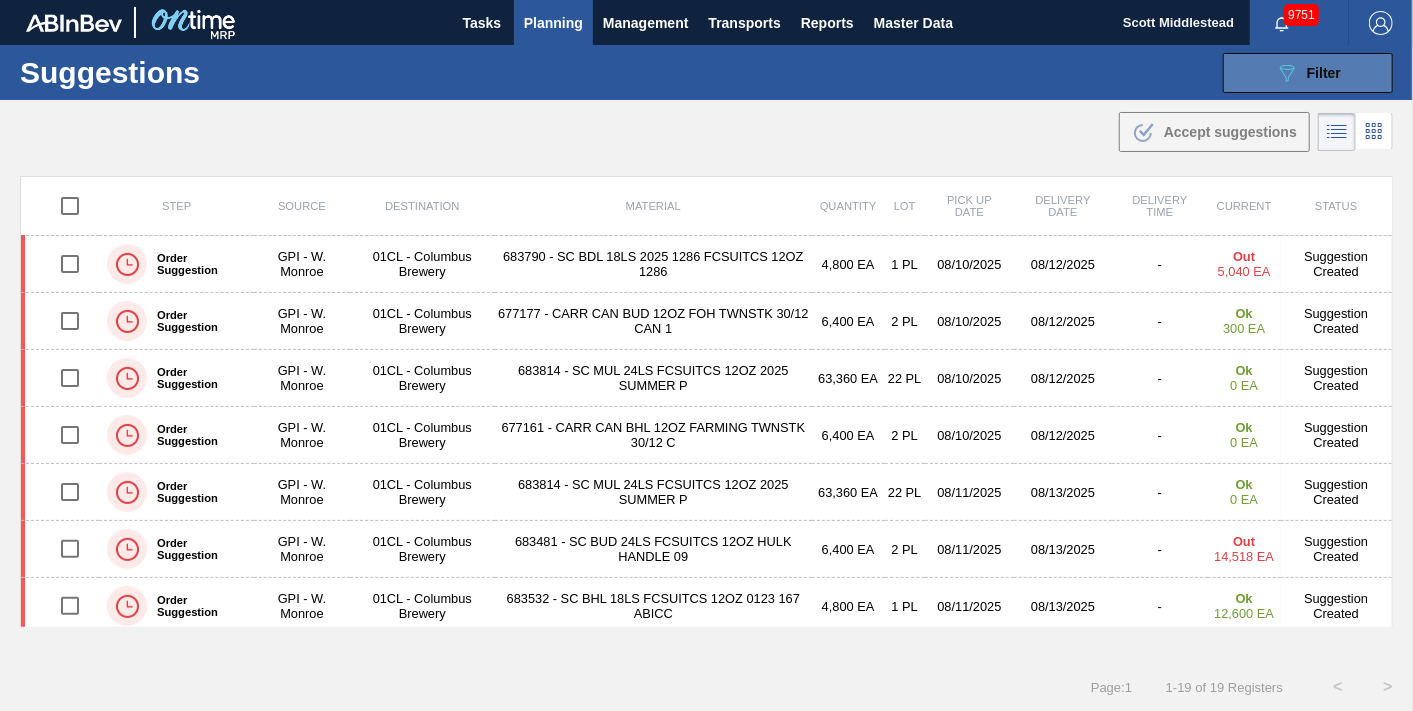 click on "089F7B8B-B2A5-4AFE-B5C0-19BA573D28AC Filter" at bounding box center [1308, 73] 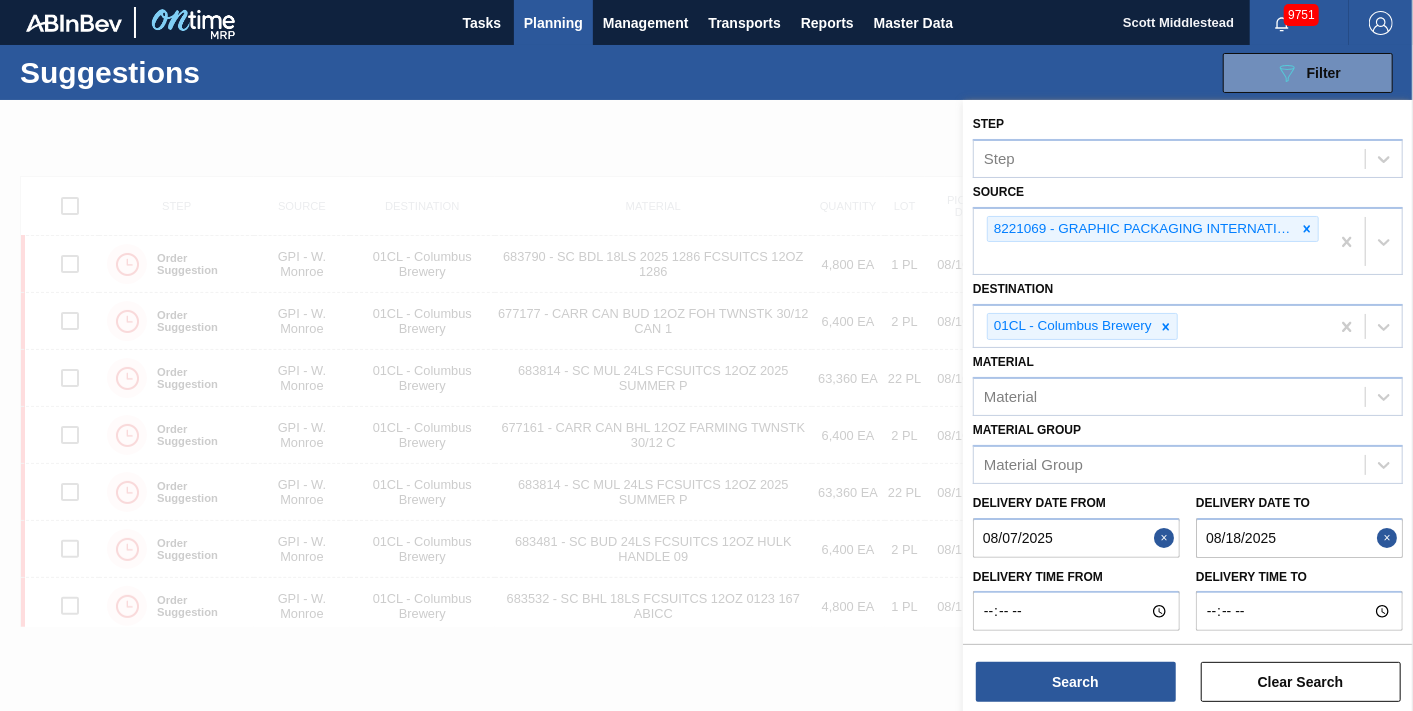 click on "08/18/2025" at bounding box center (1299, 538) 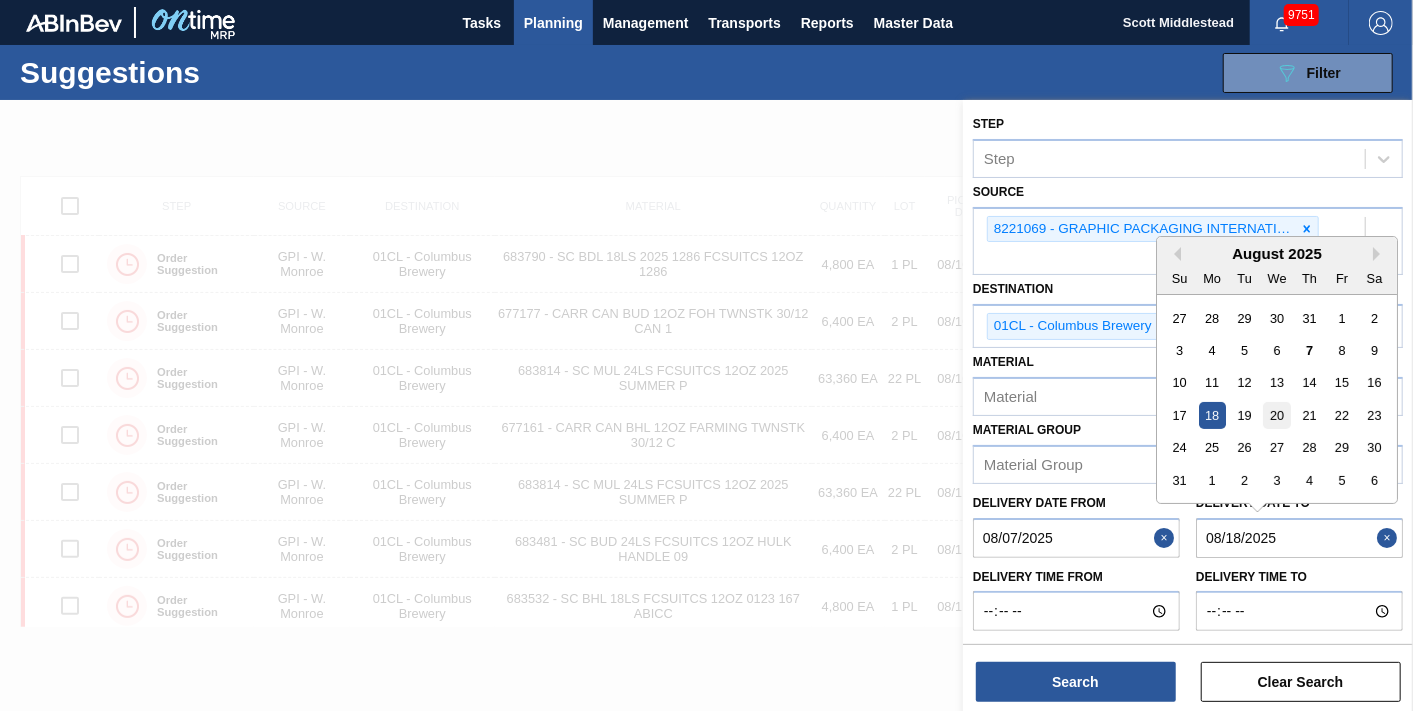 click on "20" at bounding box center (1276, 415) 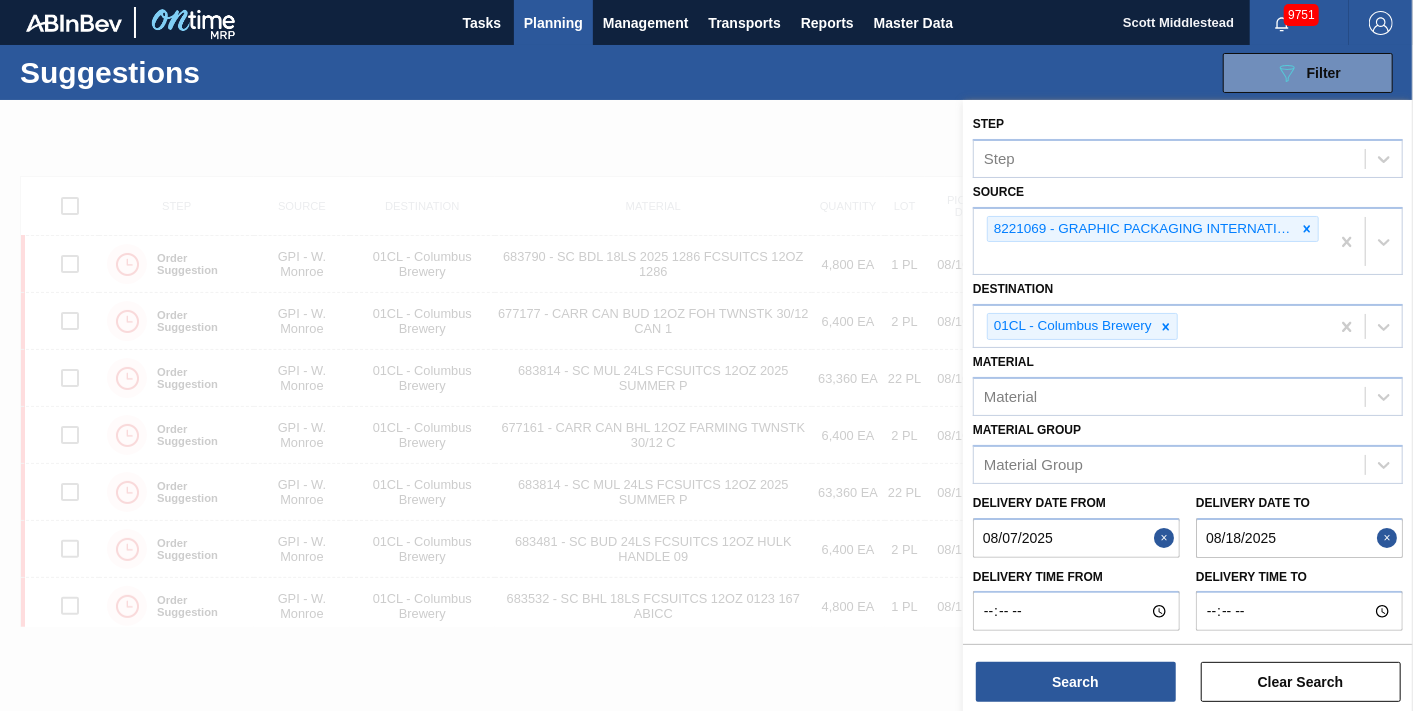 type on "08/20/2025" 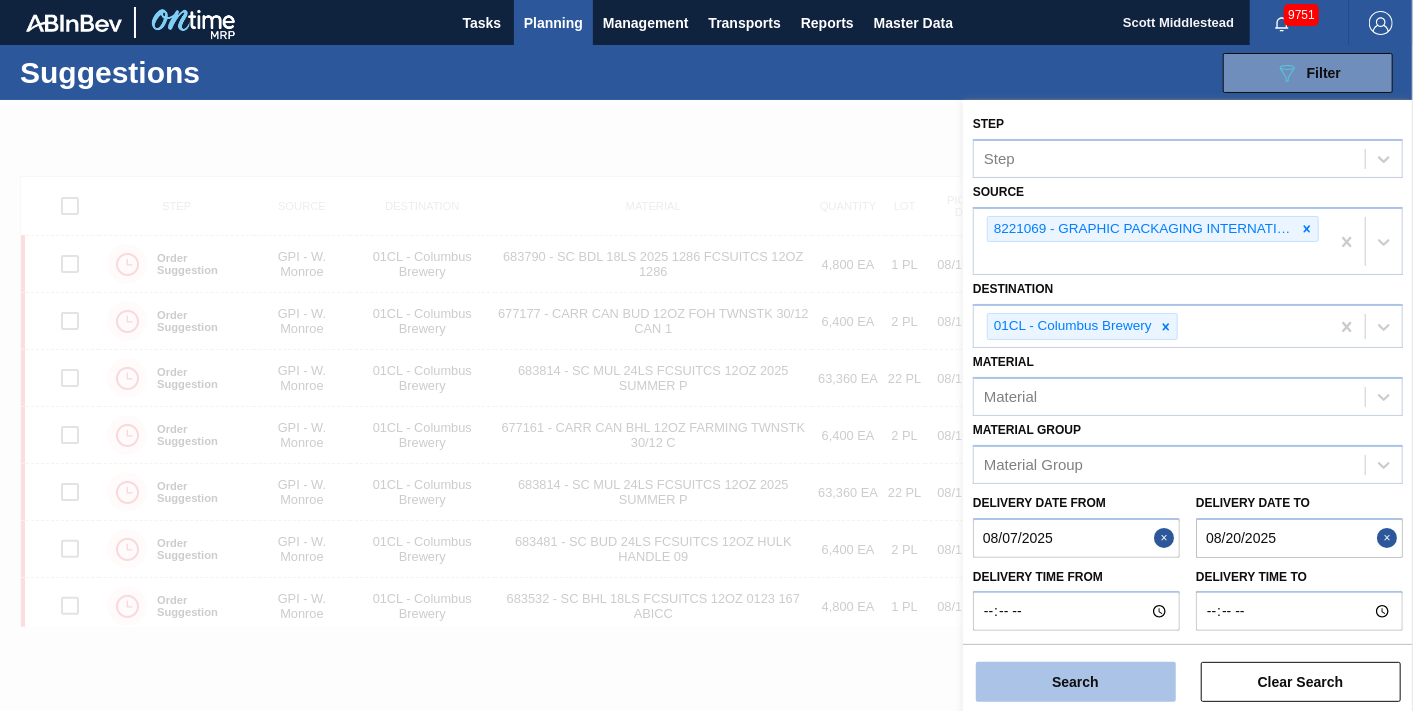 click on "Search" at bounding box center (1076, 682) 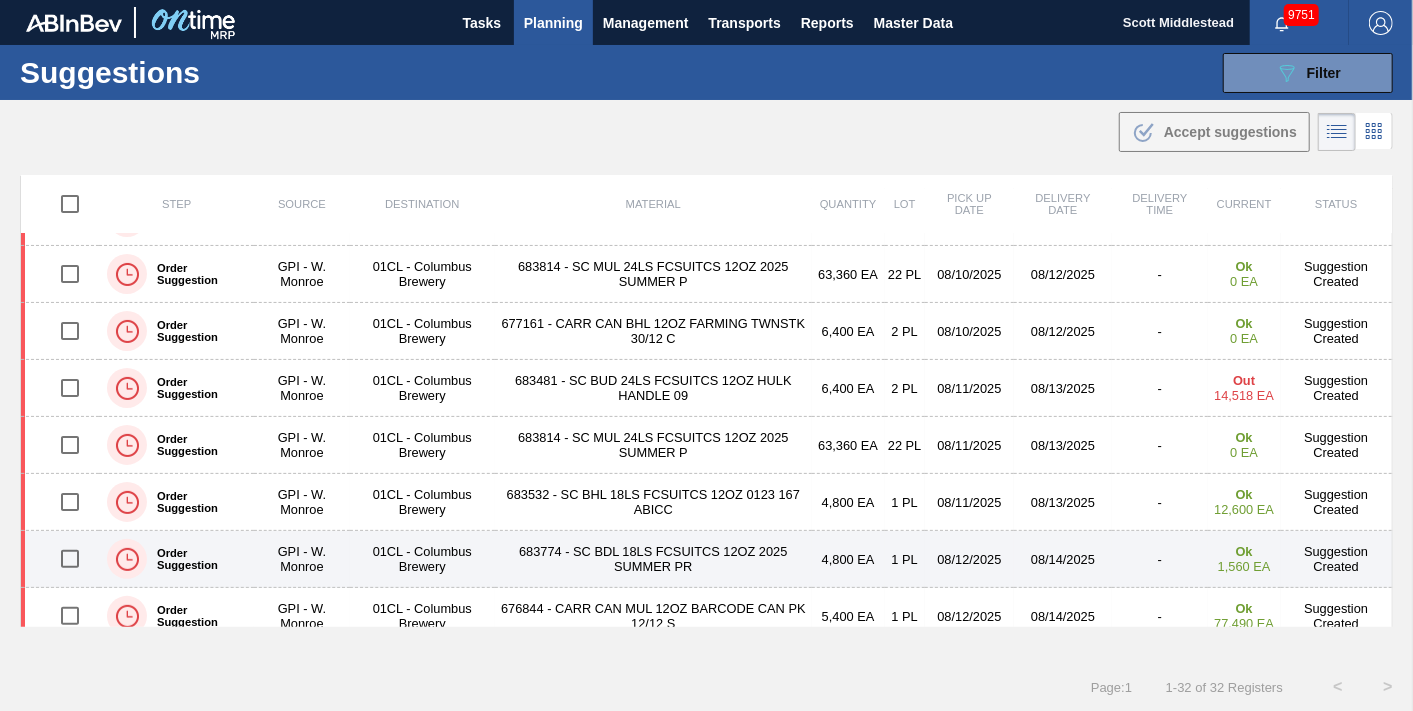 scroll, scrollTop: 0, scrollLeft: 0, axis: both 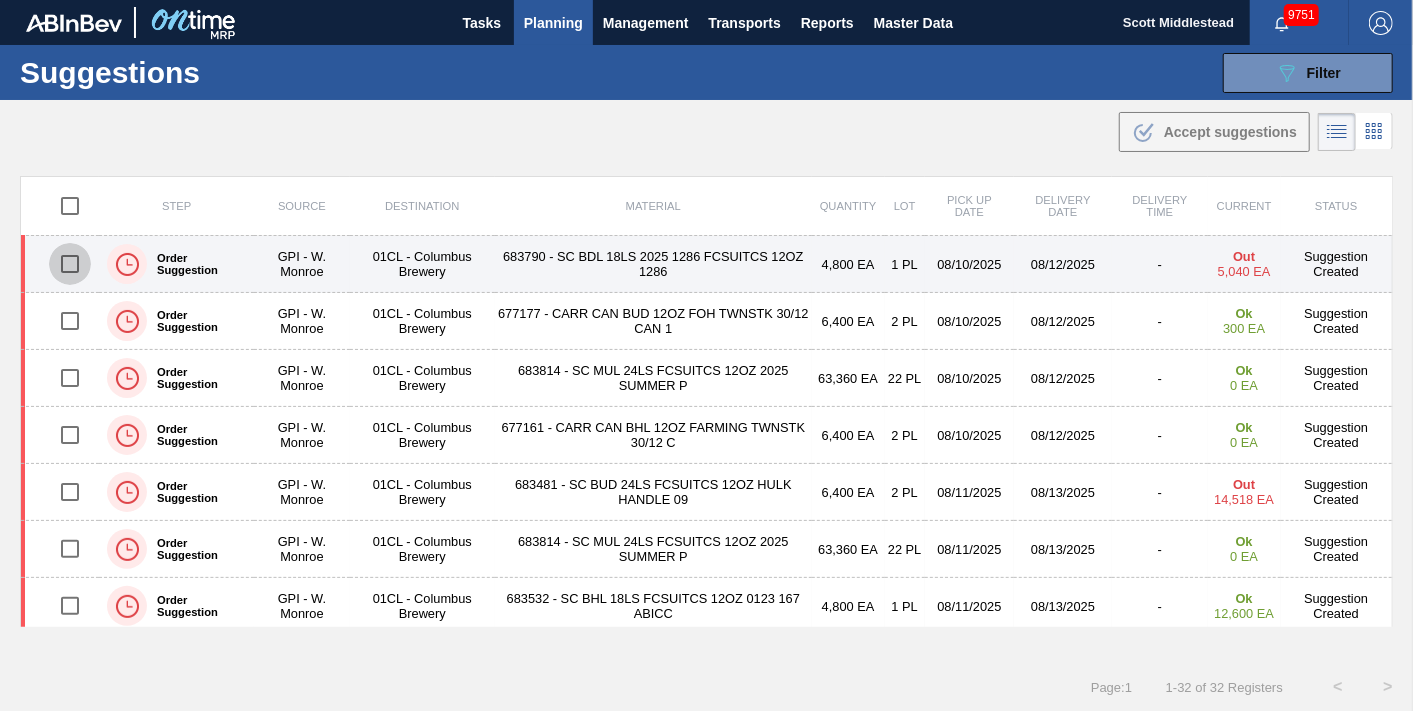 click at bounding box center [70, 264] 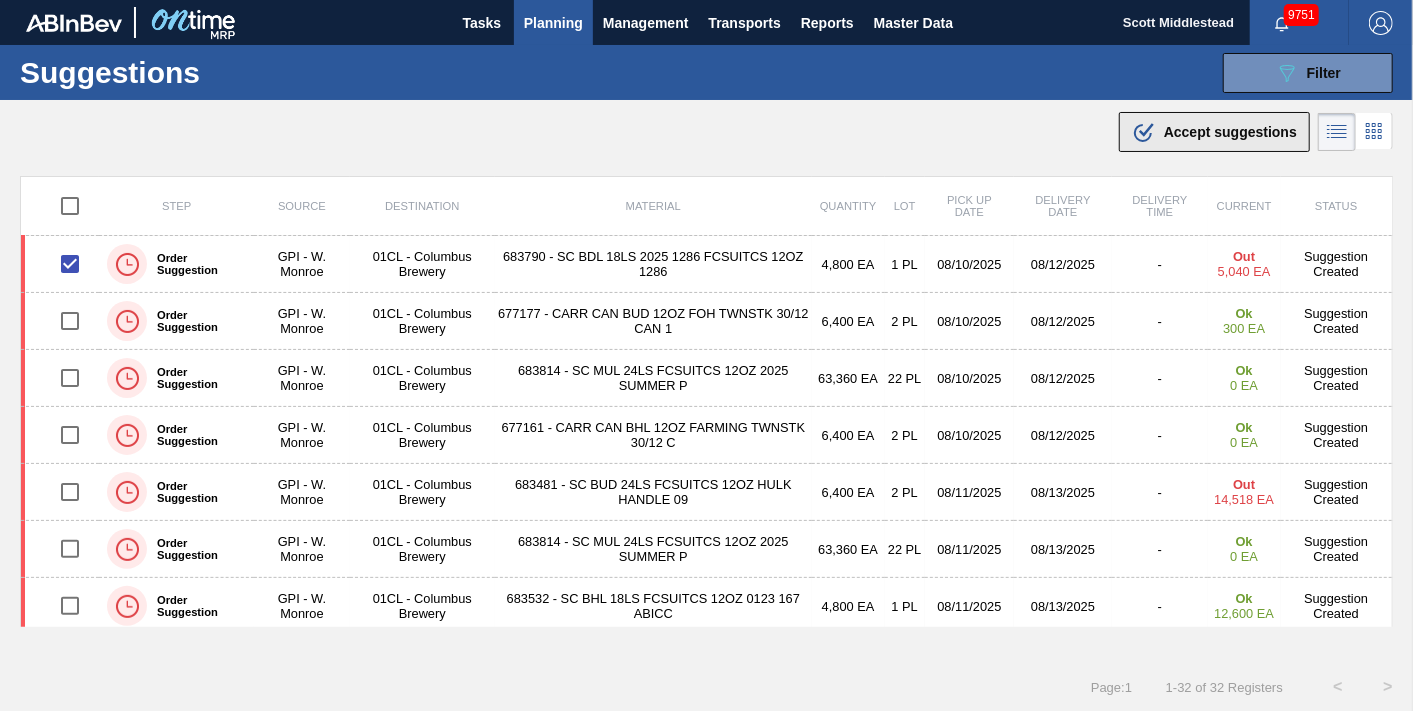 click on ".b{fill:var(--color-action-default)} Accept suggestions" at bounding box center (1214, 132) 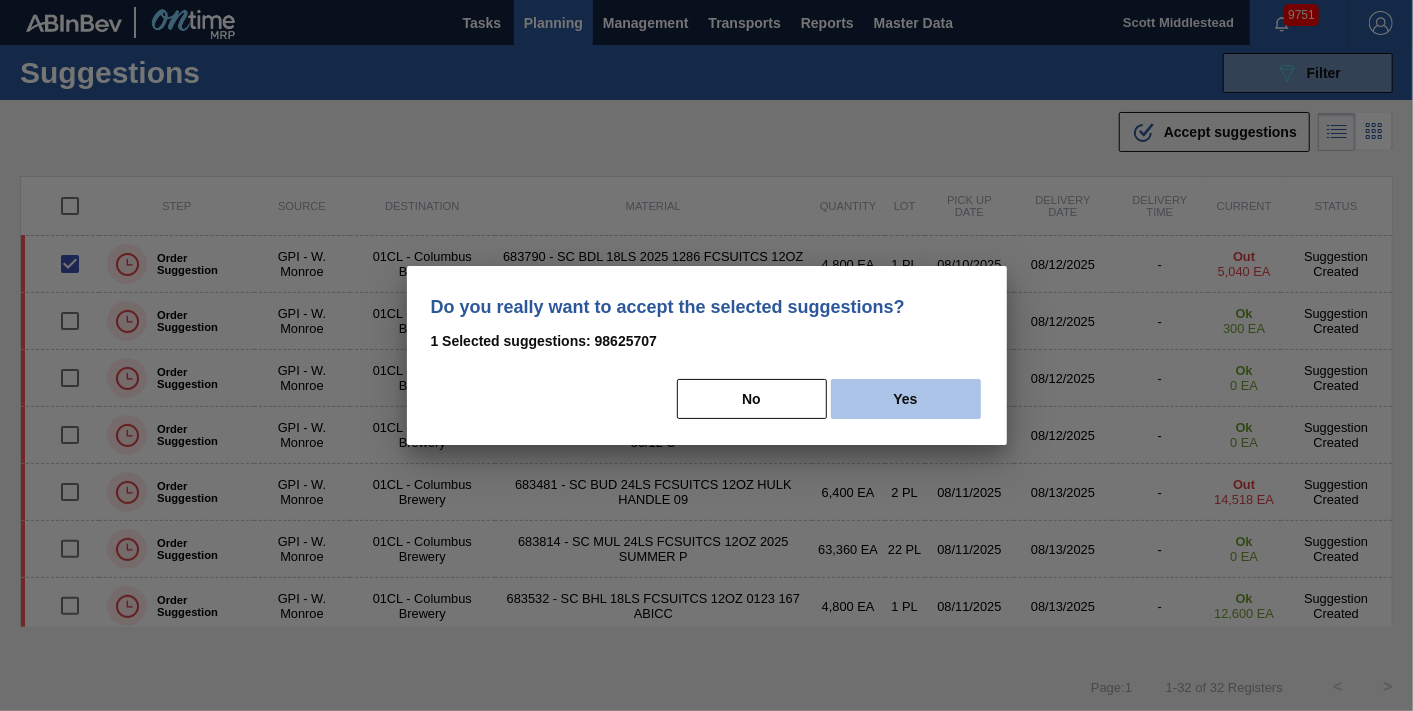 click on "Yes" at bounding box center [906, 399] 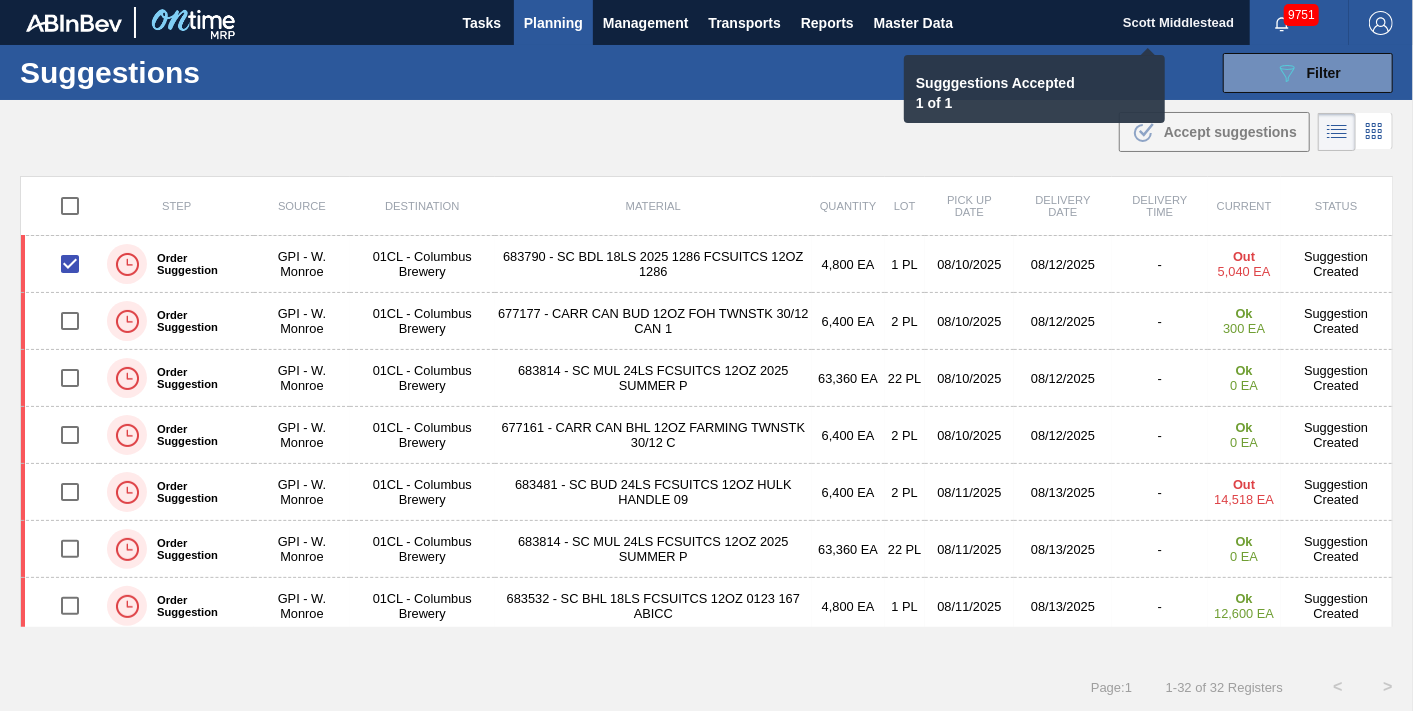 checkbox on "false" 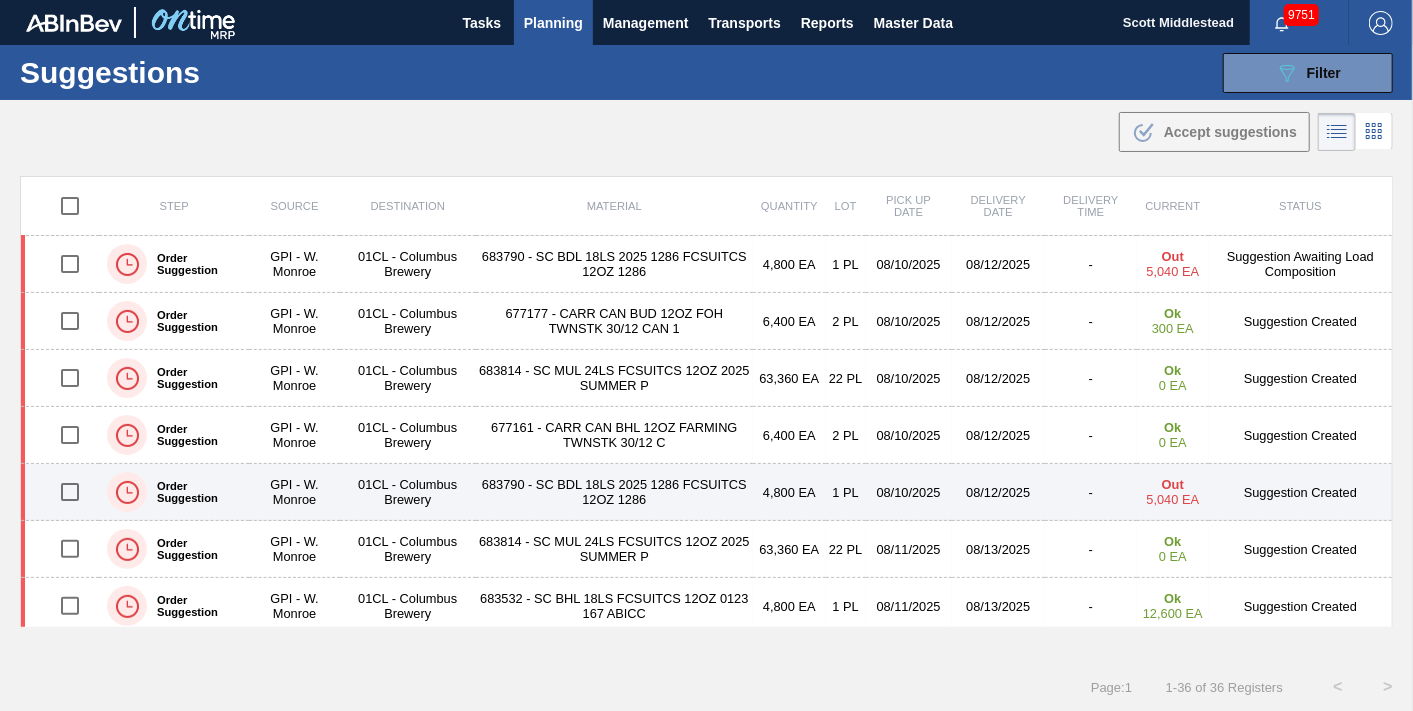scroll, scrollTop: 111, scrollLeft: 0, axis: vertical 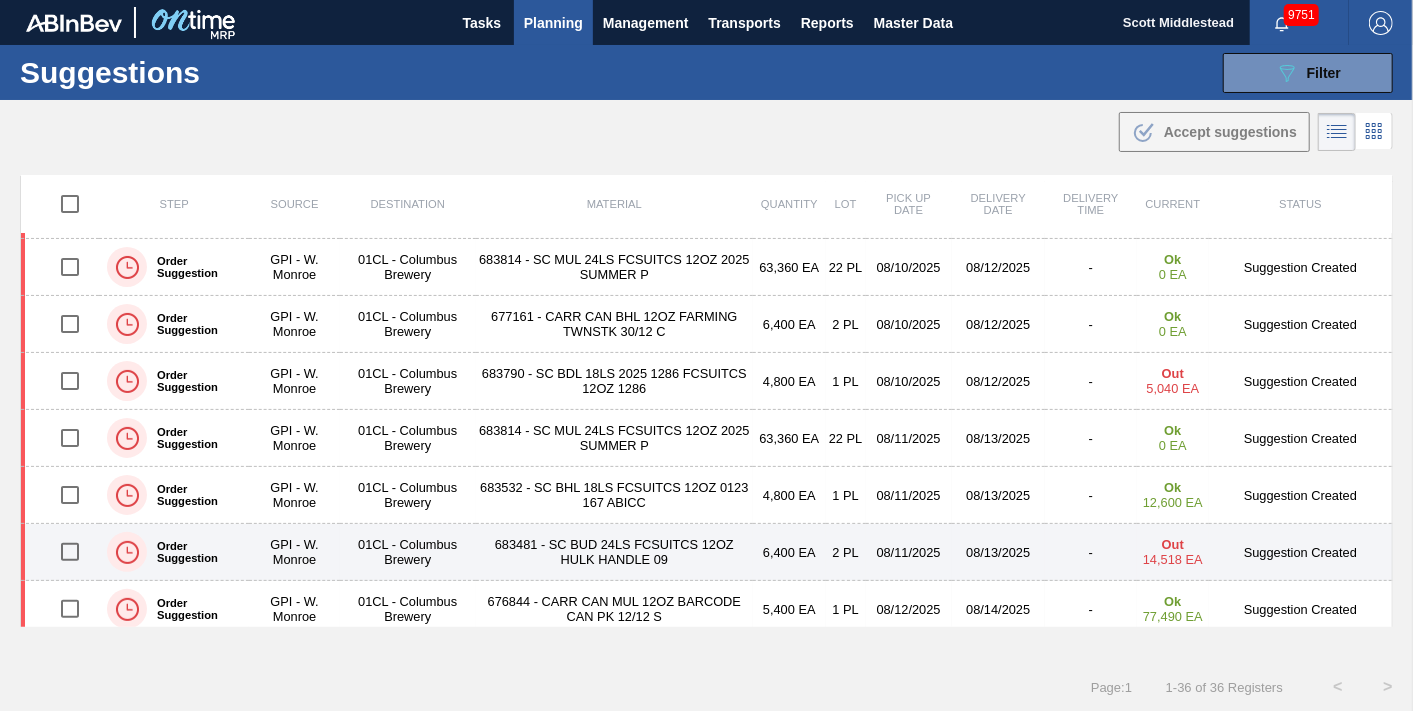 click on "01CL - Columbus Brewery" at bounding box center (408, 552) 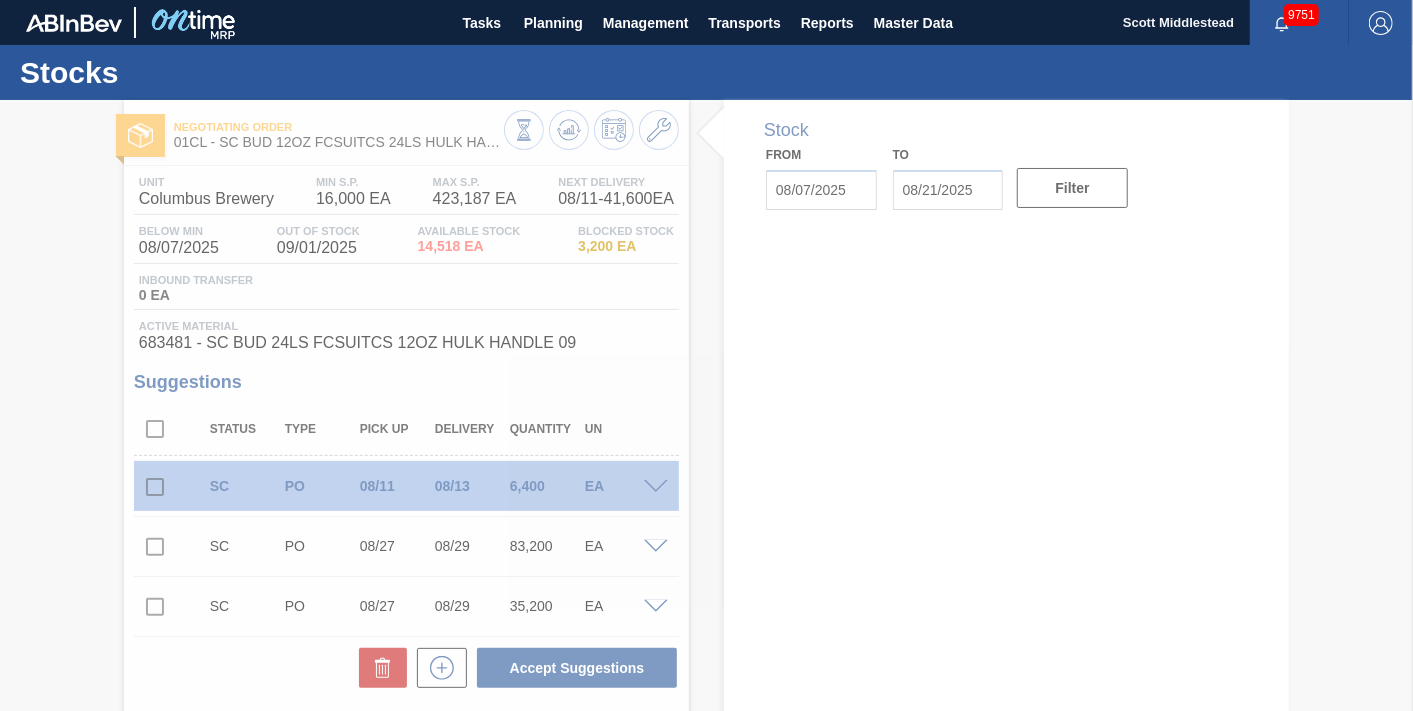 type on "08/07/2025" 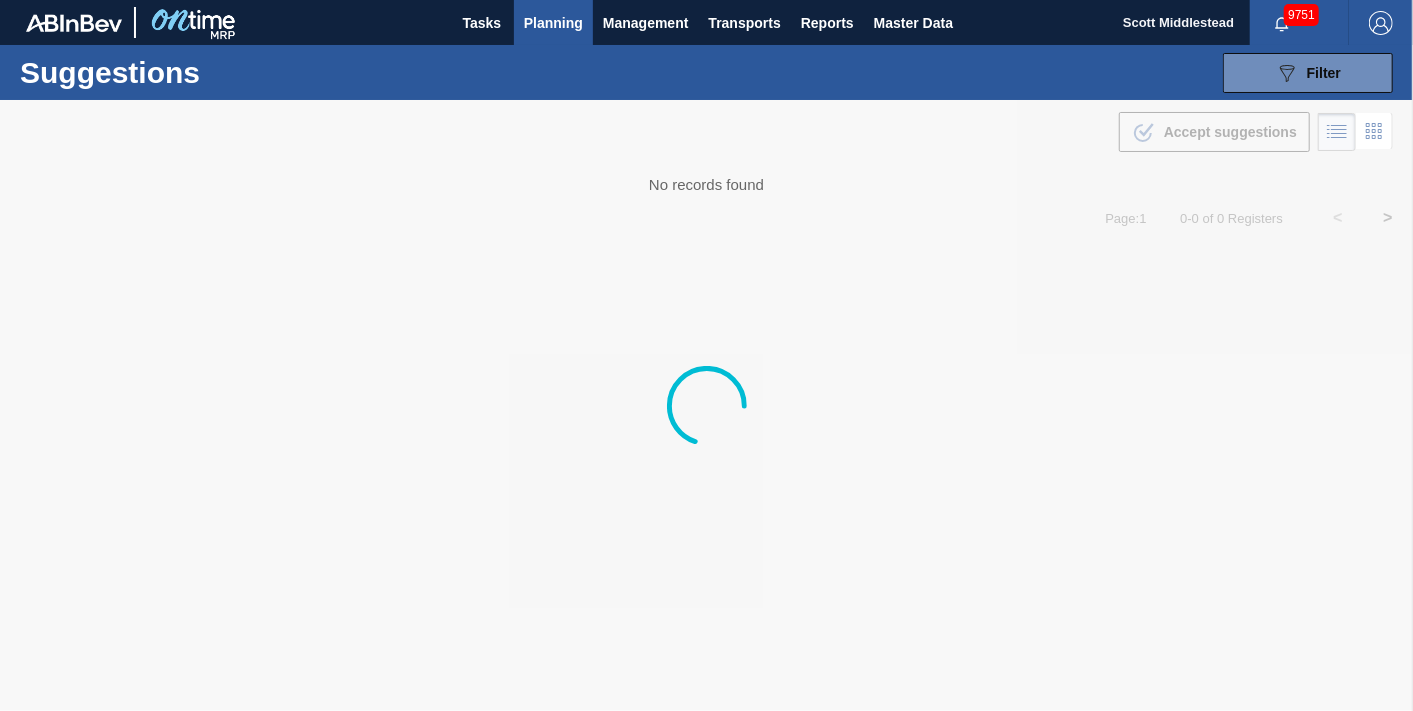 type on "08/07/2025" 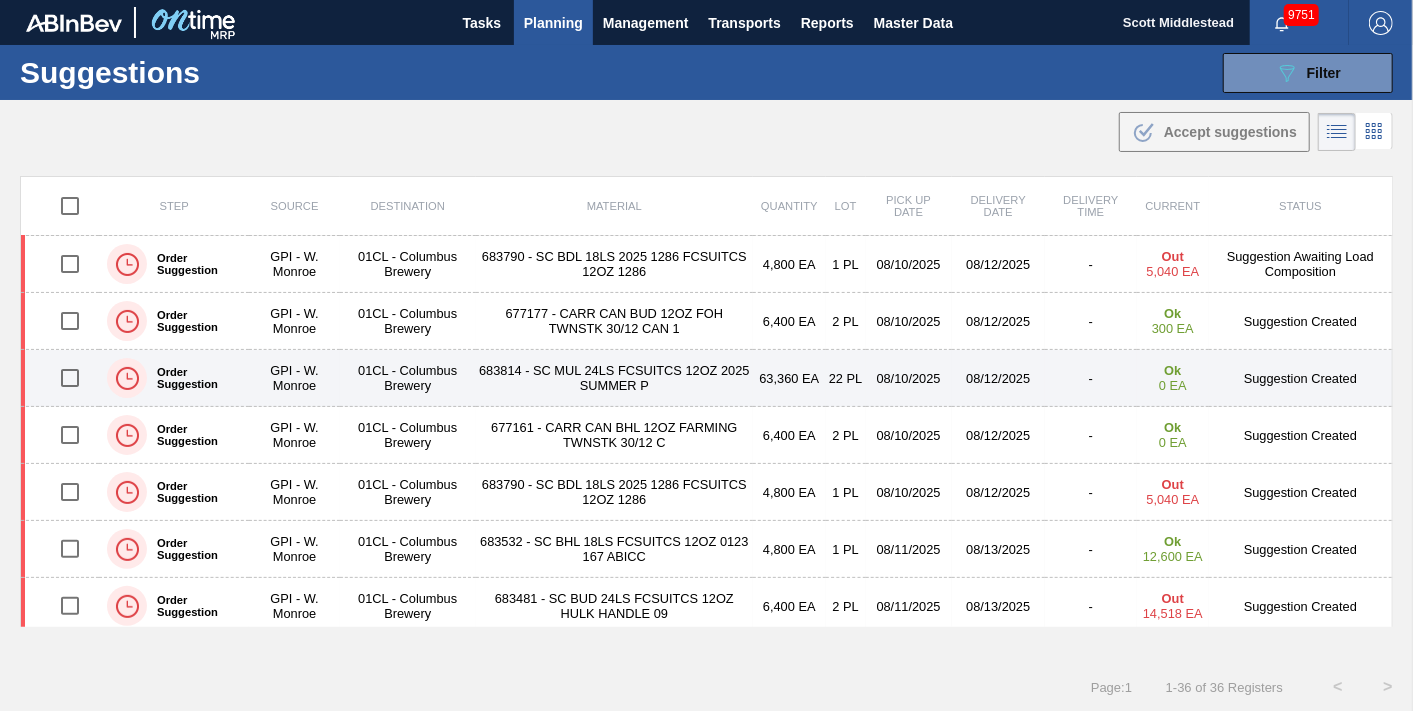 scroll, scrollTop: 111, scrollLeft: 0, axis: vertical 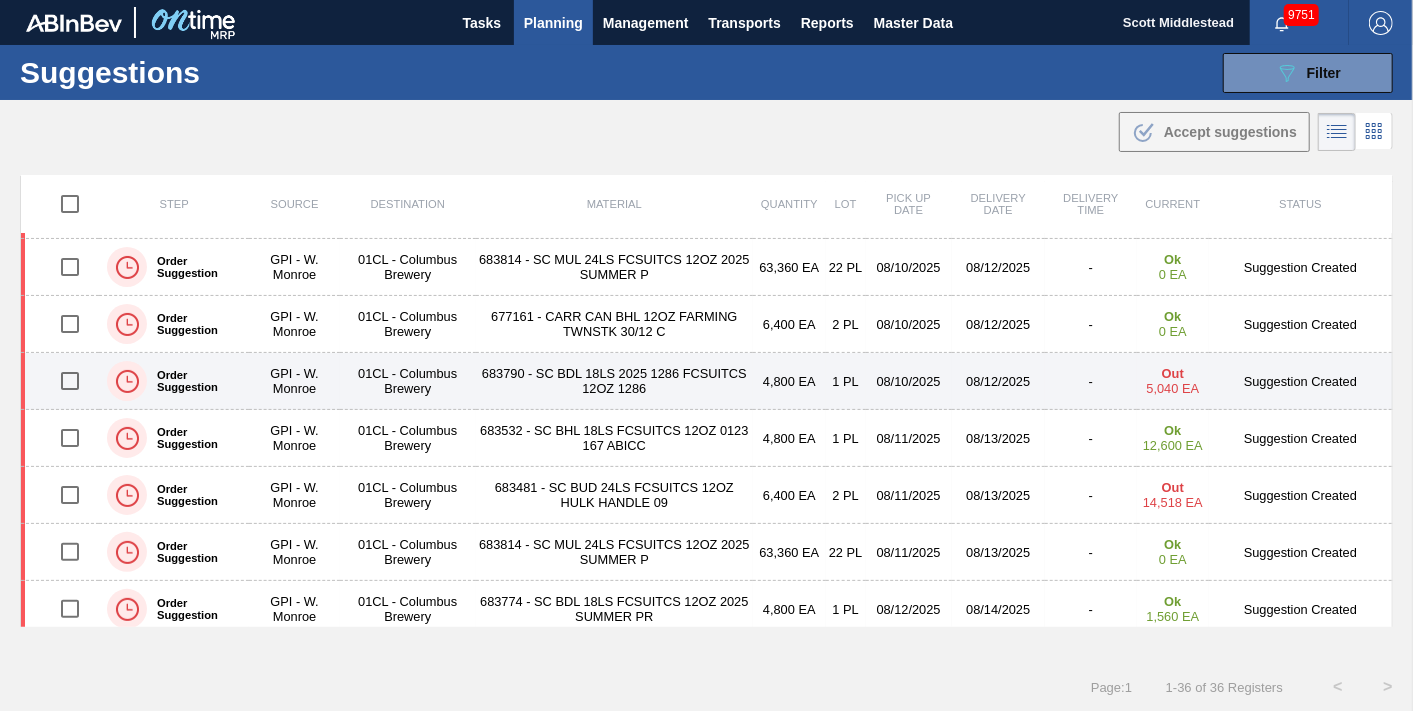 click at bounding box center [70, 381] 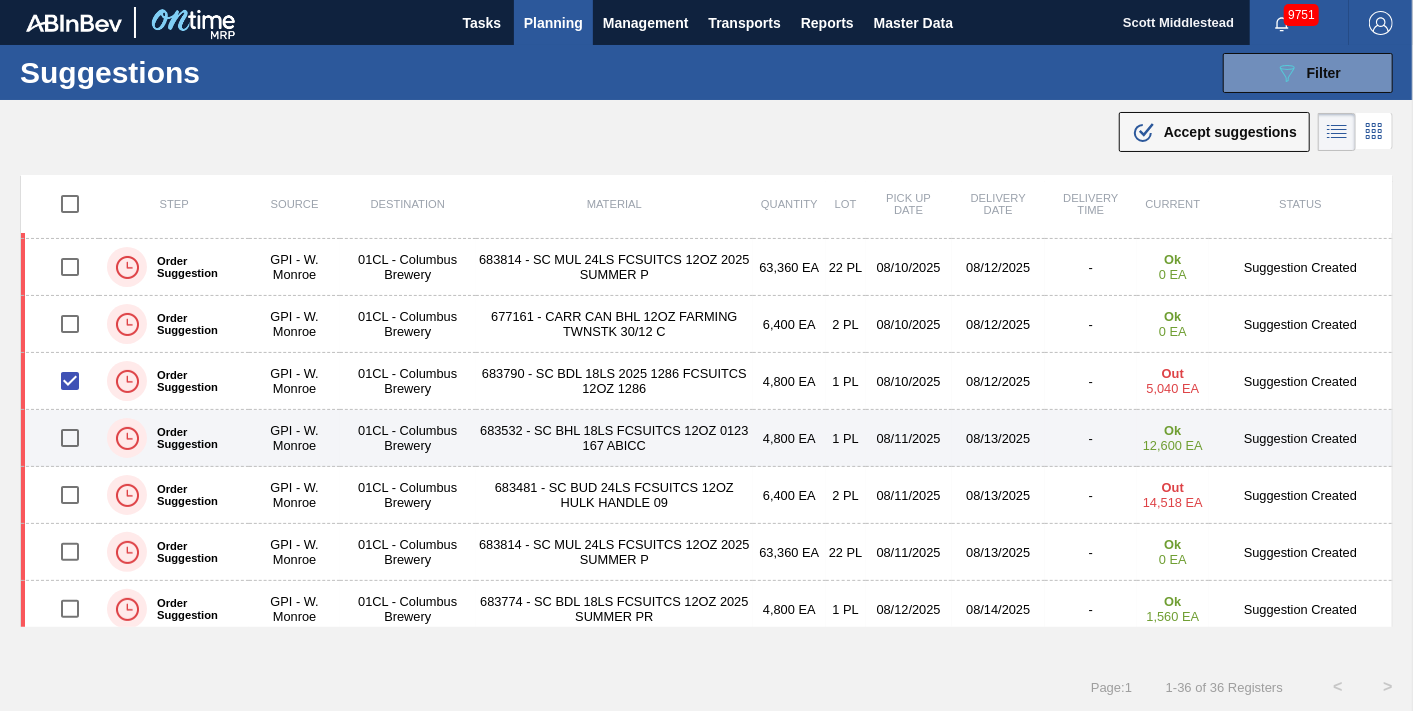 click at bounding box center (70, 438) 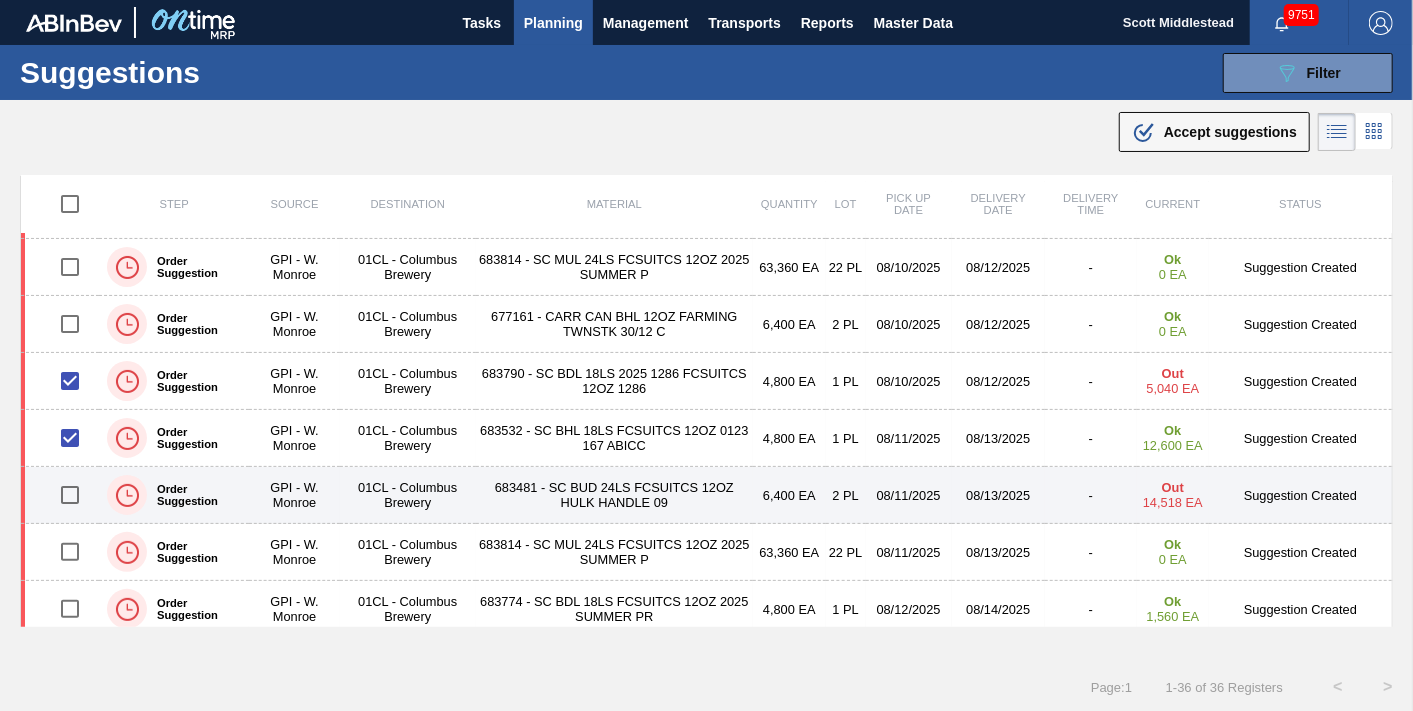 click at bounding box center (70, 495) 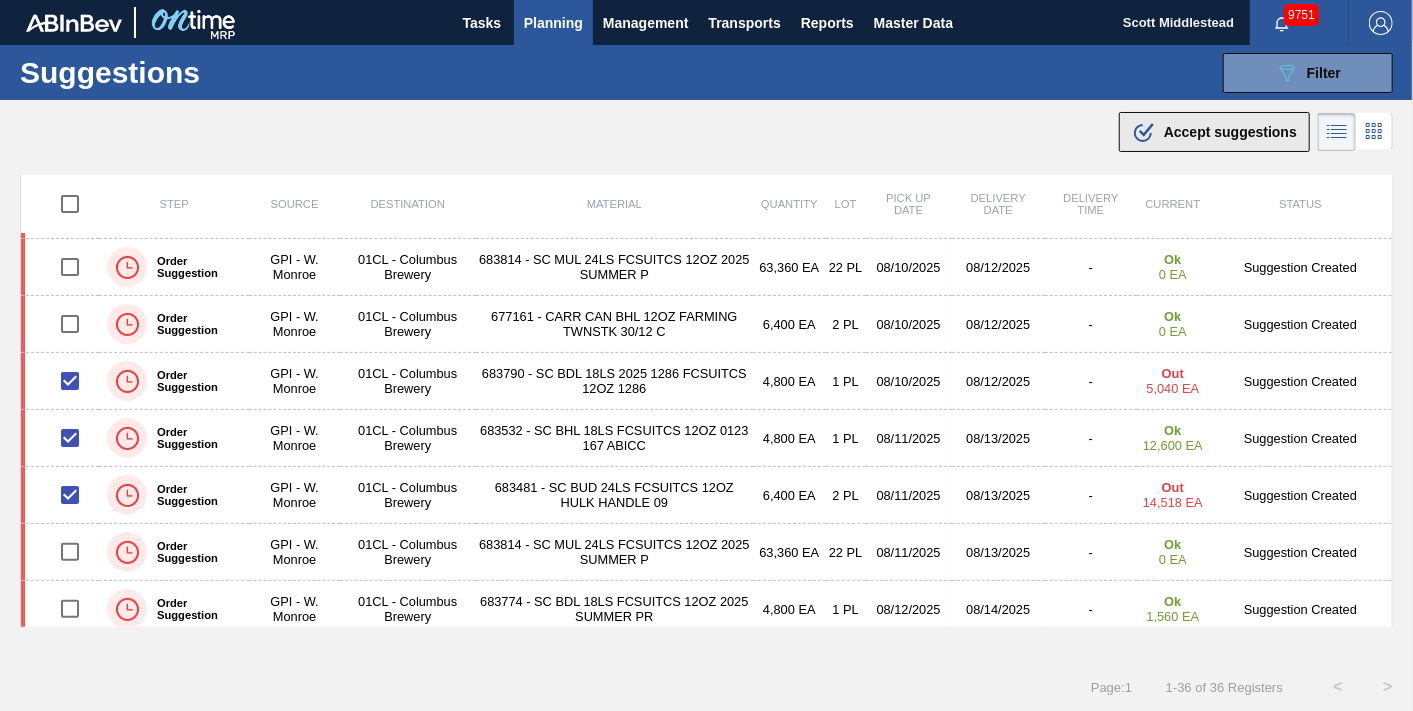 click on "Accept suggestions" at bounding box center [1230, 132] 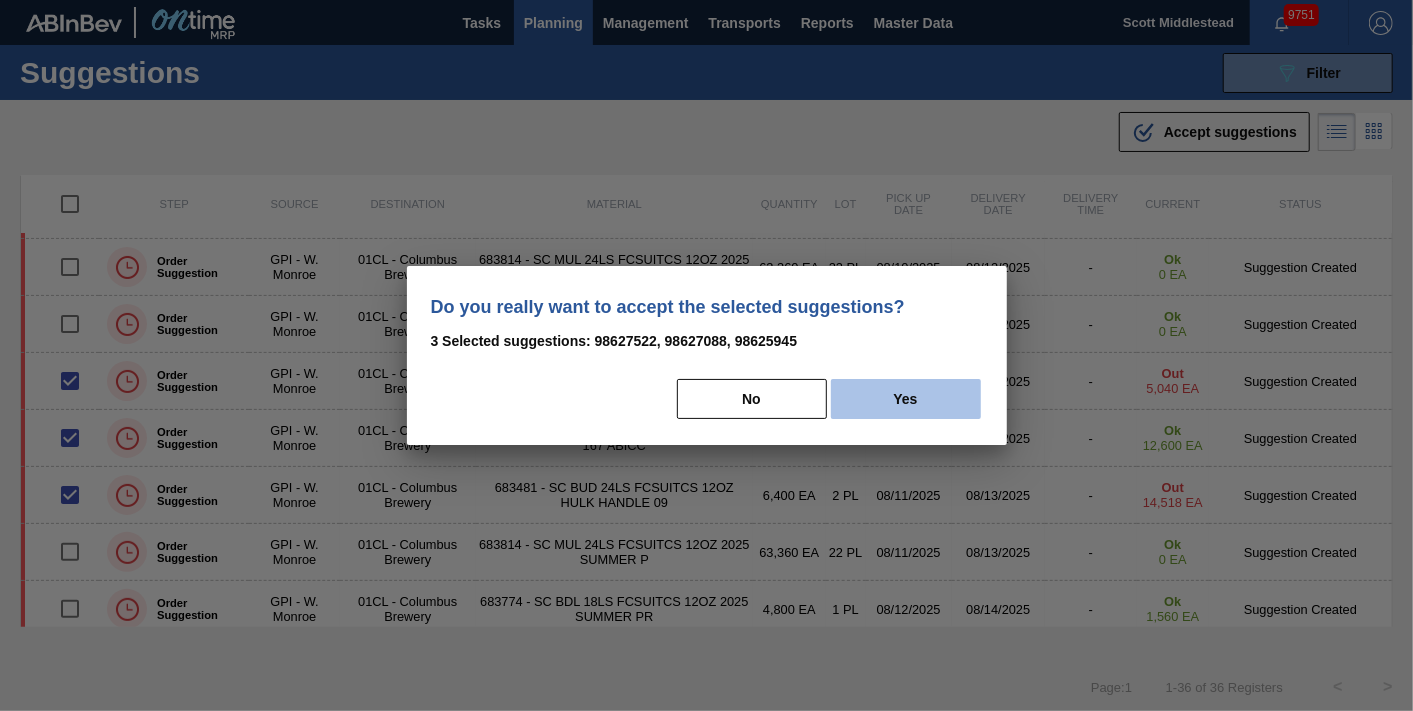 click on "Yes" at bounding box center [906, 399] 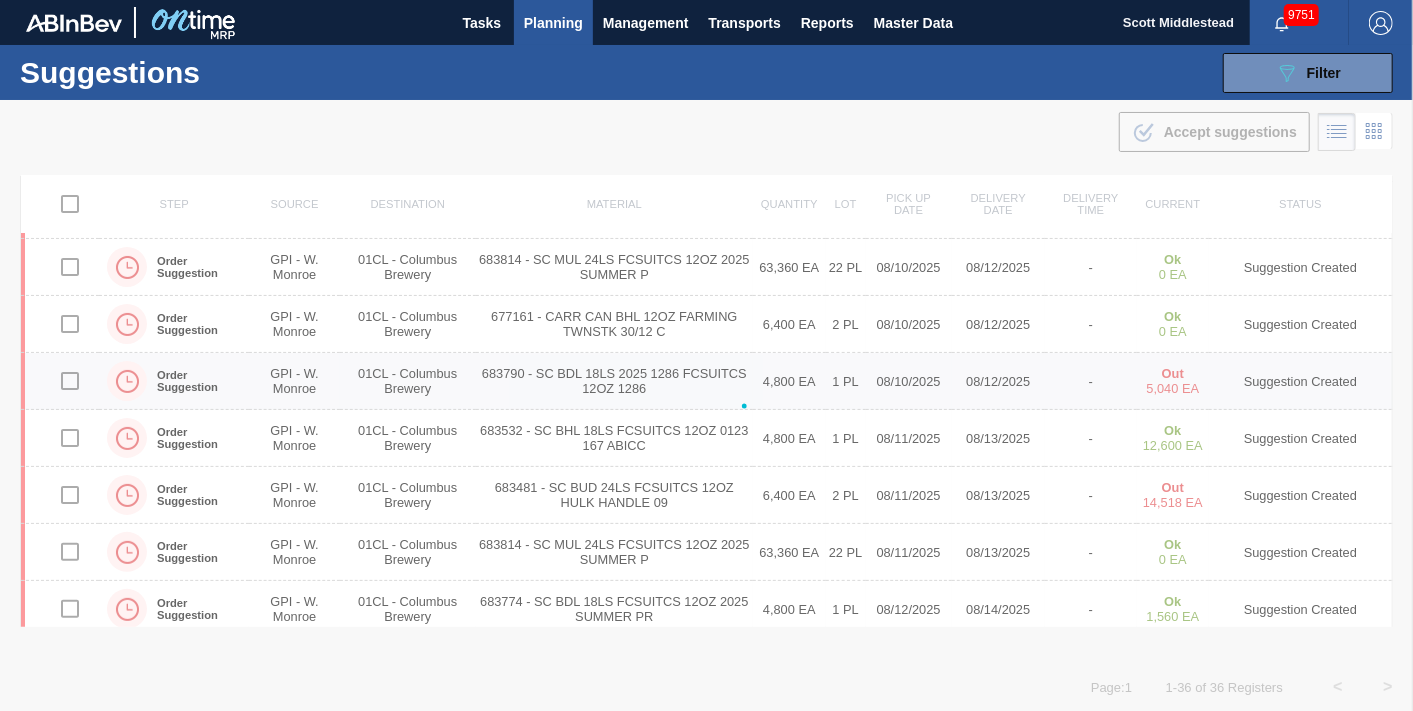 checkbox on "false" 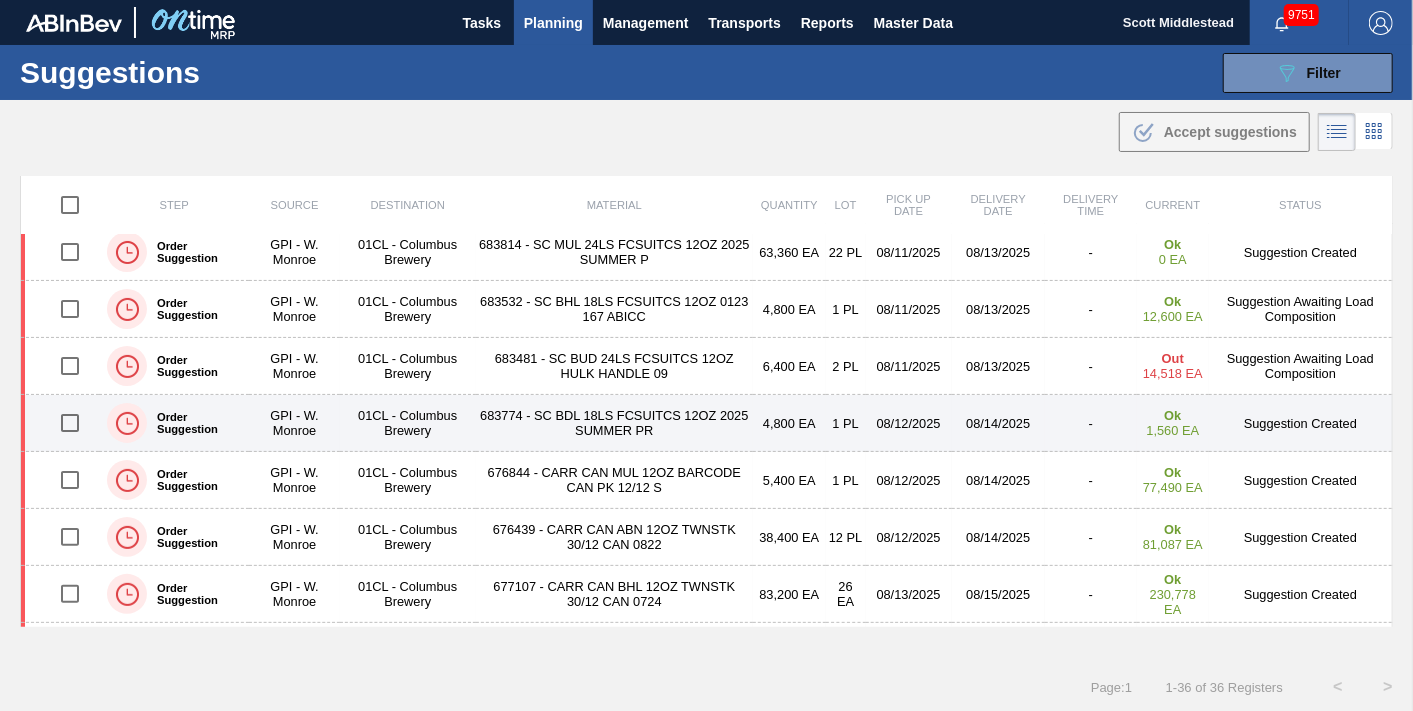 scroll, scrollTop: 388, scrollLeft: 0, axis: vertical 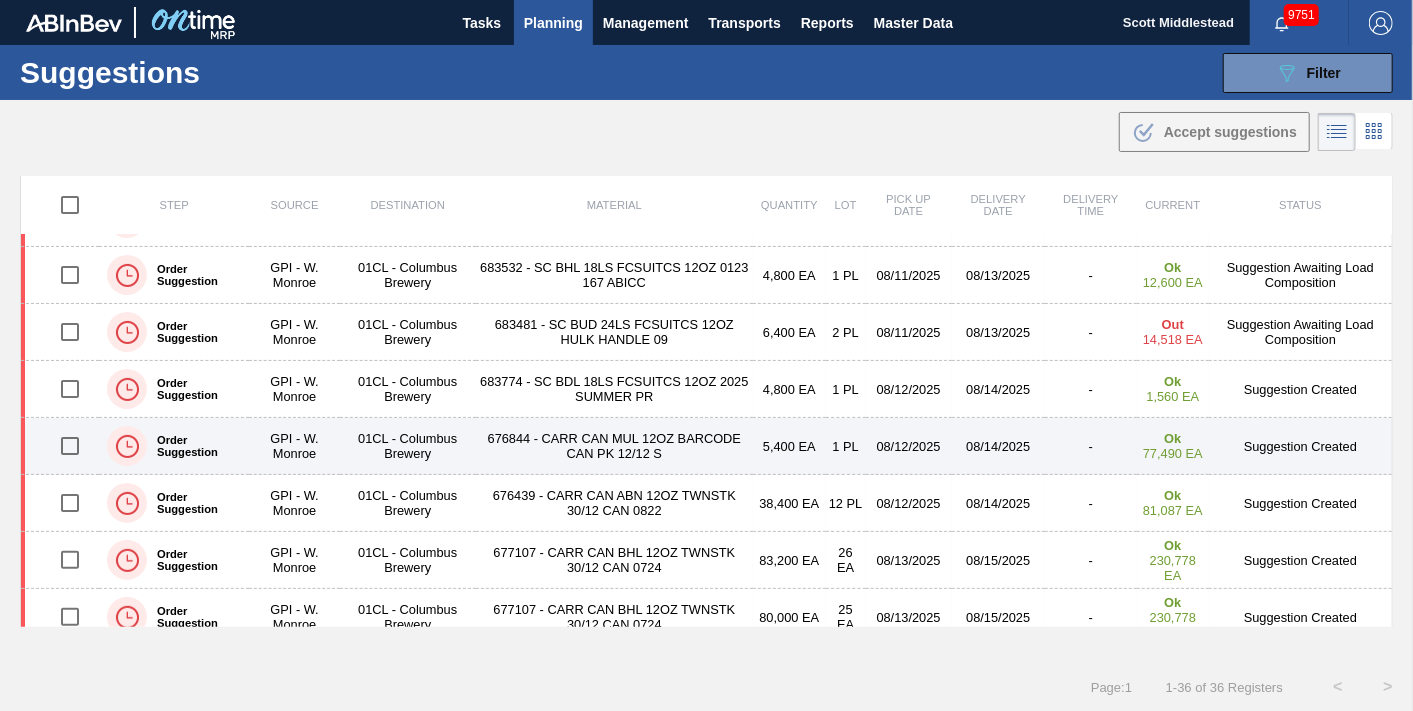 click at bounding box center [70, 446] 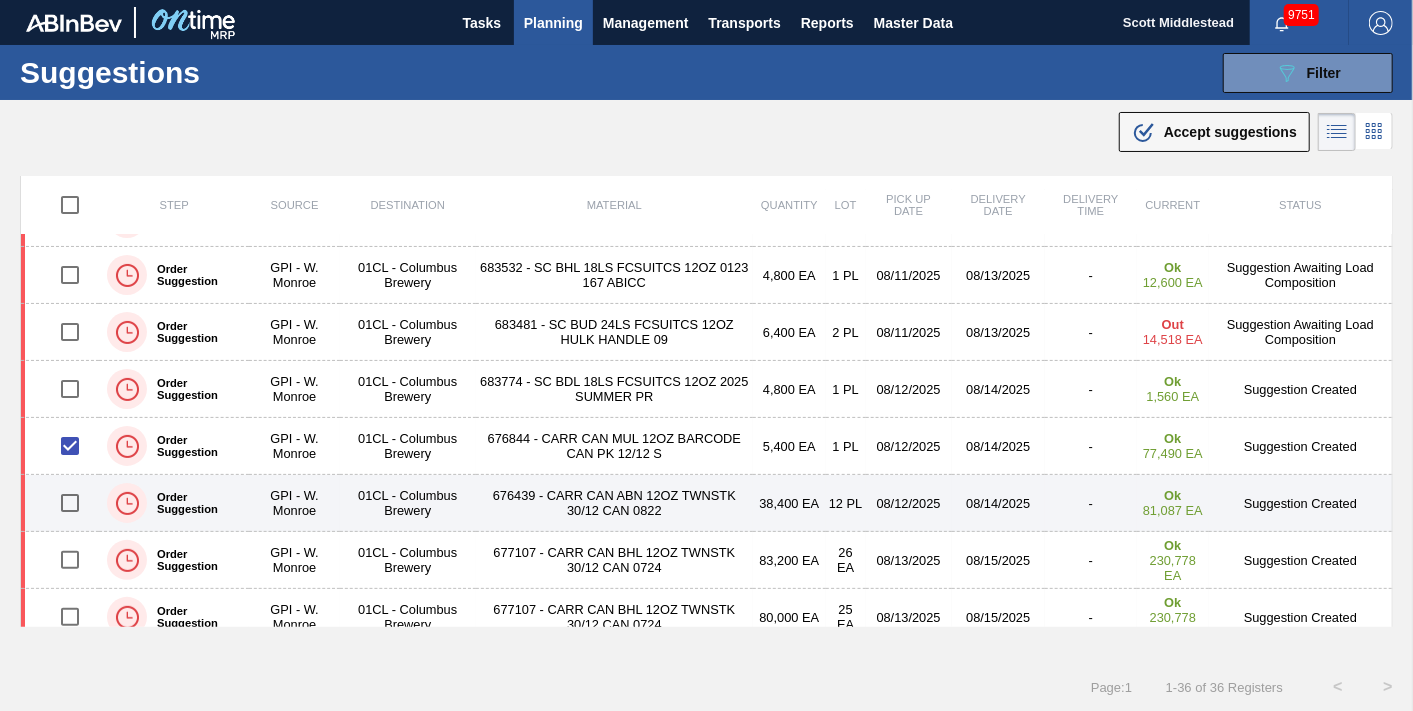 click at bounding box center (70, 503) 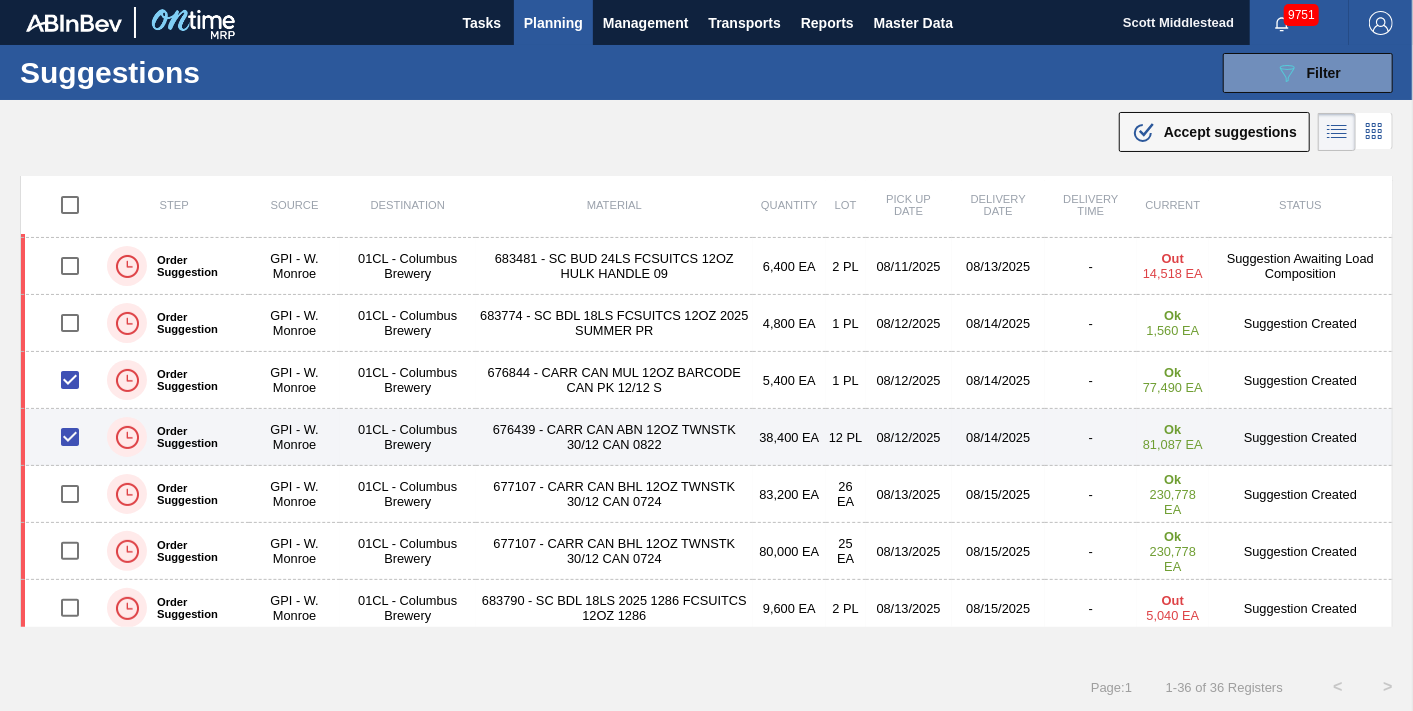 scroll, scrollTop: 499, scrollLeft: 0, axis: vertical 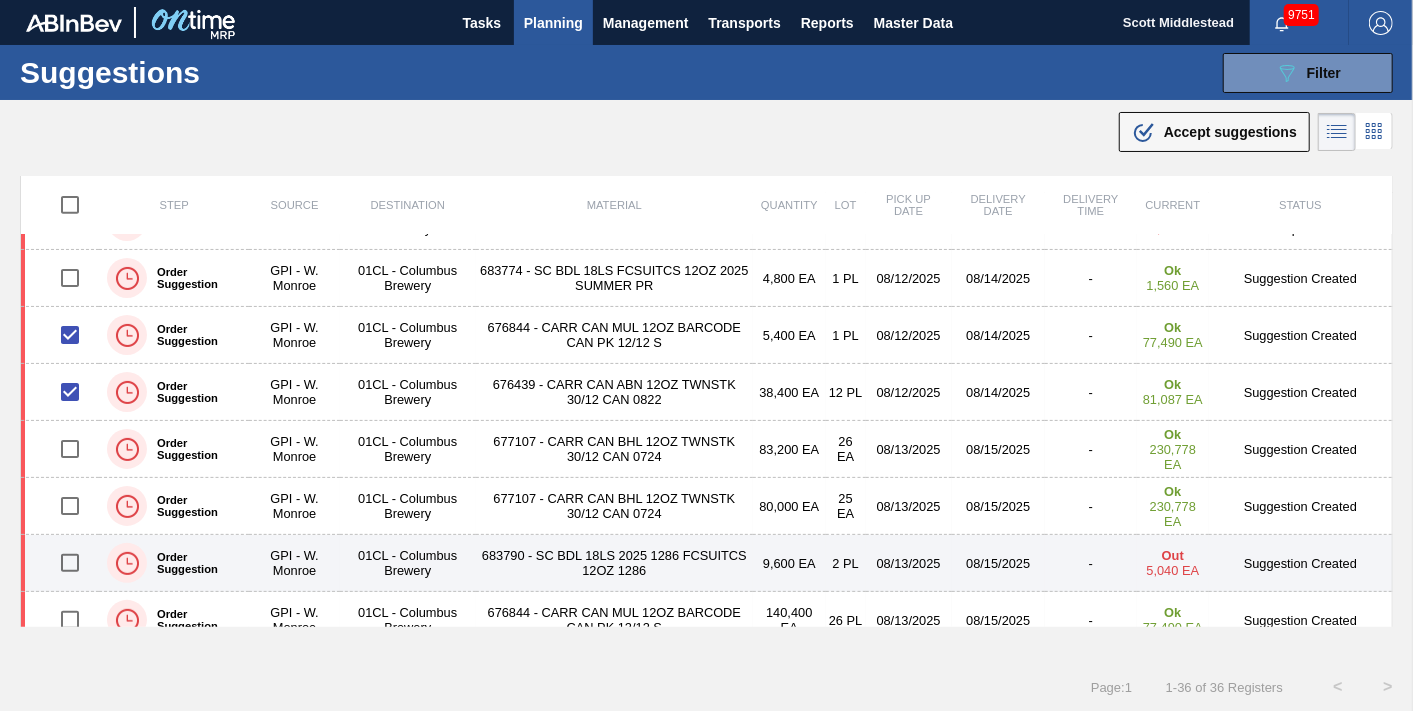 click at bounding box center (70, 563) 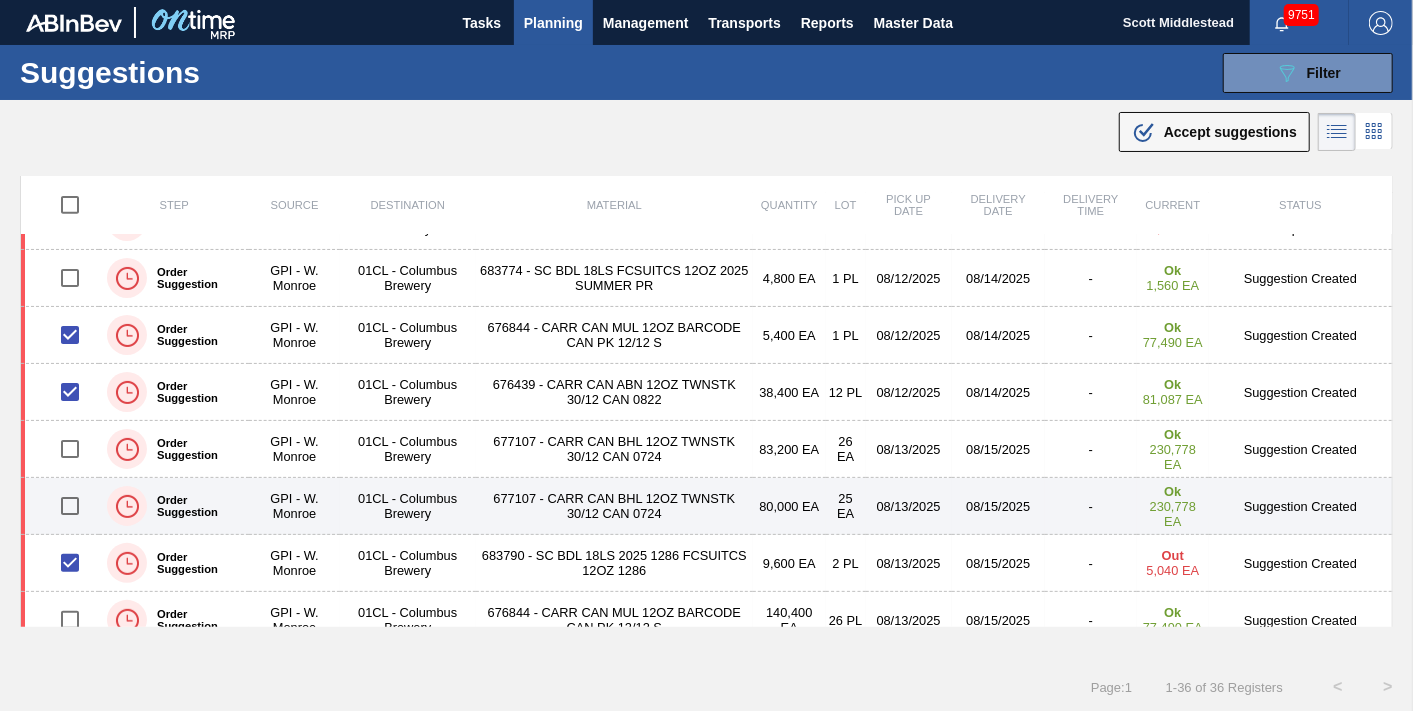 scroll, scrollTop: 610, scrollLeft: 0, axis: vertical 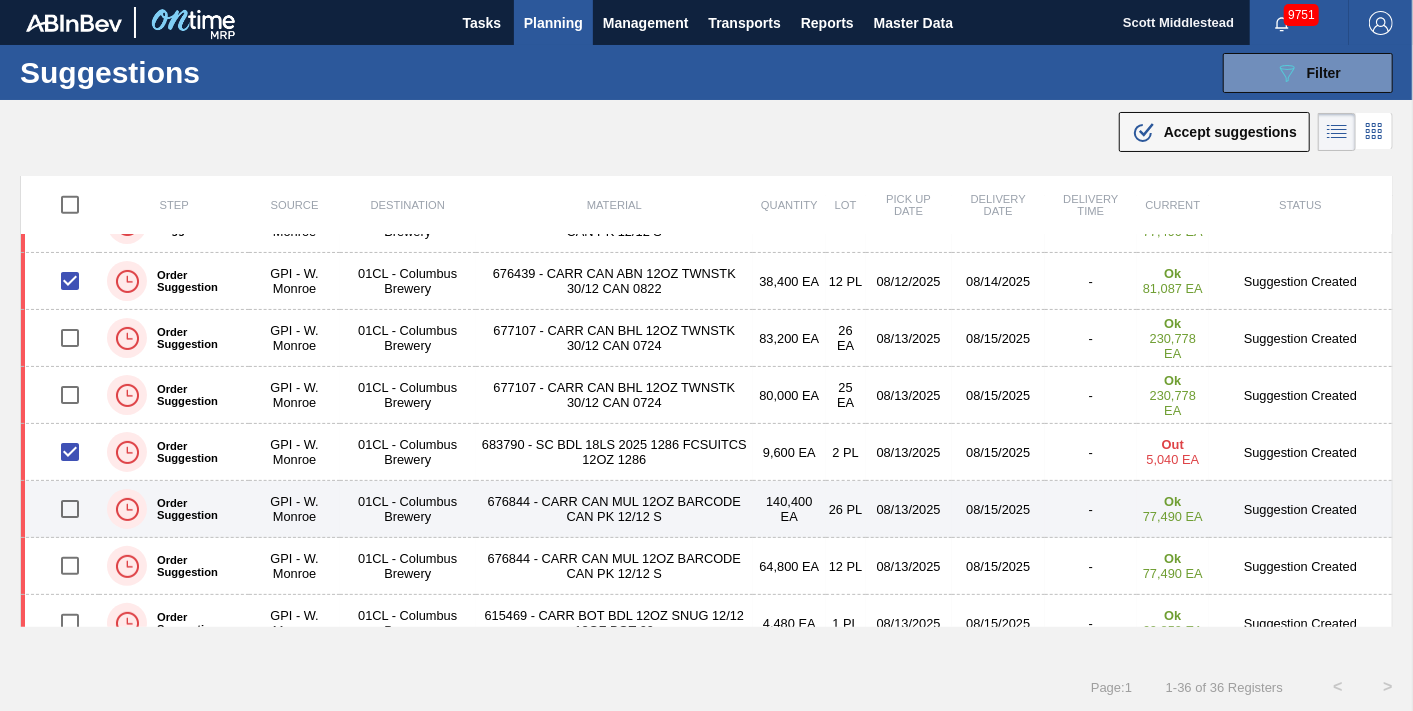 click at bounding box center [70, 509] 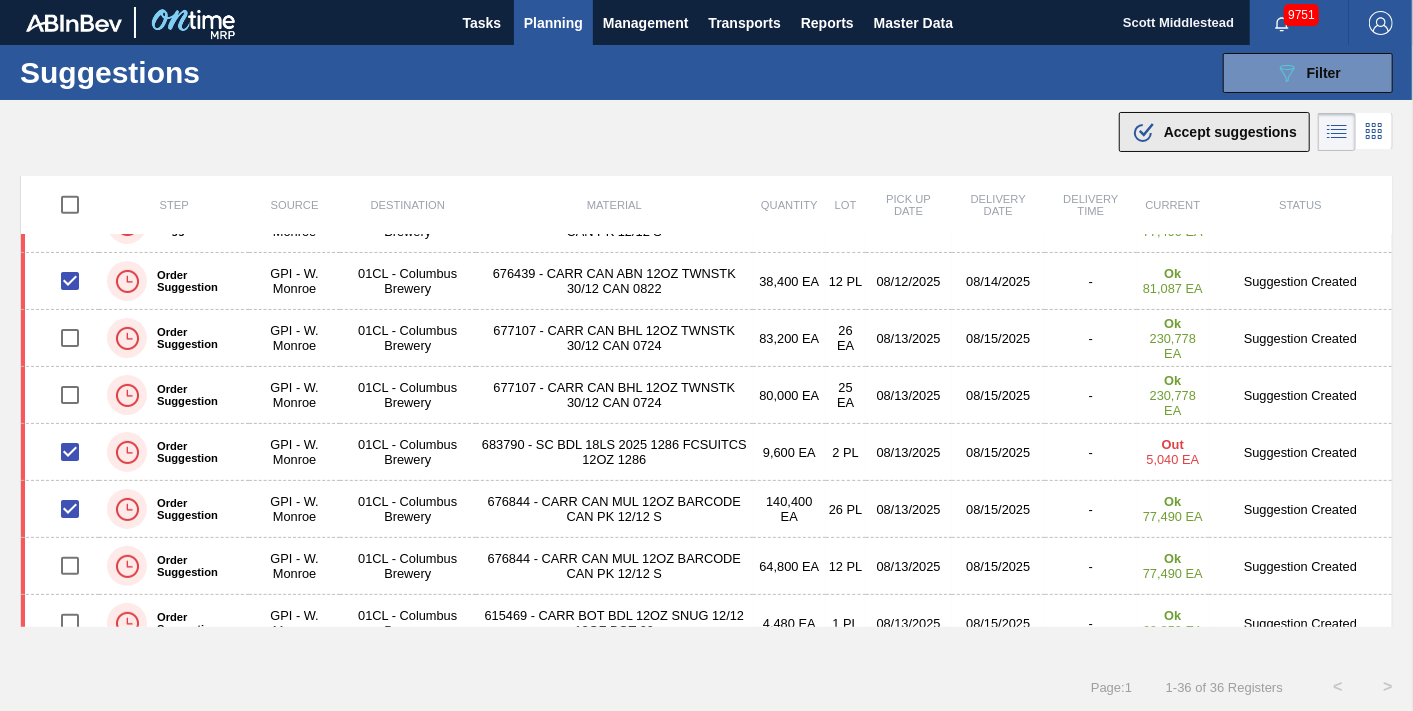 click on ".b{fill:var(--color-action-default)} Accept suggestions" at bounding box center [1214, 132] 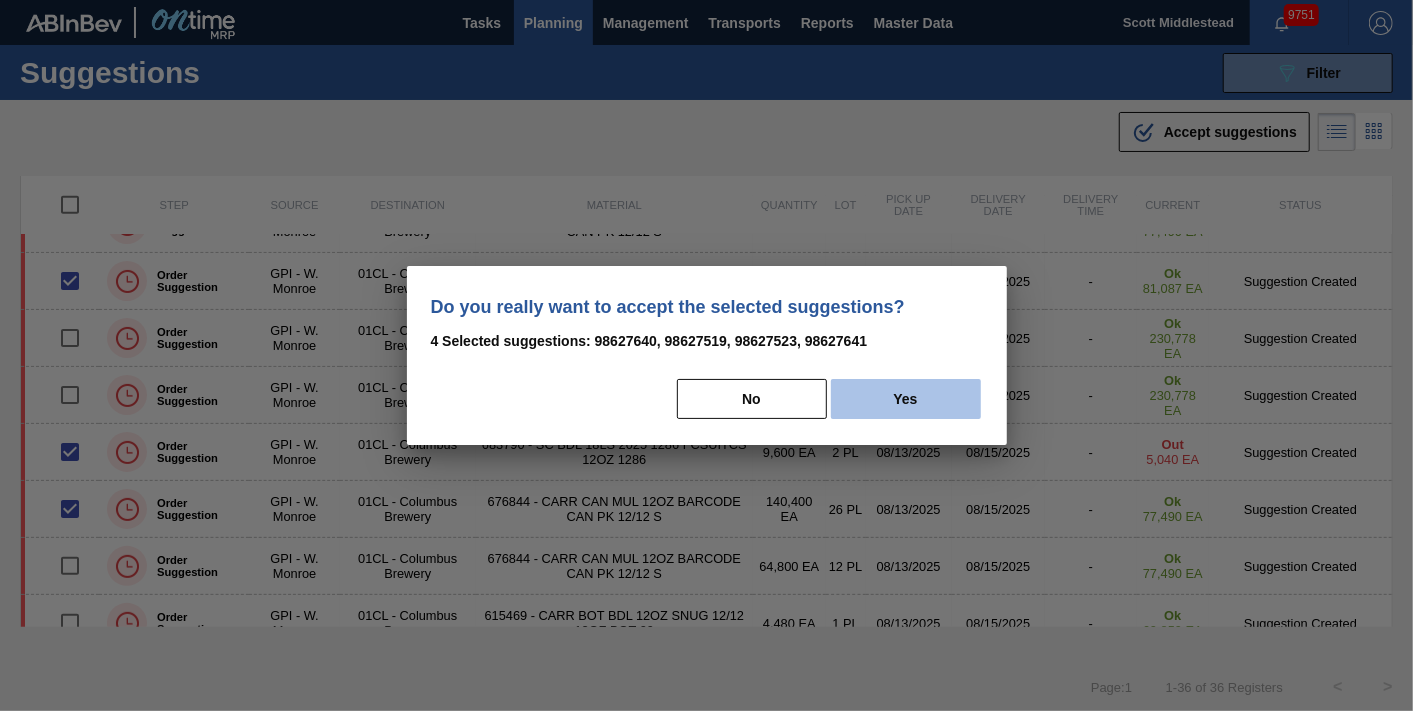 click on "Yes" at bounding box center [906, 399] 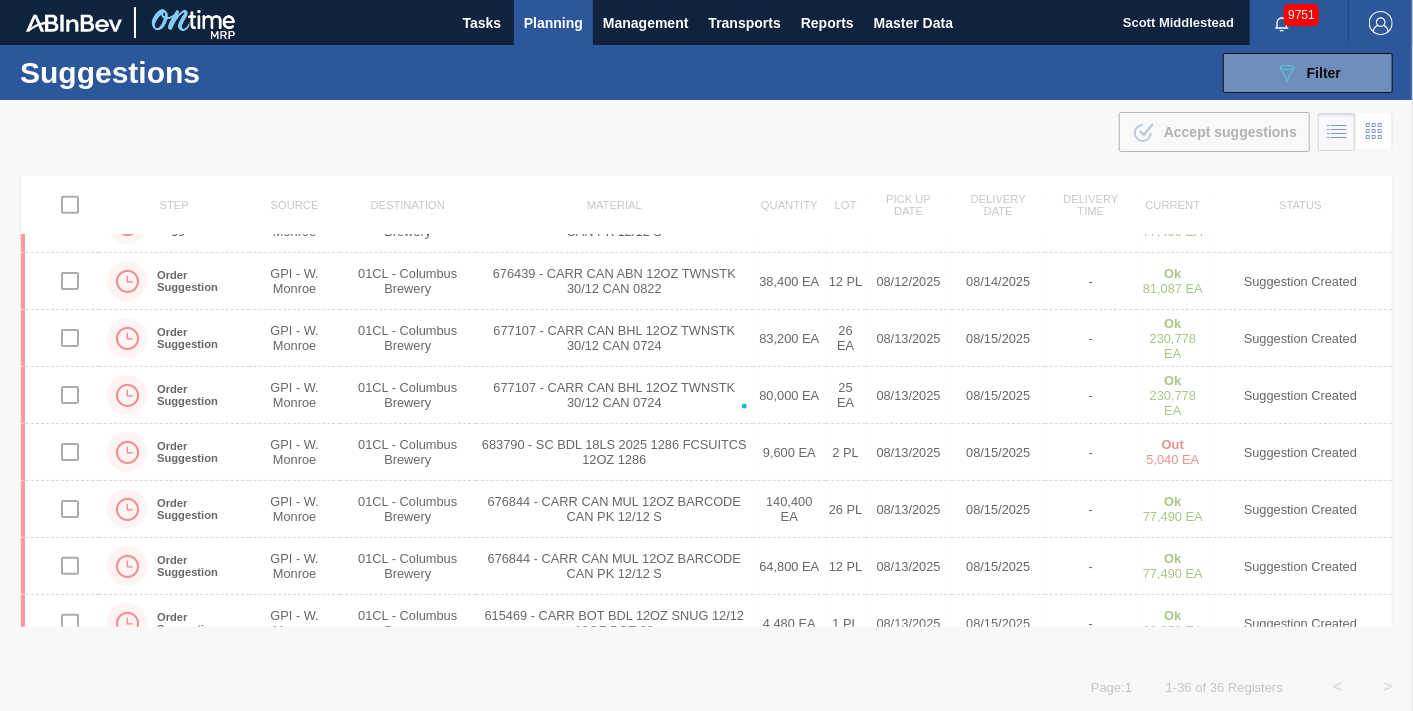 checkbox on "false" 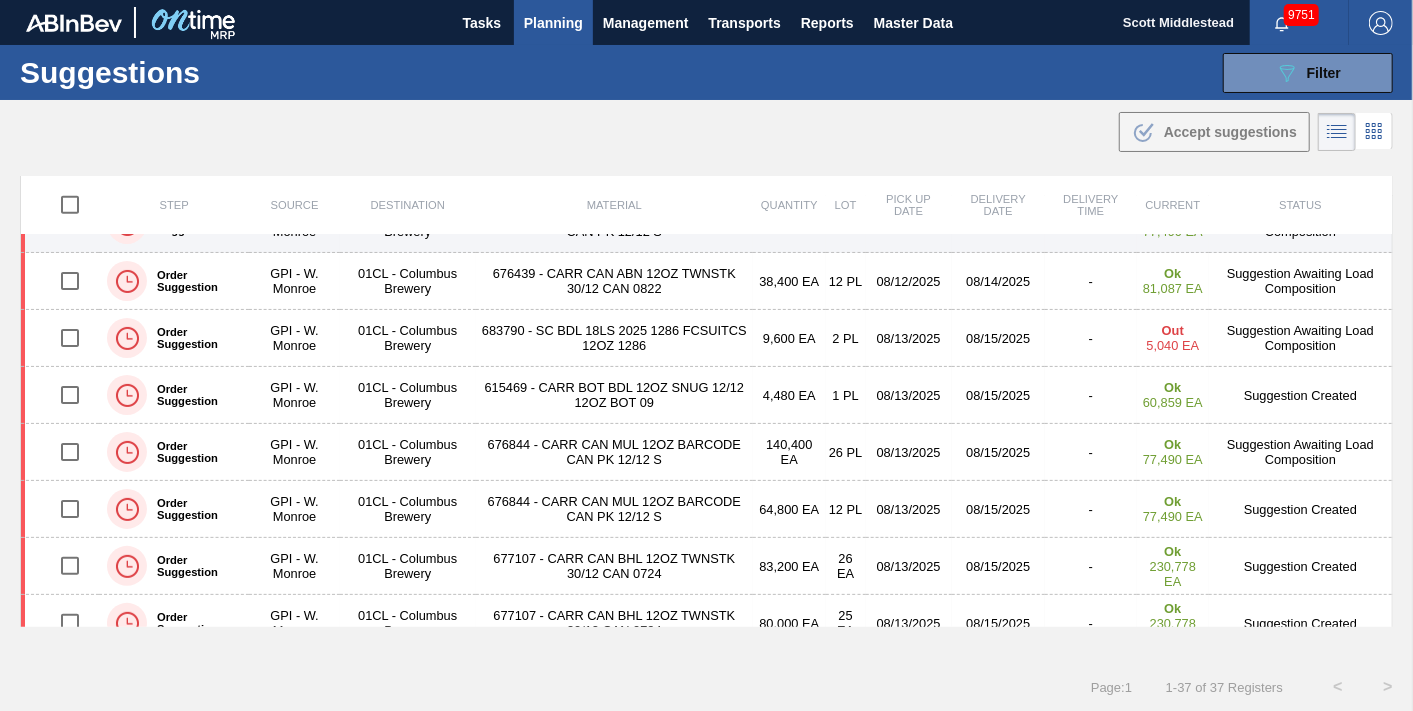 scroll, scrollTop: 721, scrollLeft: 0, axis: vertical 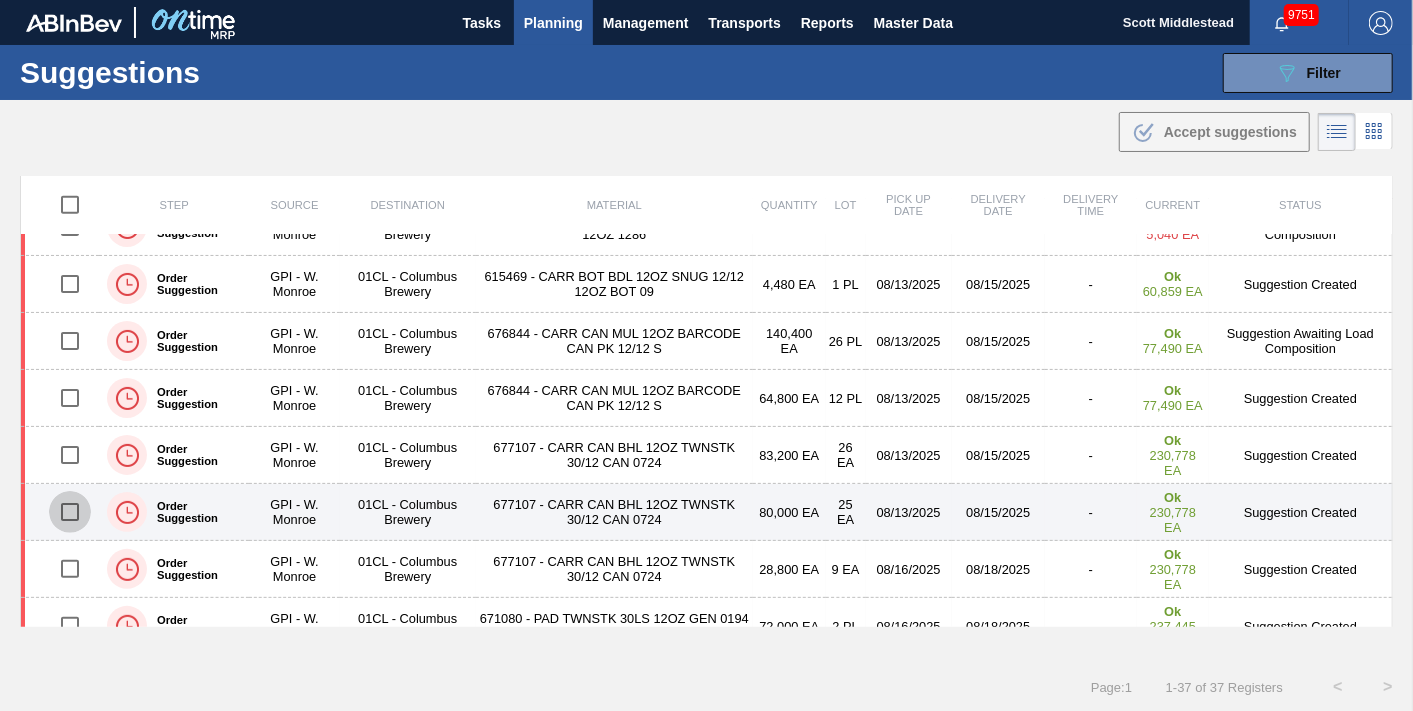 drag, startPoint x: 74, startPoint y: 509, endPoint x: 174, endPoint y: 494, distance: 101.118744 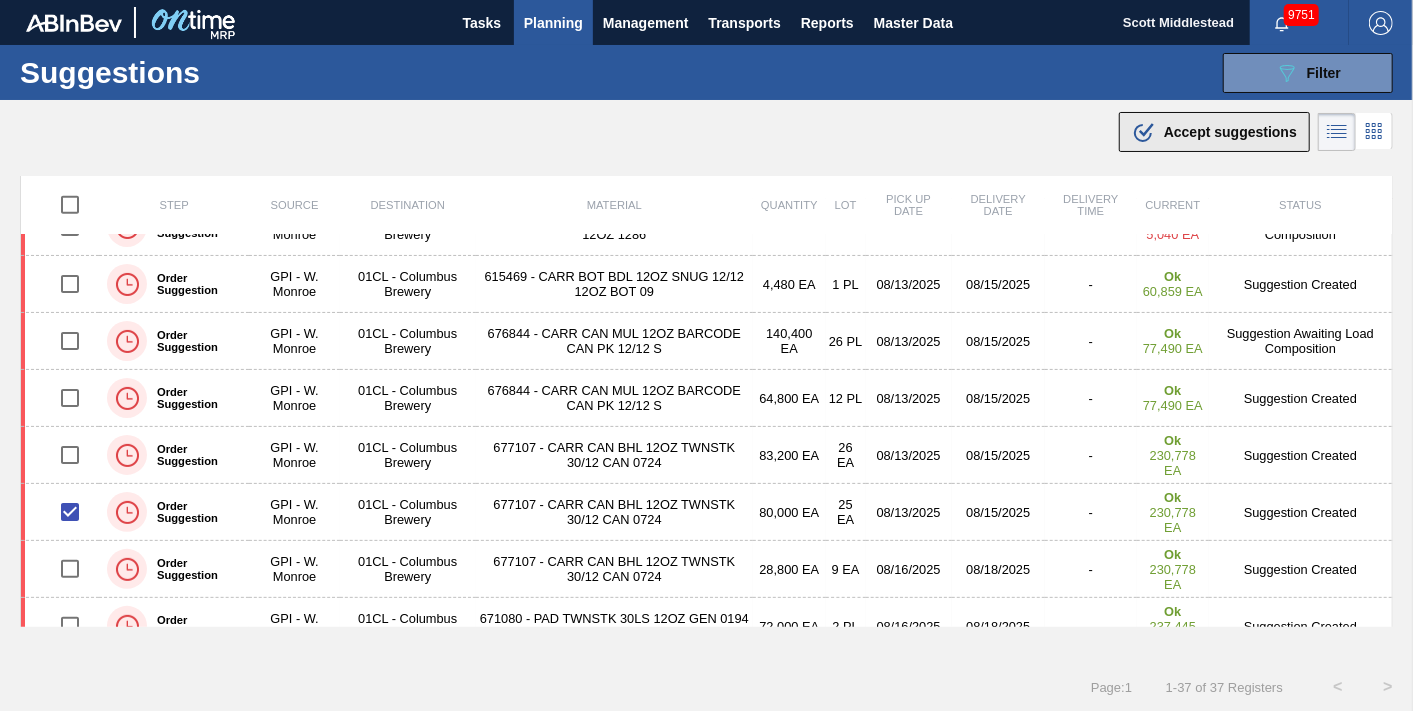 click on "Accept suggestions" at bounding box center (1230, 132) 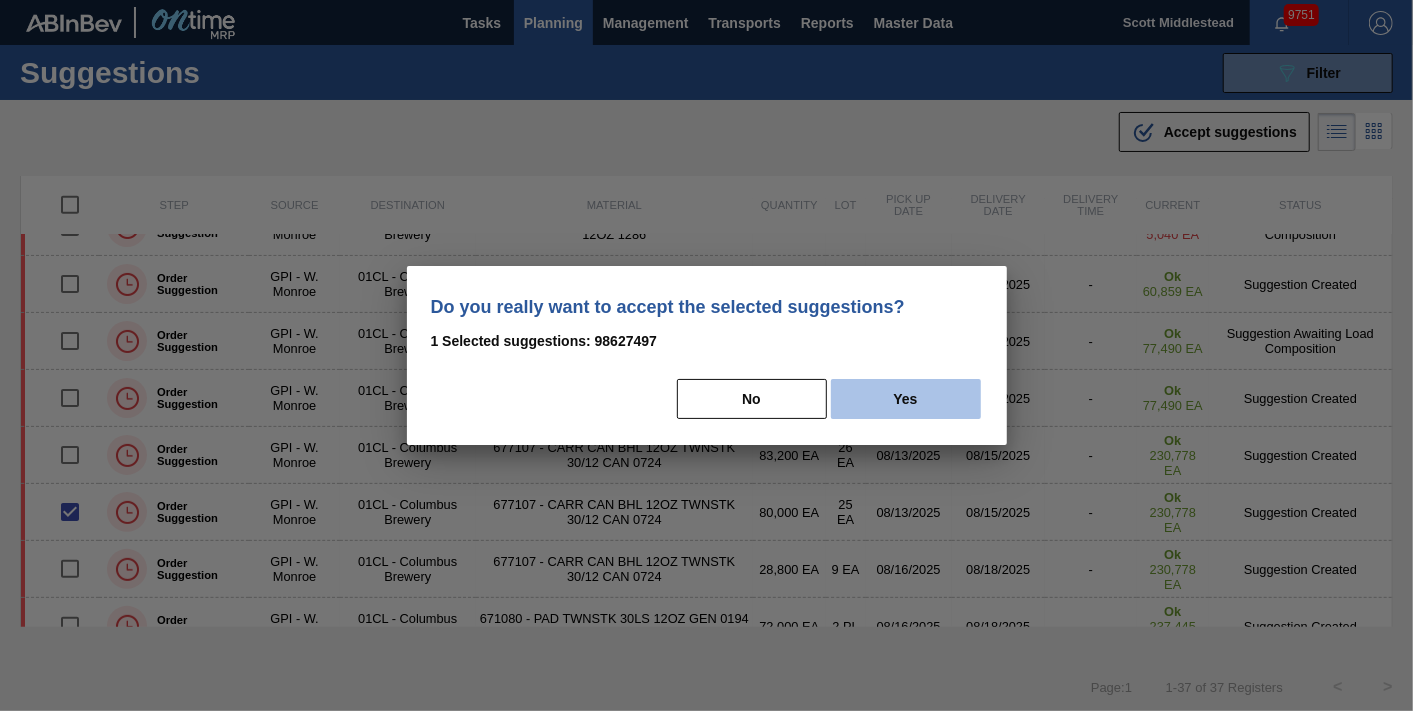 click on "Yes" at bounding box center [906, 399] 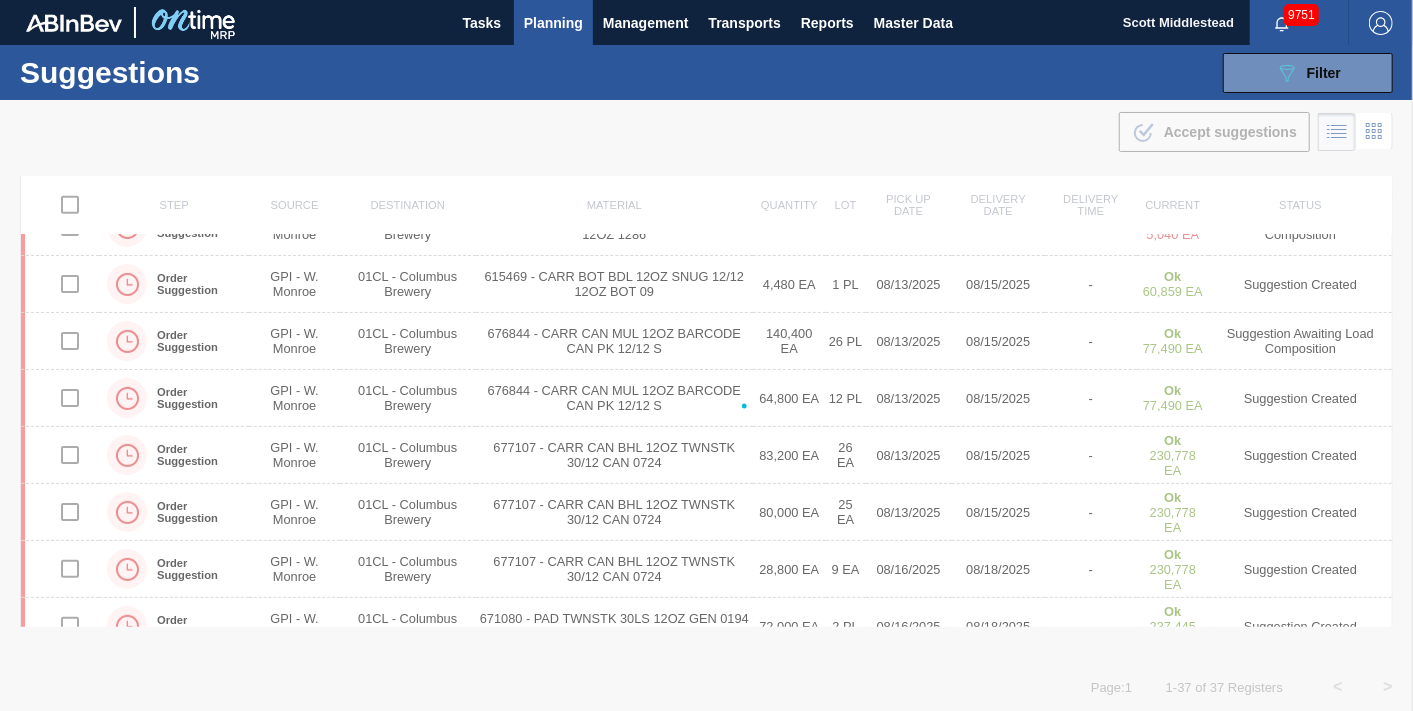 checkbox on "false" 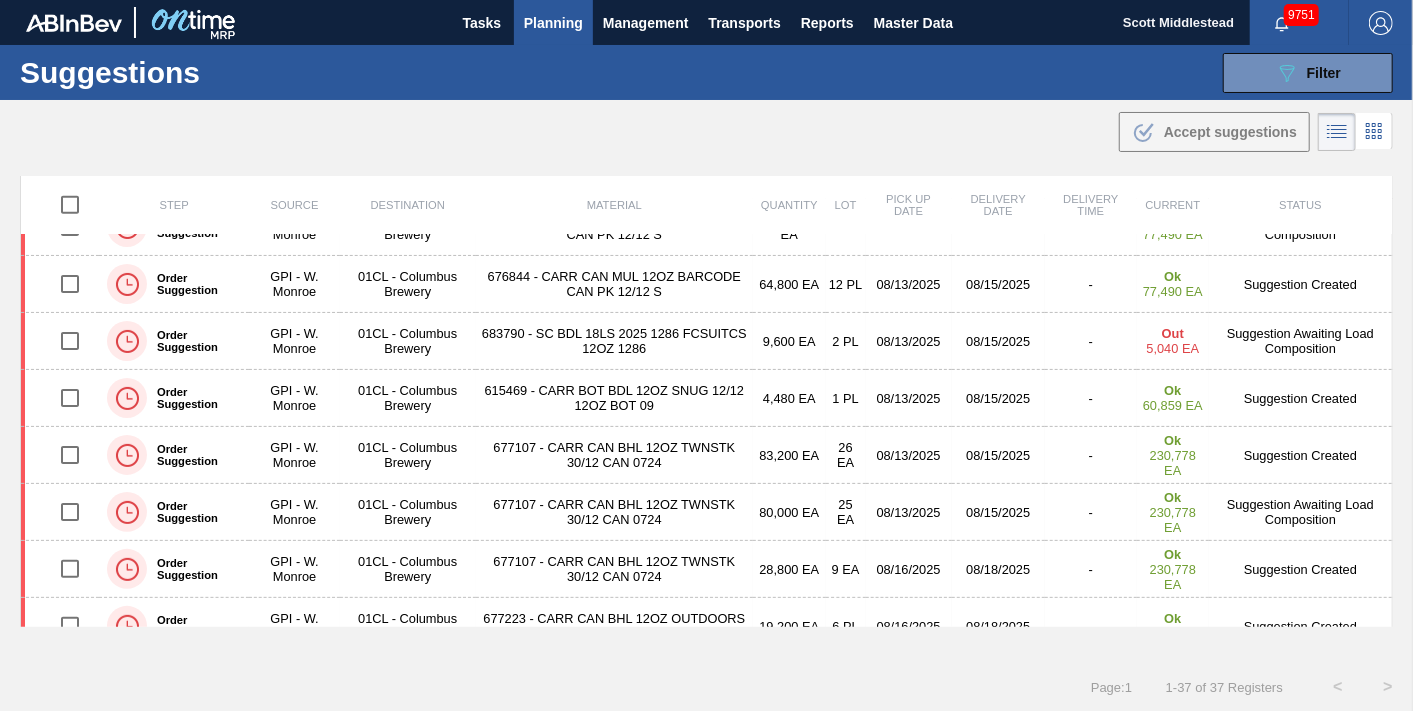scroll, scrollTop: 664, scrollLeft: 0, axis: vertical 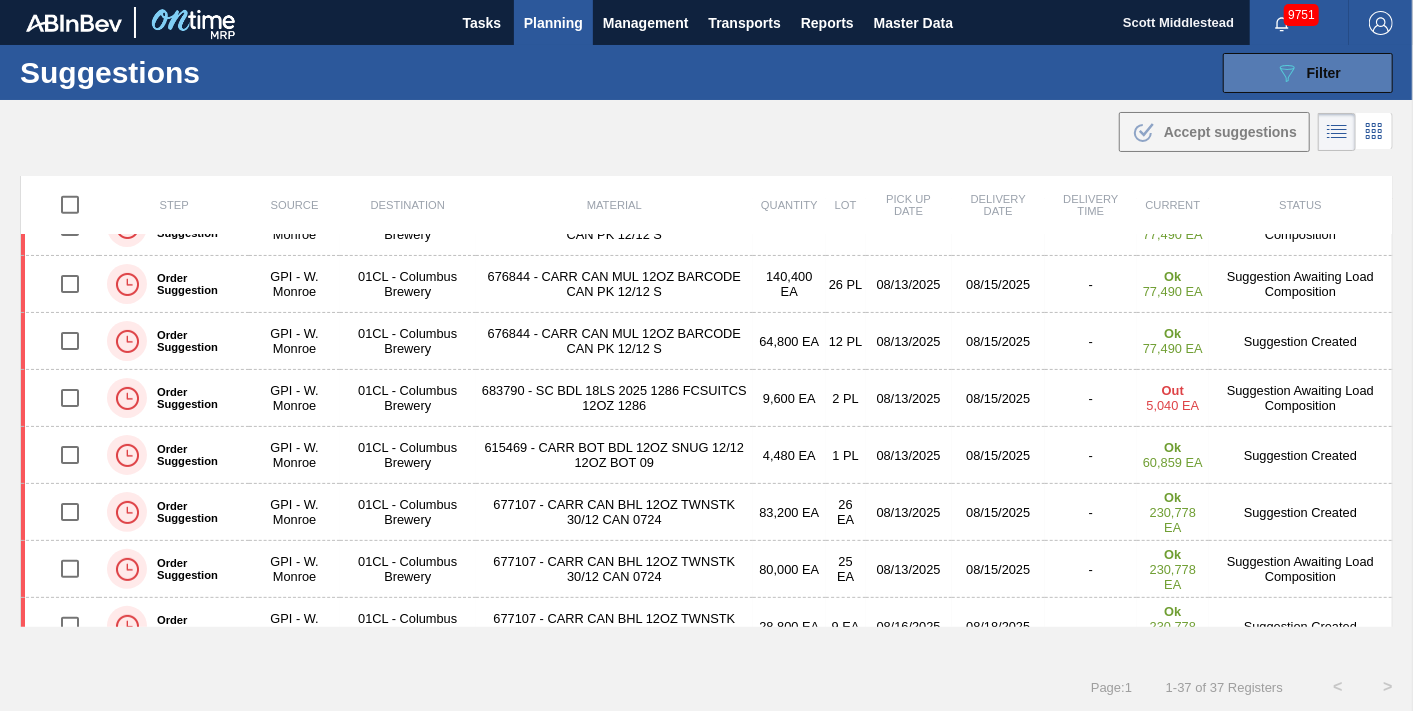click on "089F7B8B-B2A5-4AFE-B5C0-19BA573D28AC" 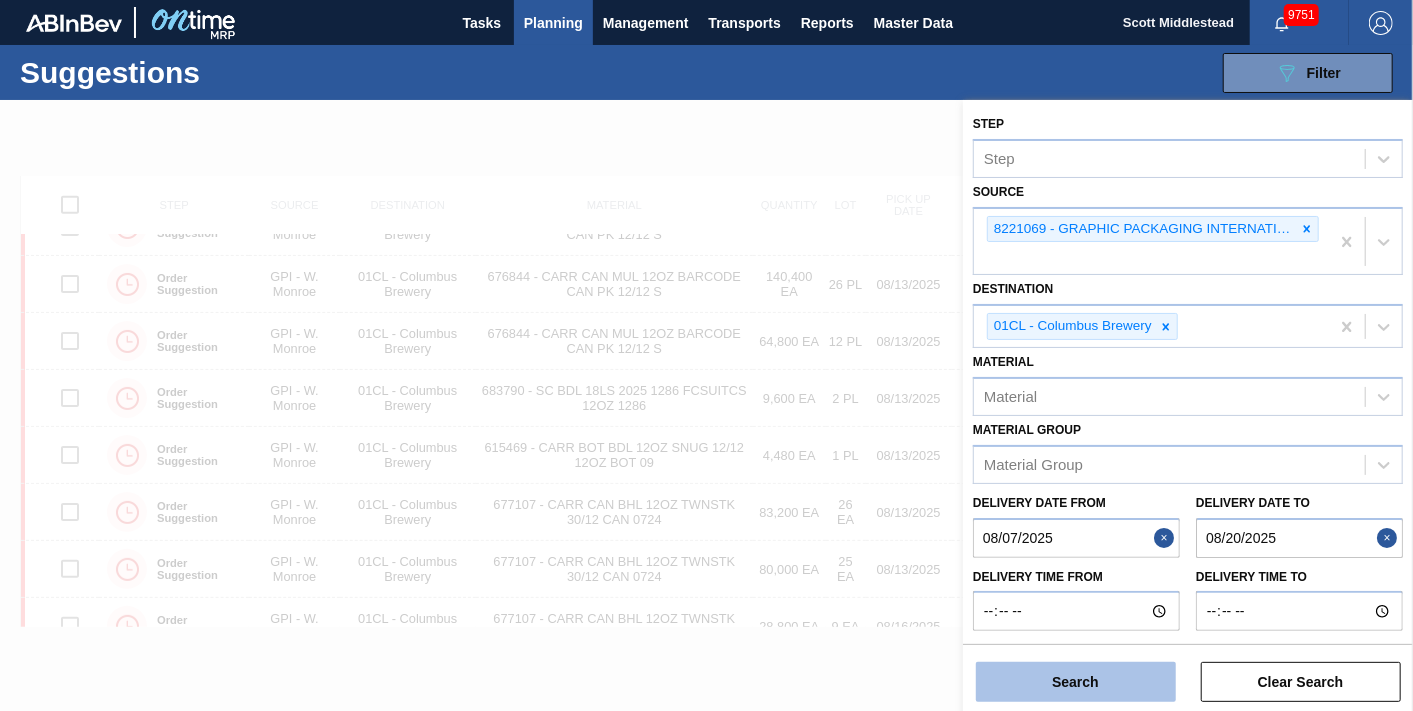 click on "Search" at bounding box center (1076, 682) 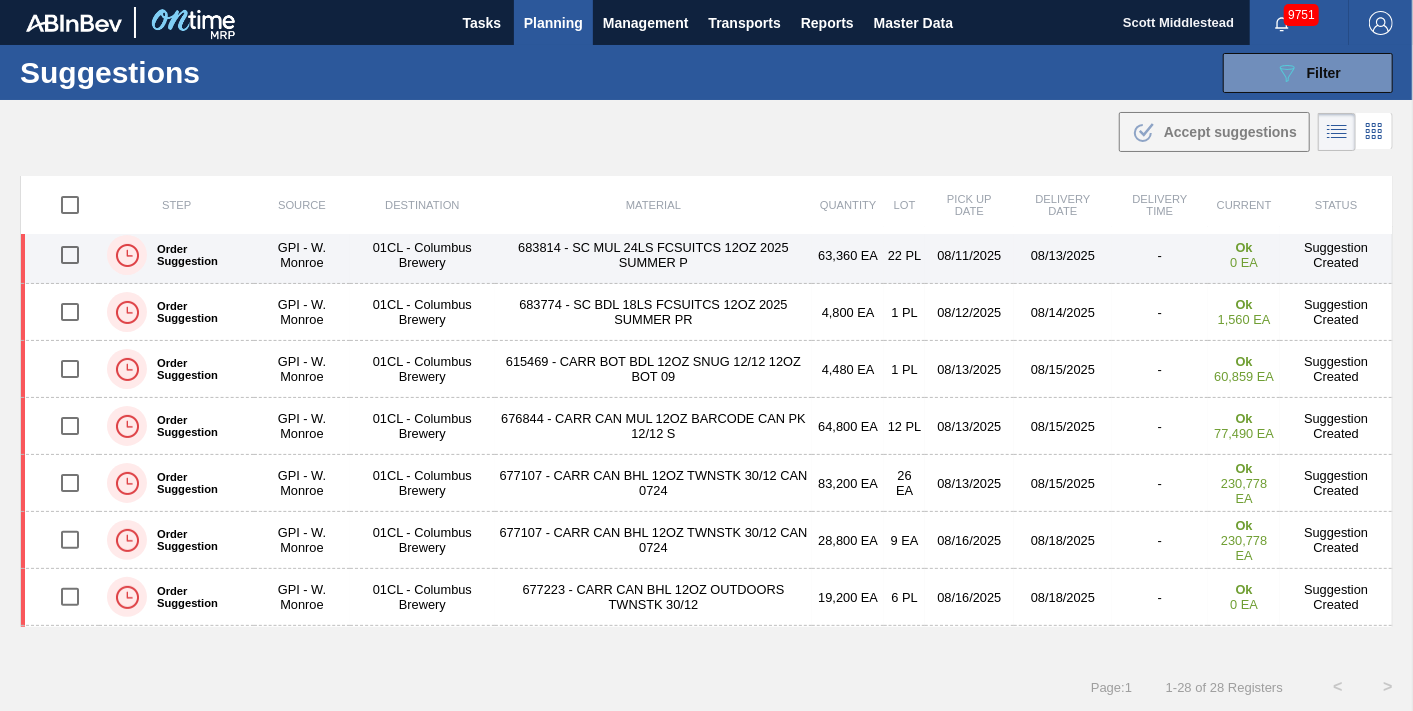scroll, scrollTop: 265, scrollLeft: 0, axis: vertical 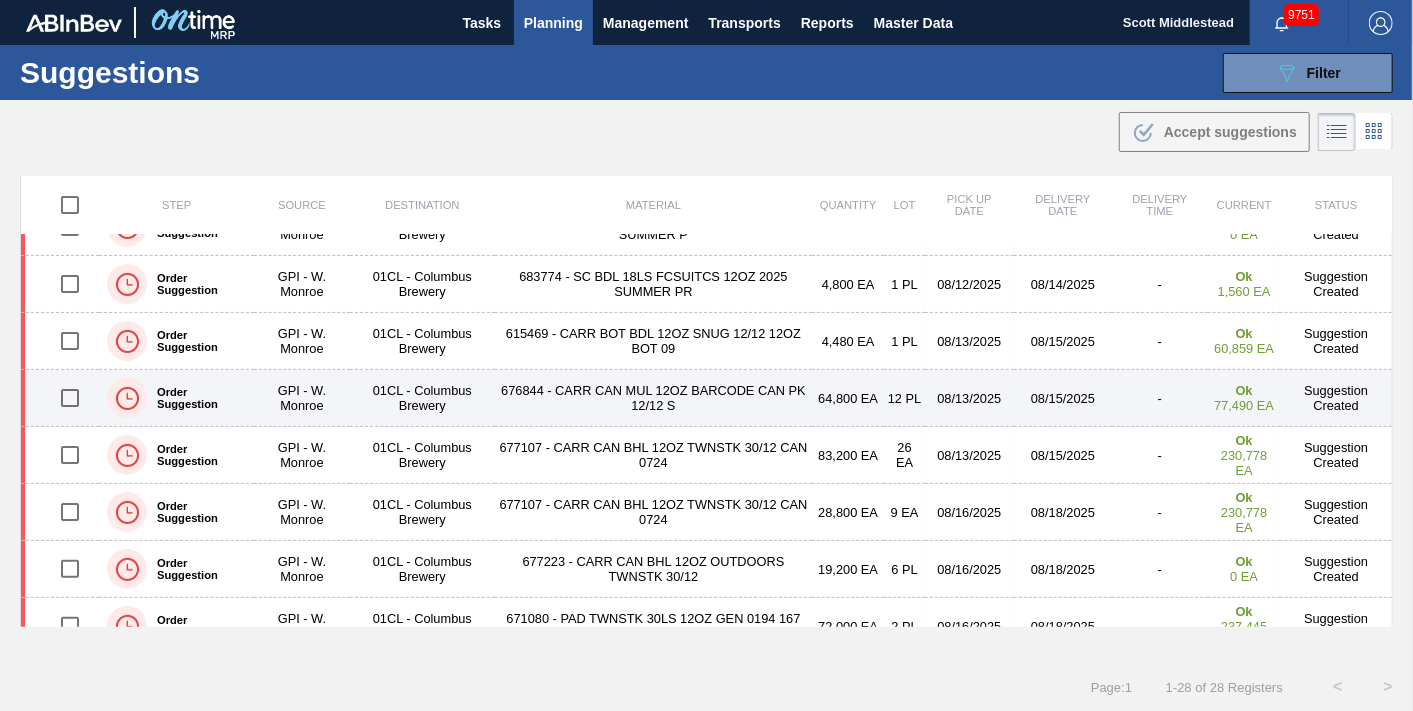click at bounding box center (70, 398) 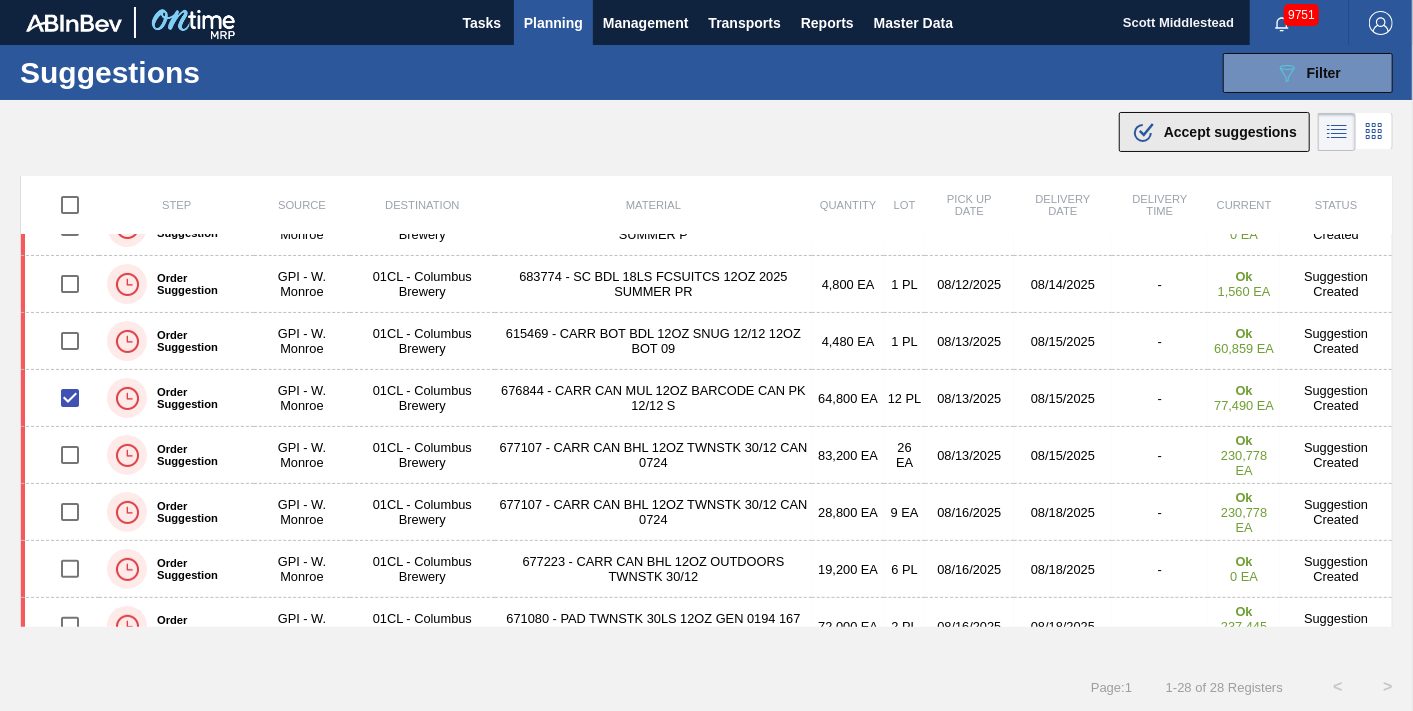 click on "Accept suggestions" at bounding box center [1230, 132] 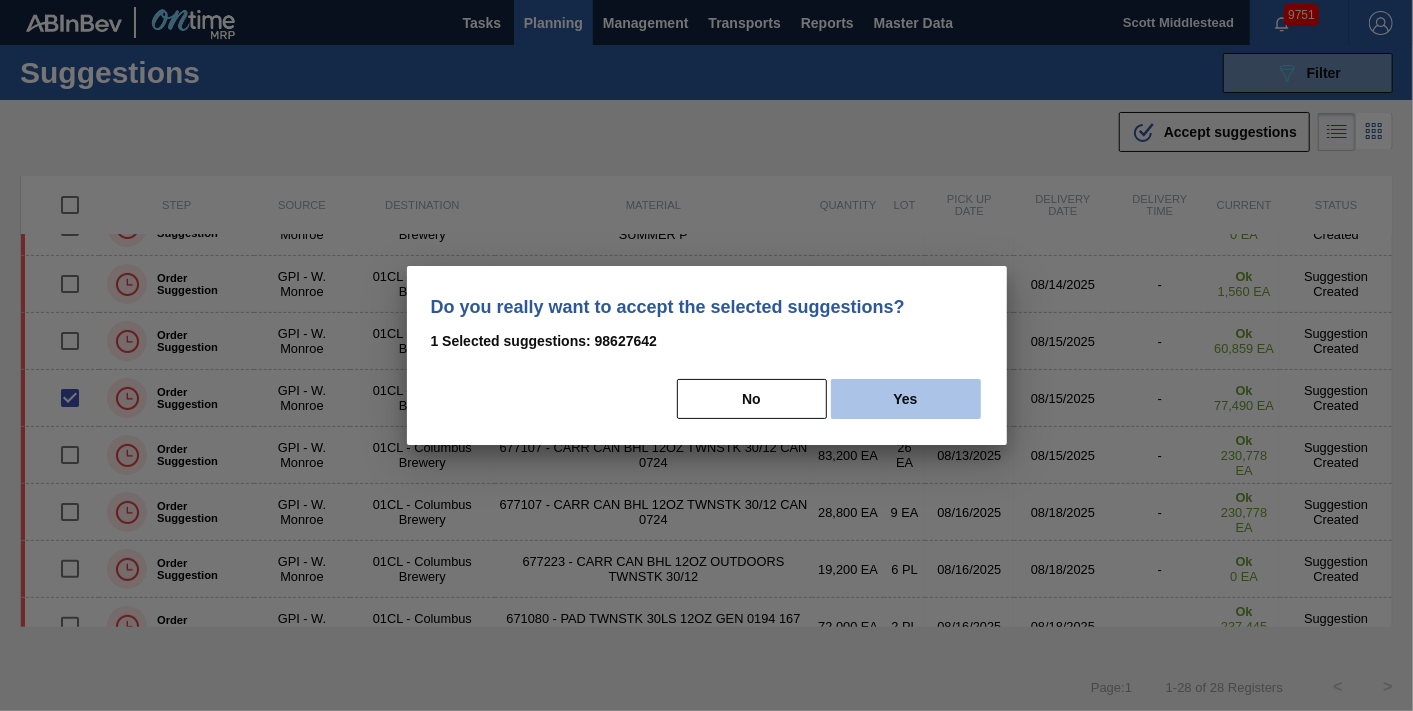 click on "Yes" at bounding box center [906, 399] 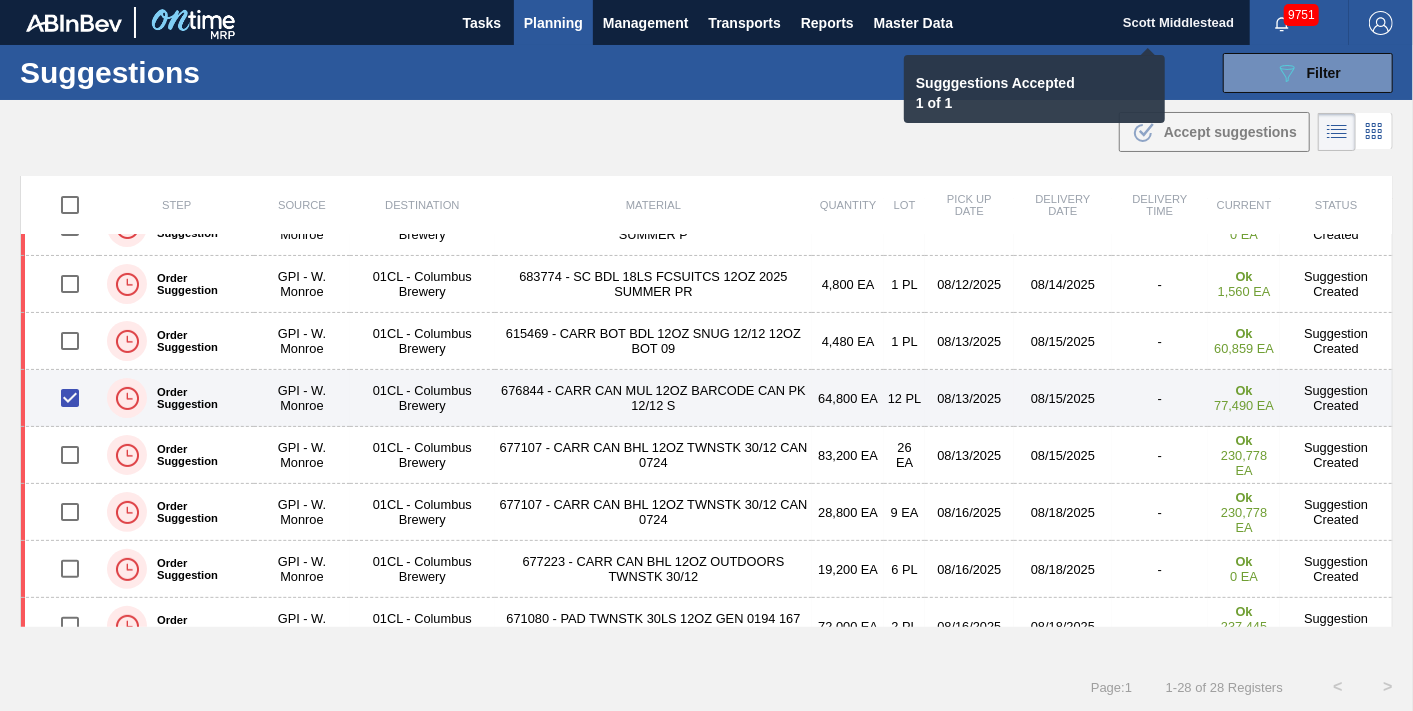 checkbox on "false" 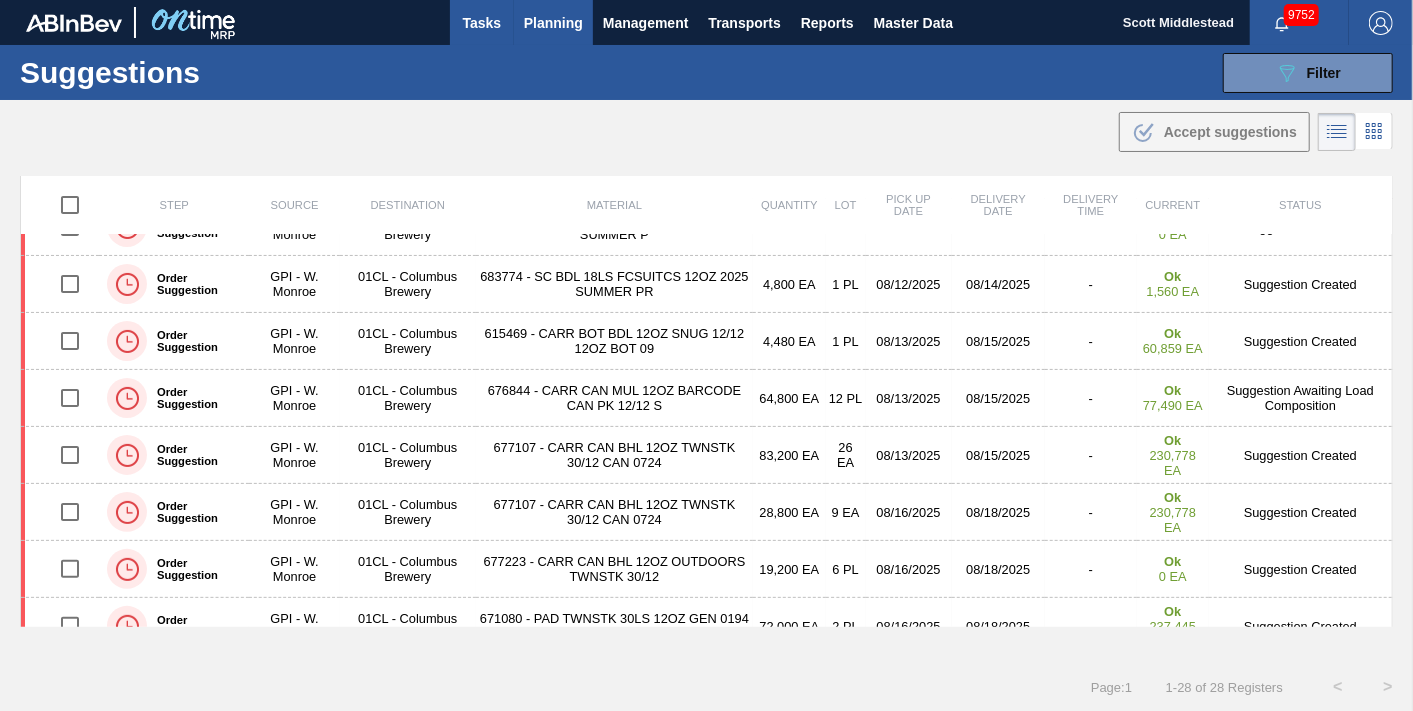scroll, scrollTop: 265, scrollLeft: 0, axis: vertical 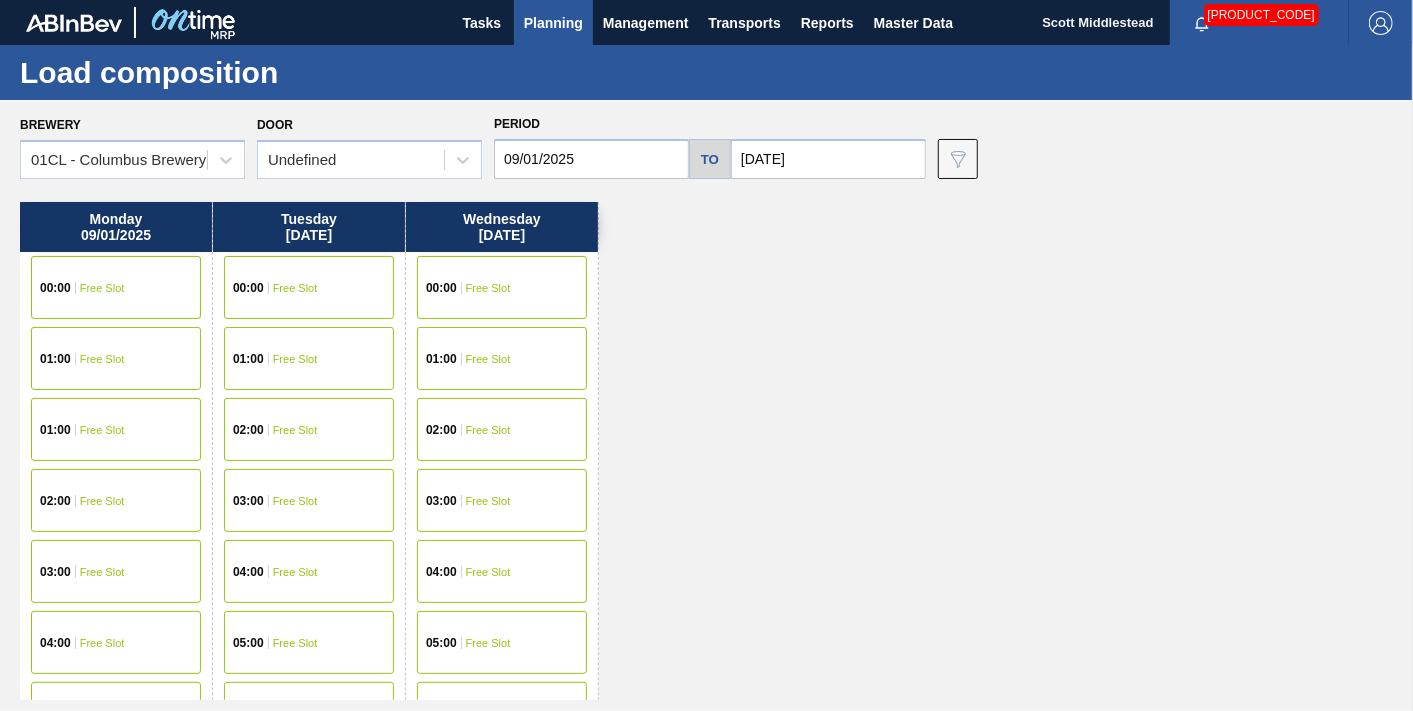 click on "Planning" at bounding box center [553, 23] 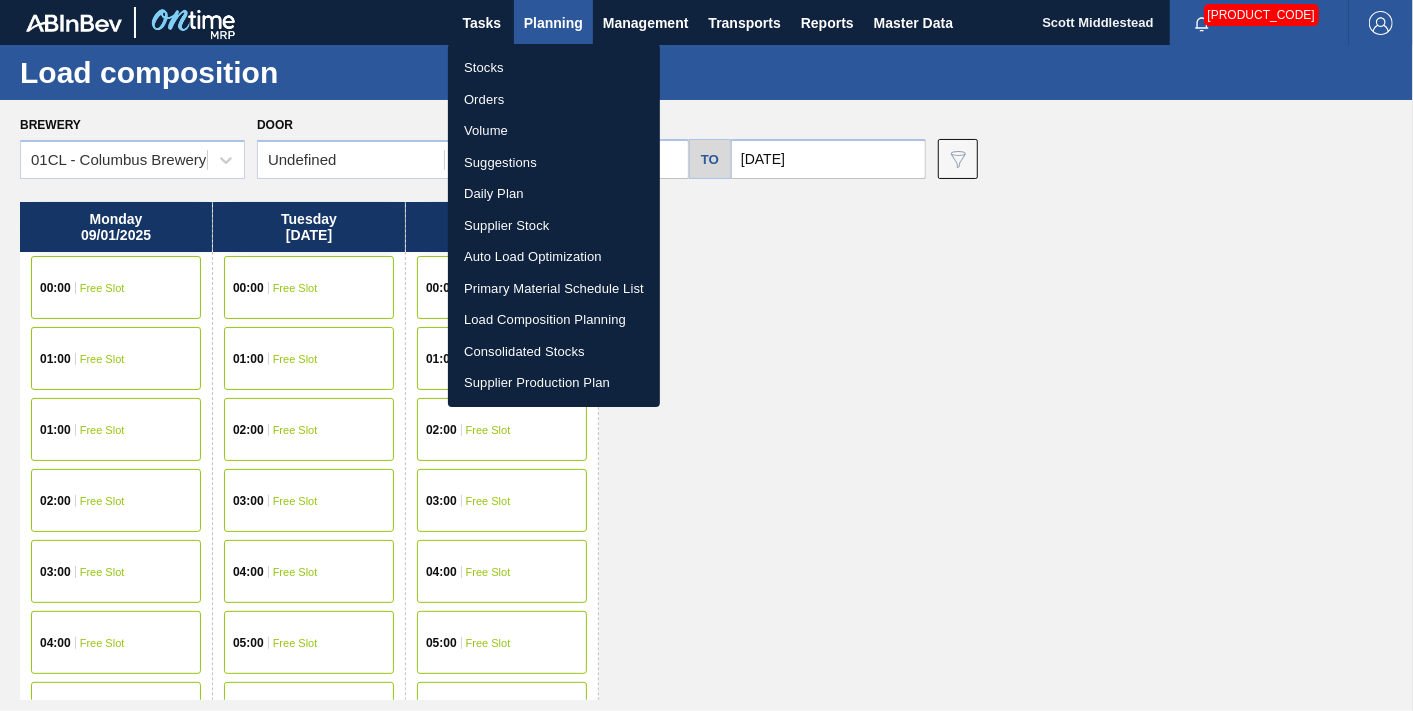 click at bounding box center (706, 355) 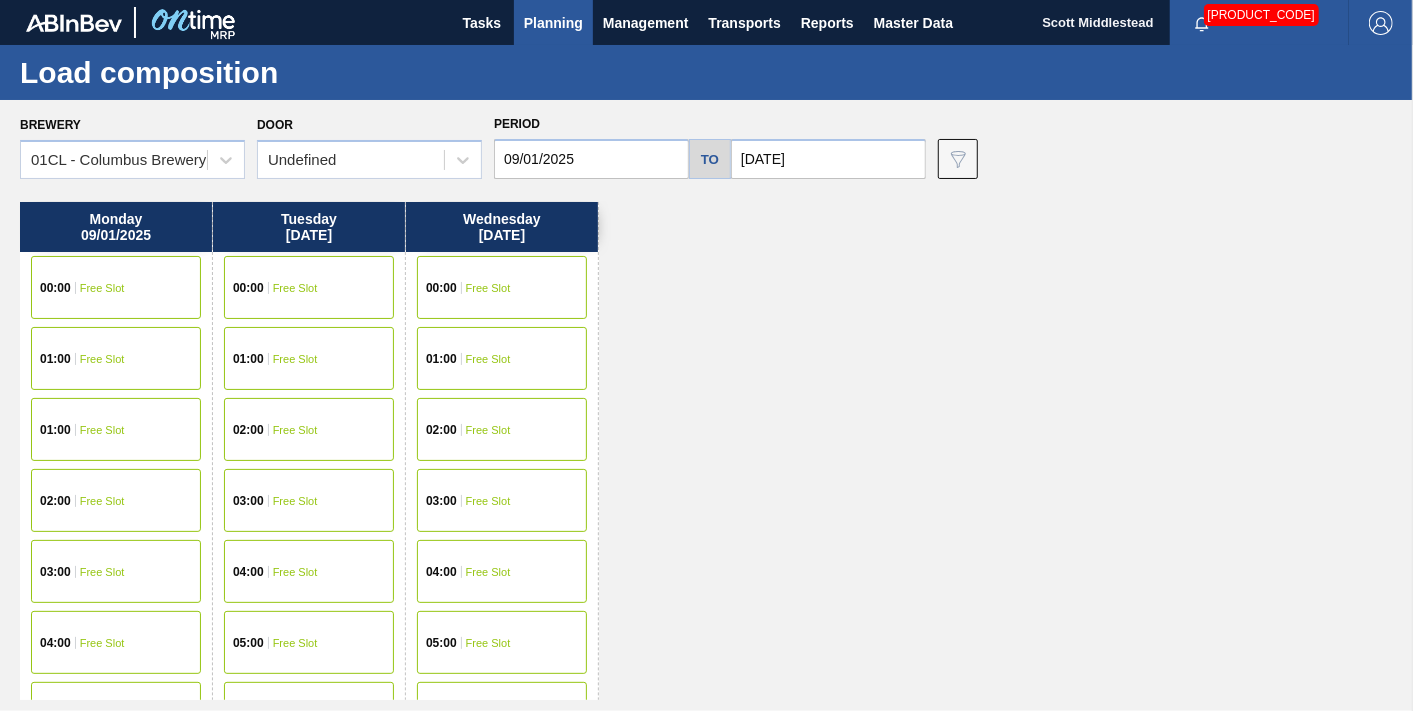 click on "Planning" at bounding box center [553, 23] 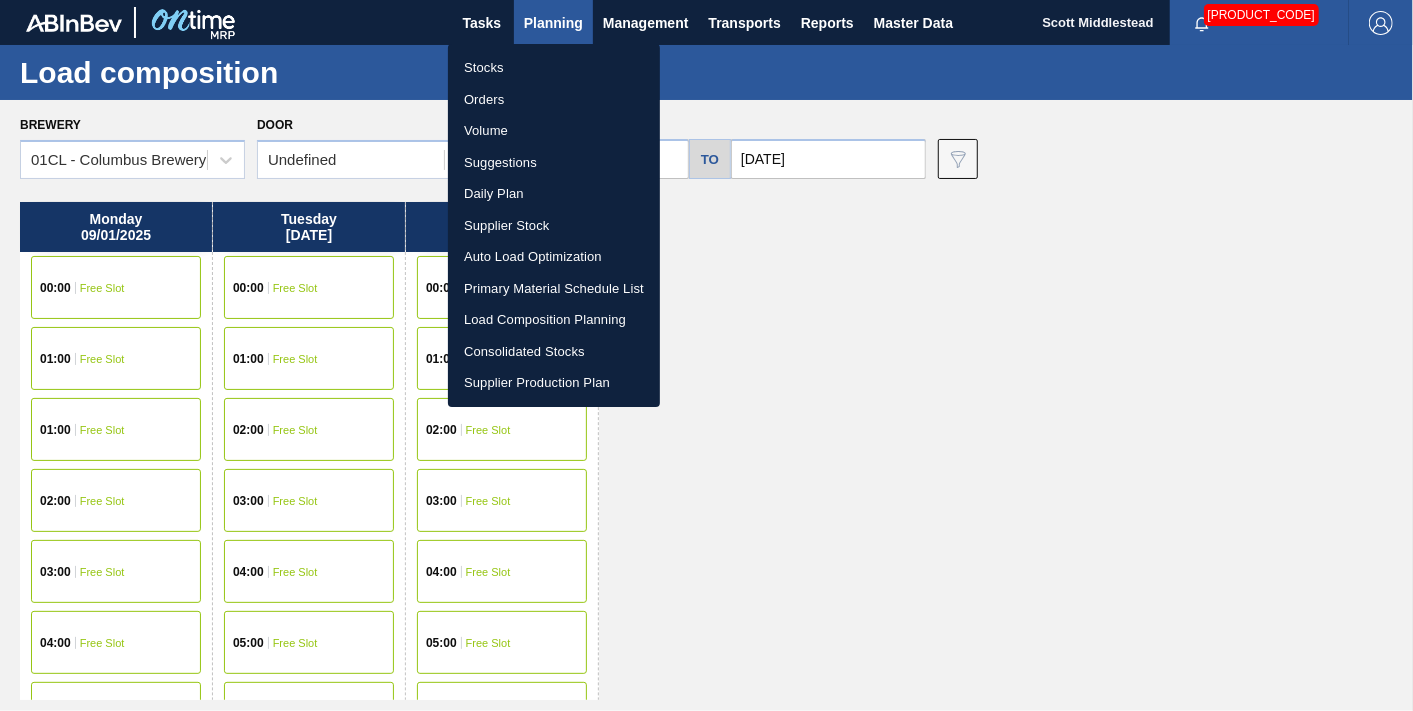 click at bounding box center [706, 355] 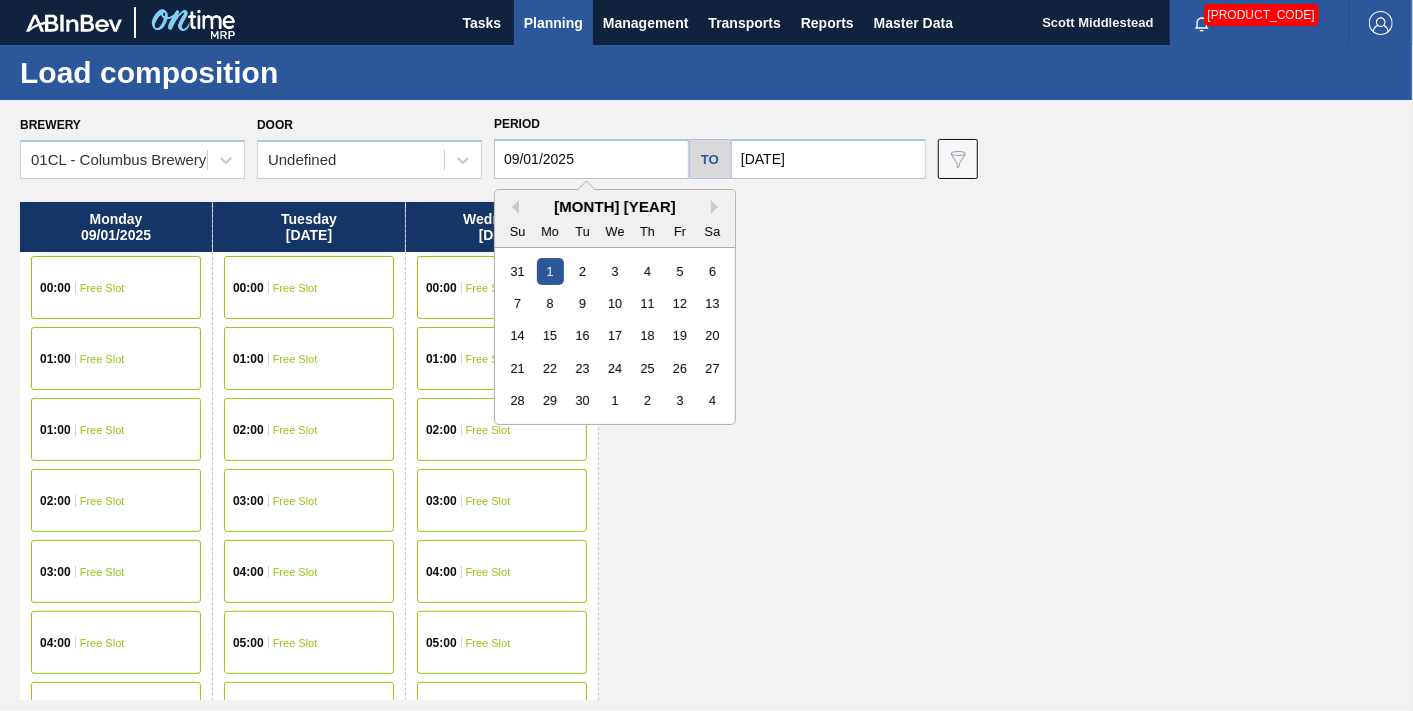 click on "09/01/2025" at bounding box center (591, 159) 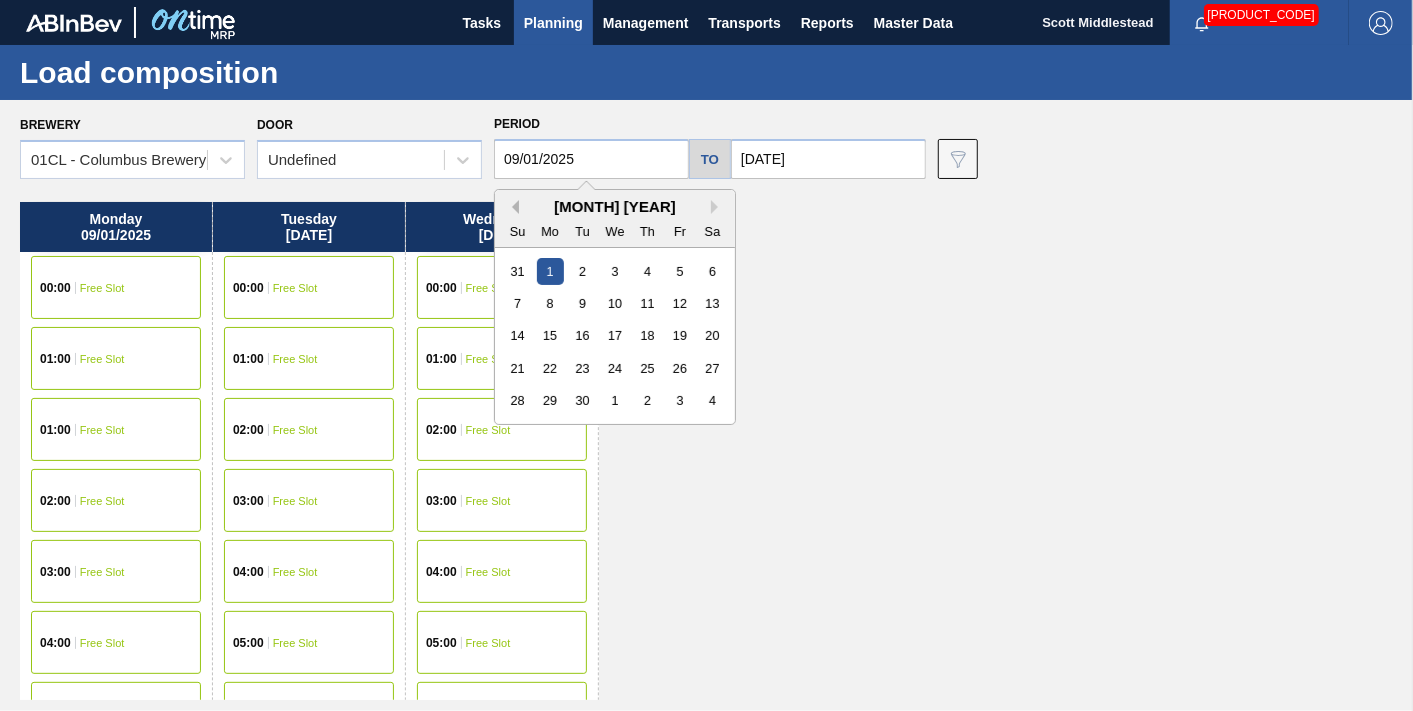 click on "Previous Month" at bounding box center (512, 207) 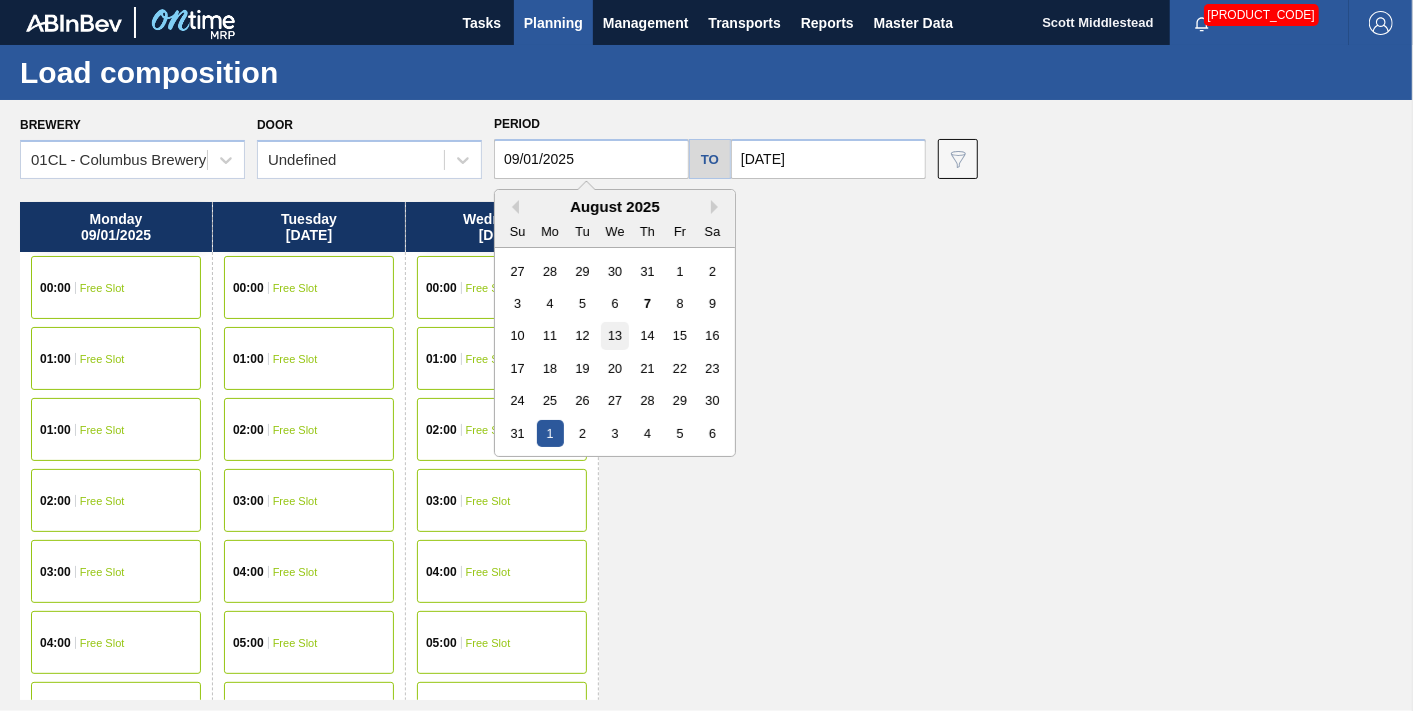 click on "13" at bounding box center (614, 335) 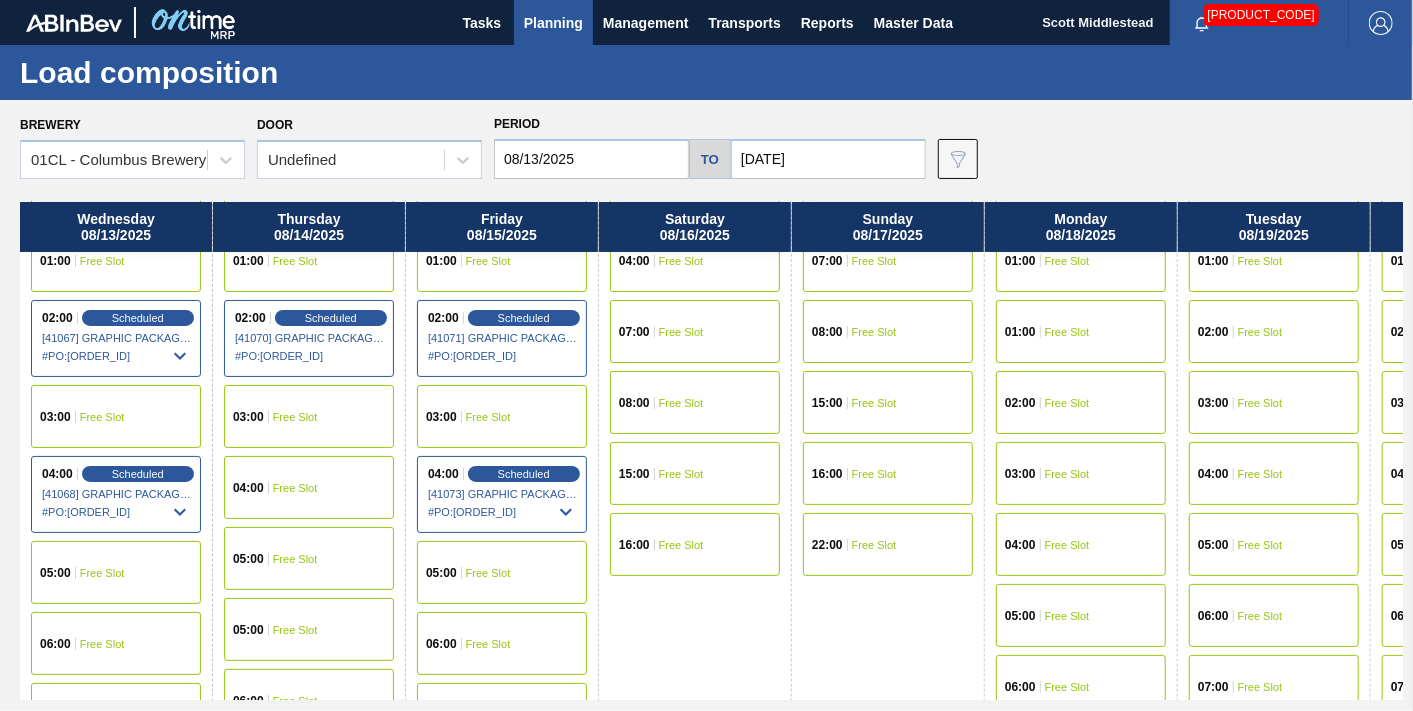 scroll, scrollTop: 222, scrollLeft: 0, axis: vertical 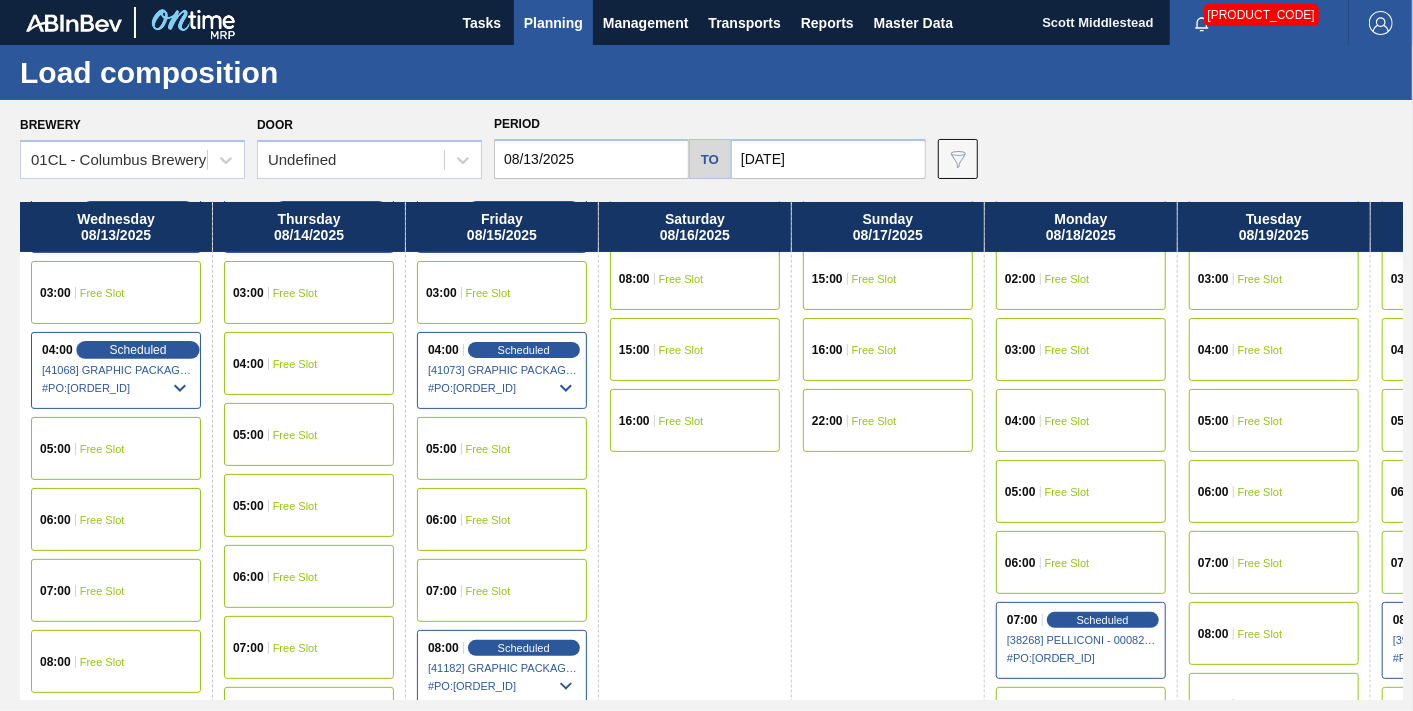 click on "Scheduled" at bounding box center [137, 349] 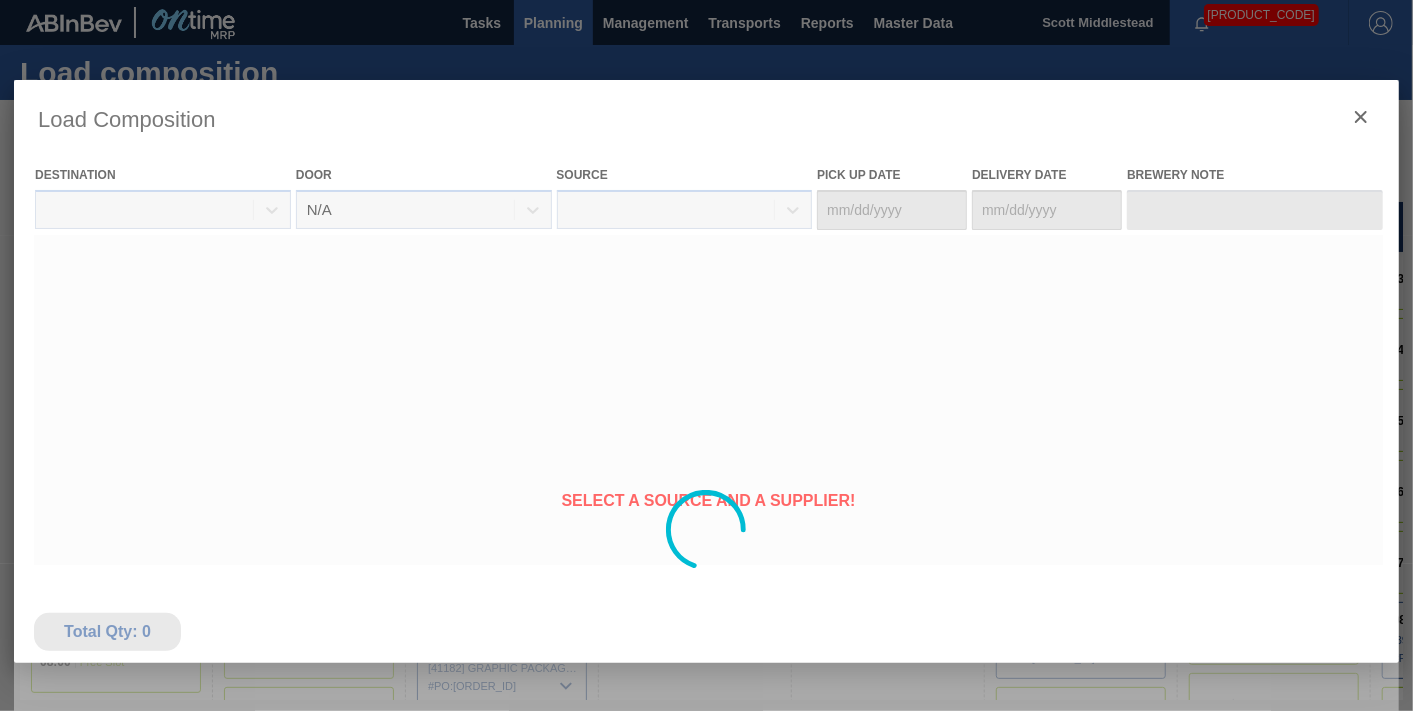 type on "08/11/2025" 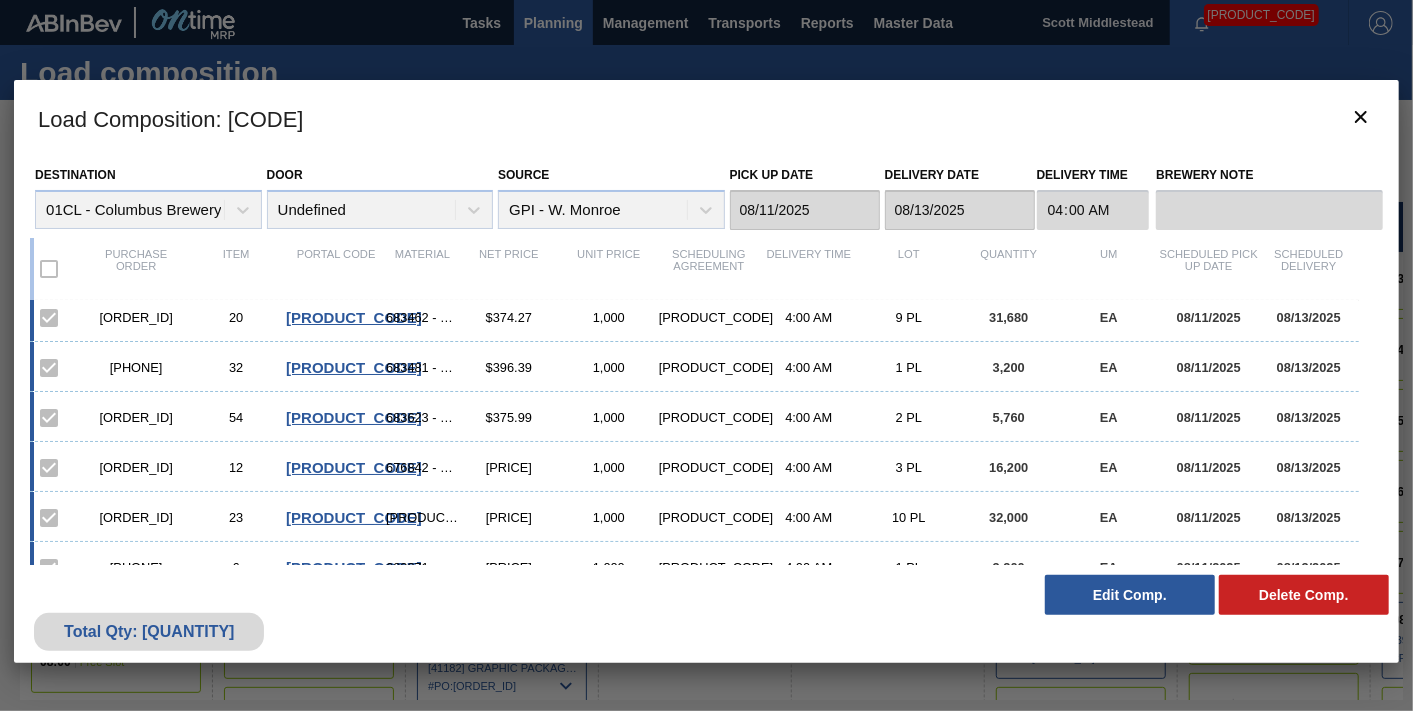 scroll, scrollTop: 0, scrollLeft: 0, axis: both 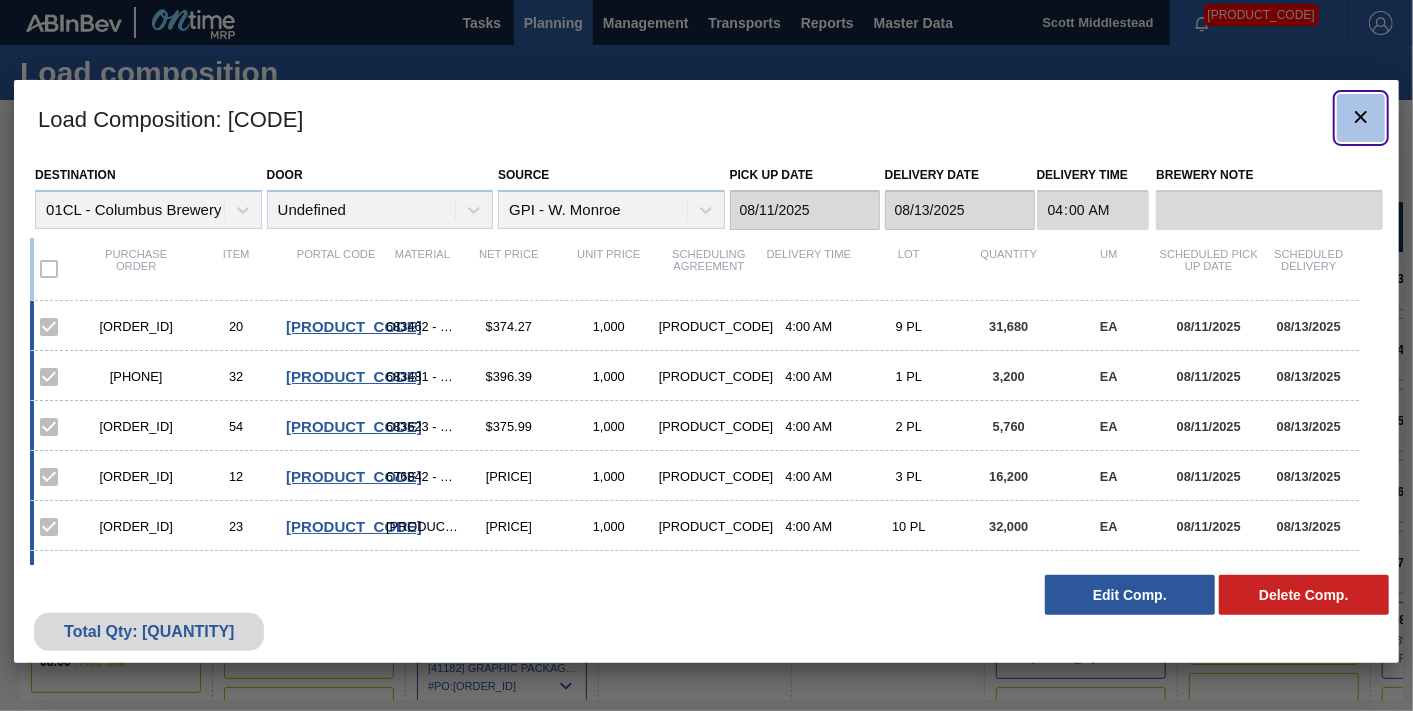 click 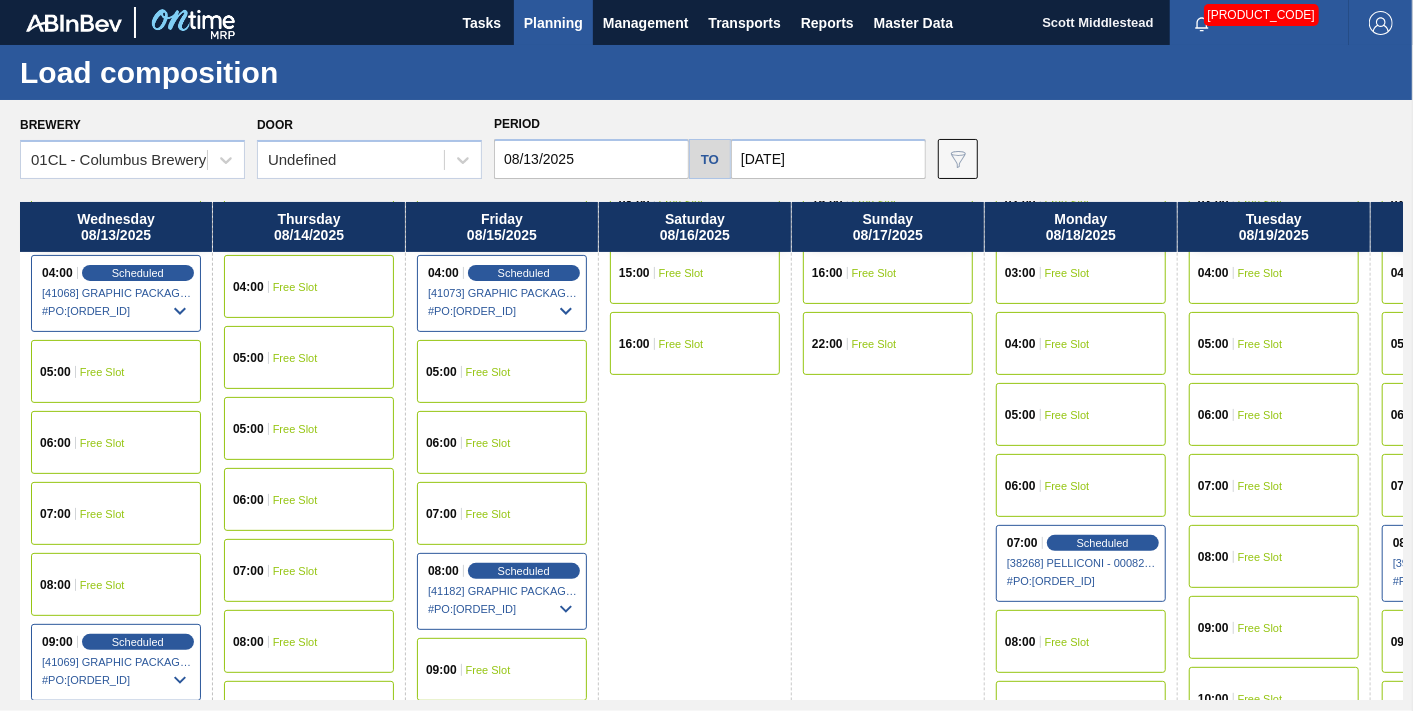 scroll, scrollTop: 444, scrollLeft: 0, axis: vertical 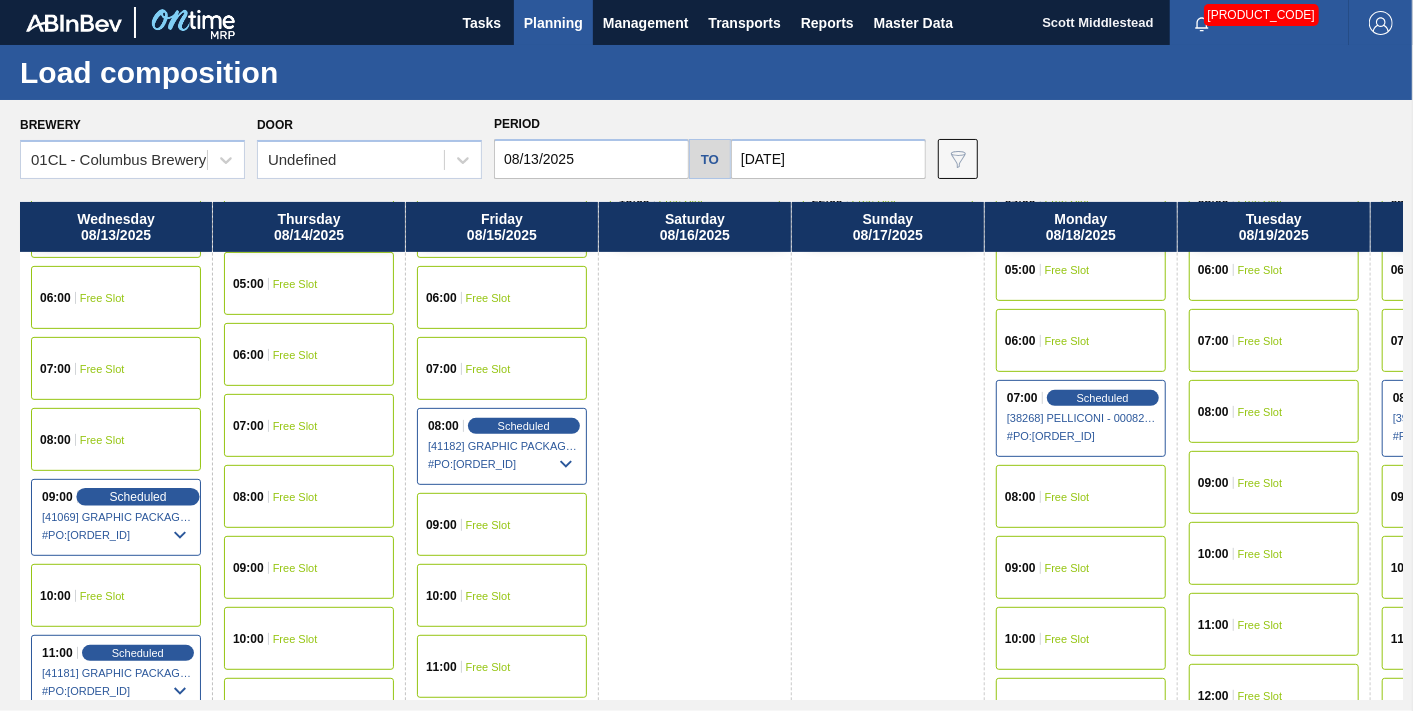 click on "Scheduled" at bounding box center (137, 496) 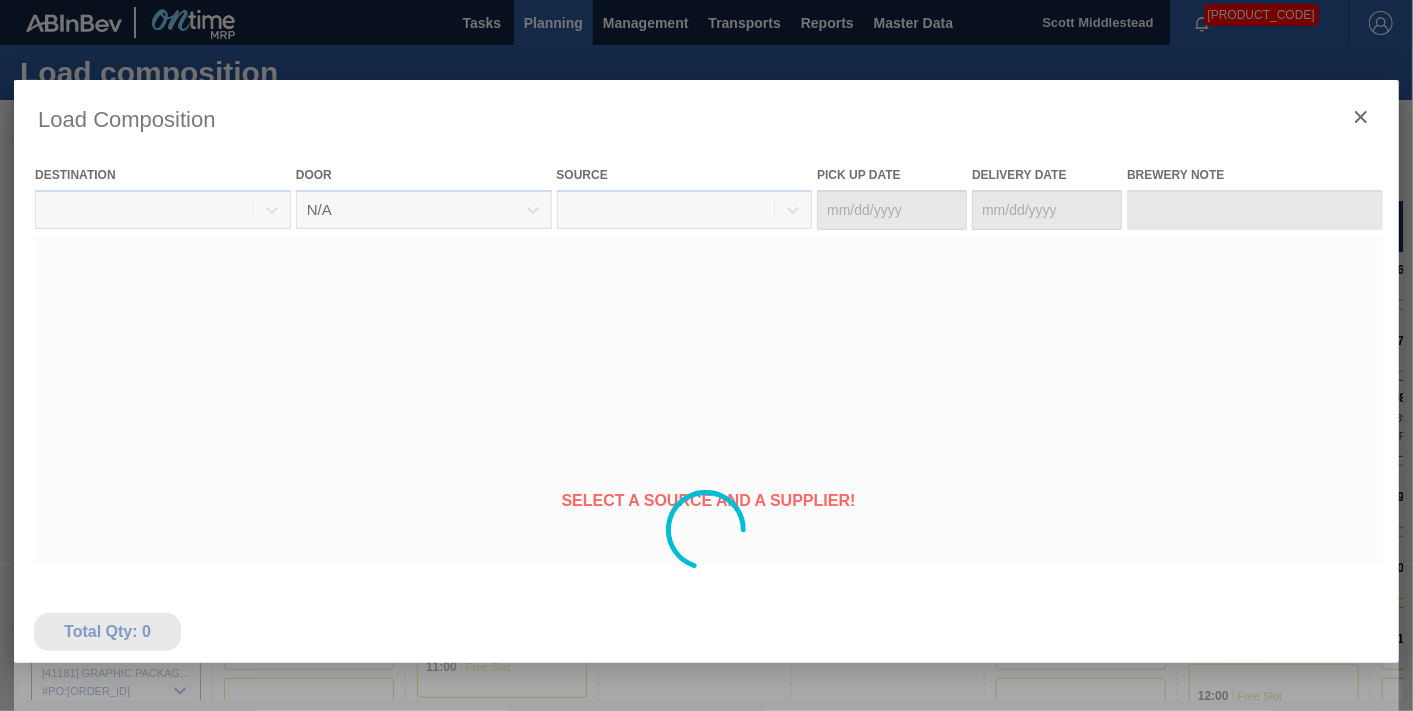 type on "08/11/2025" 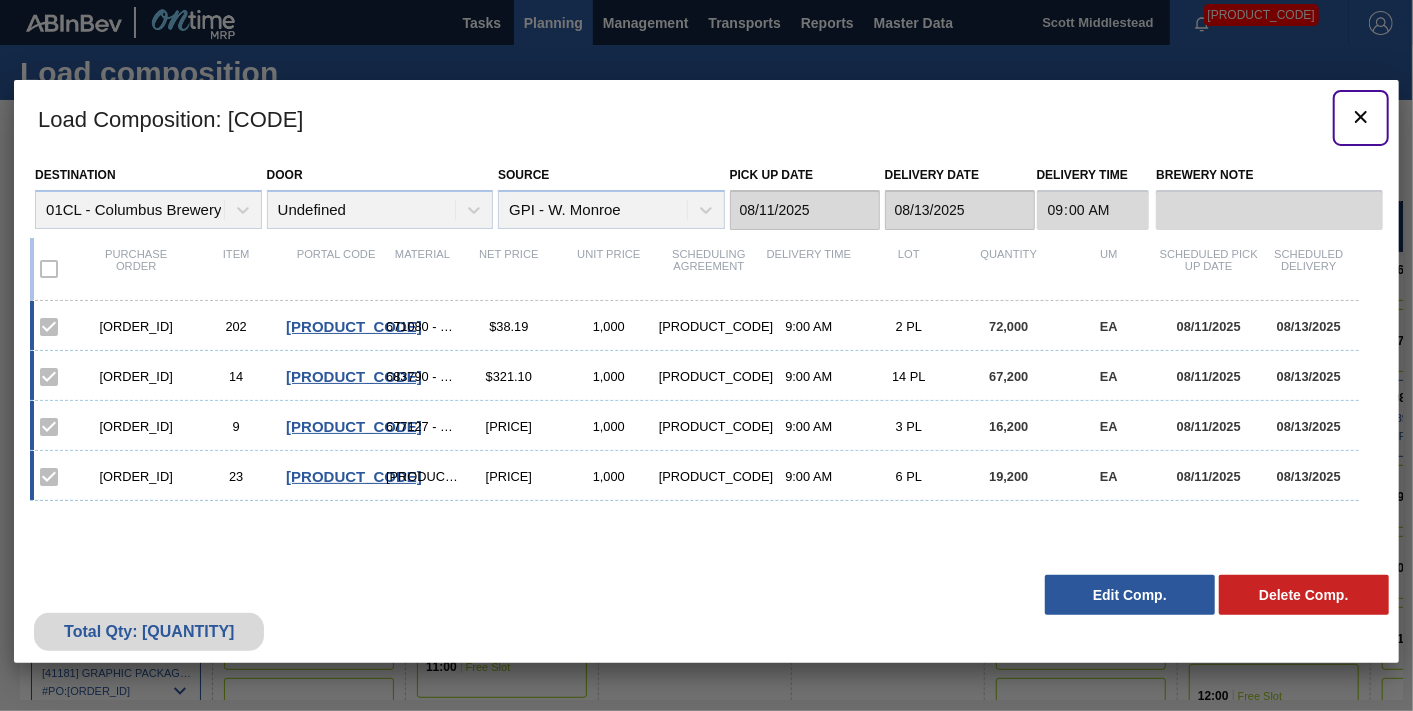 click 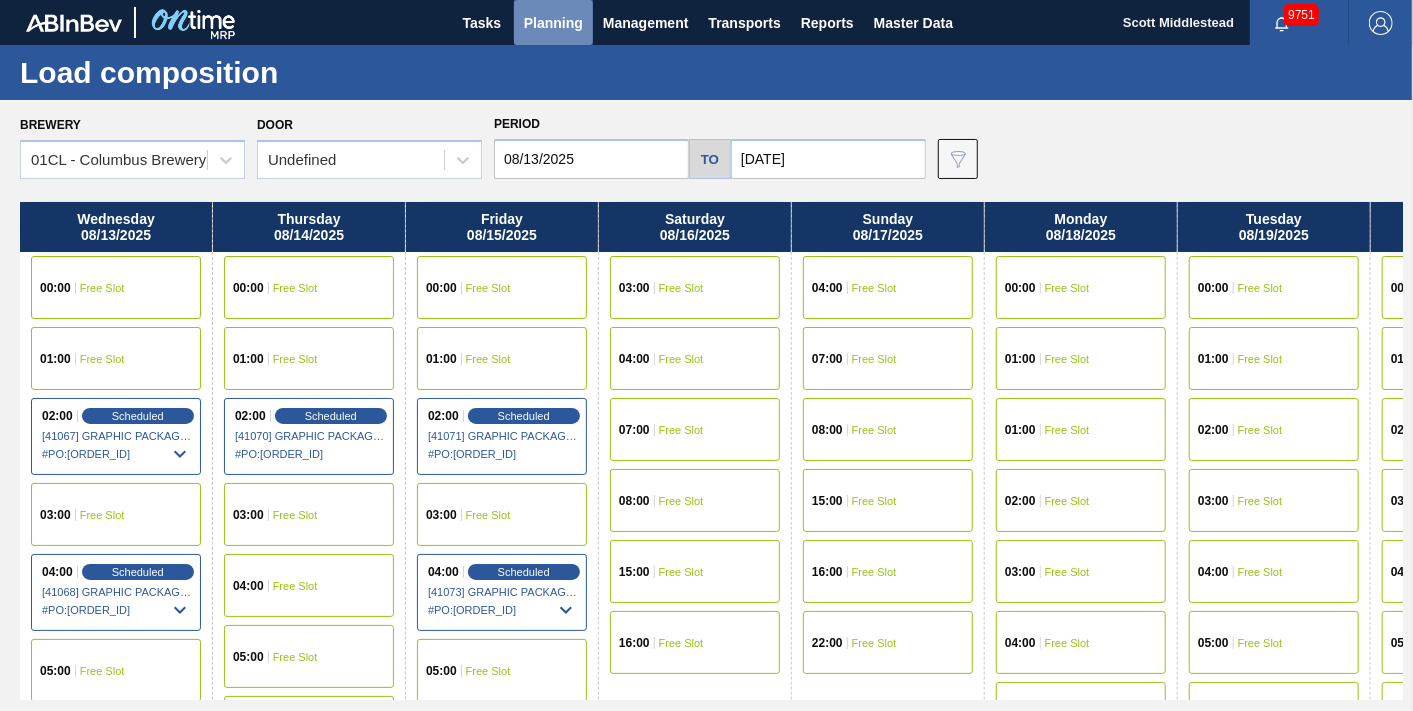 click on "Planning" at bounding box center (553, 23) 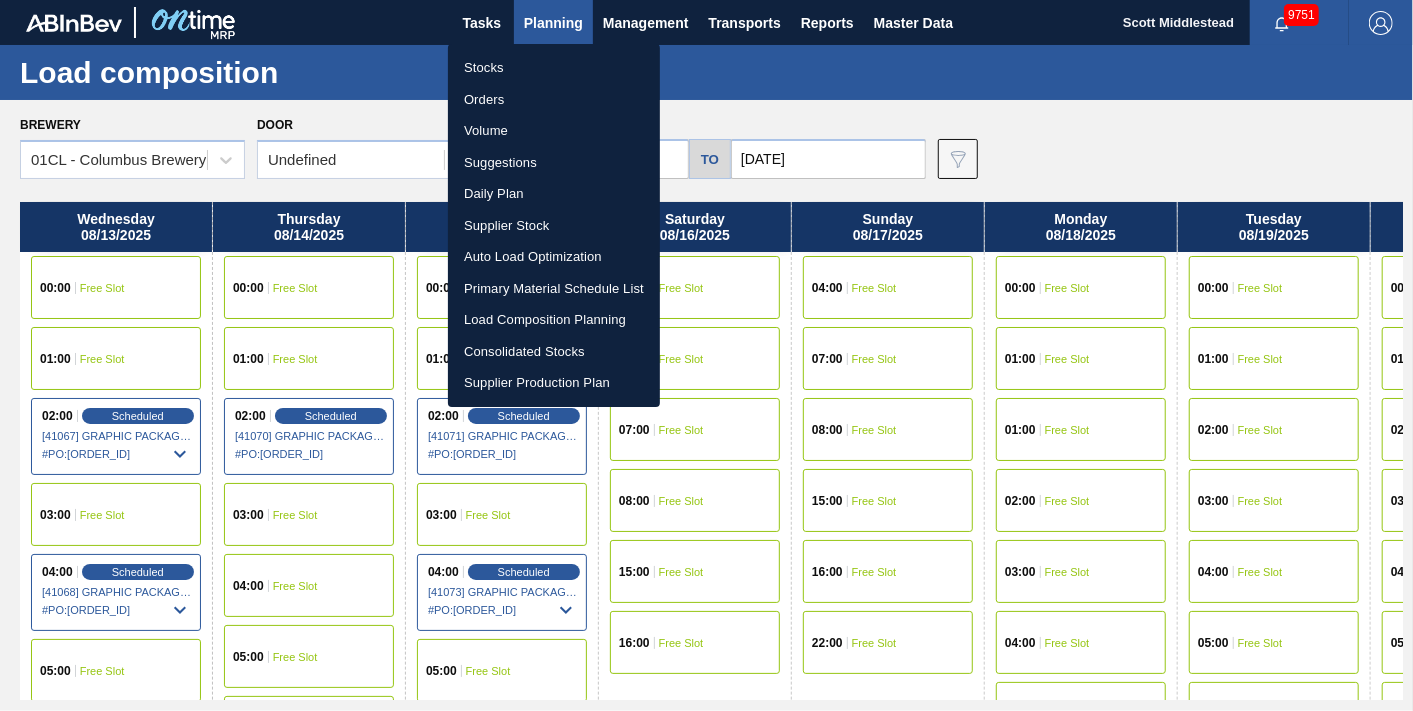 drag, startPoint x: 863, startPoint y: 454, endPoint x: 844, endPoint y: 440, distance: 23.600847 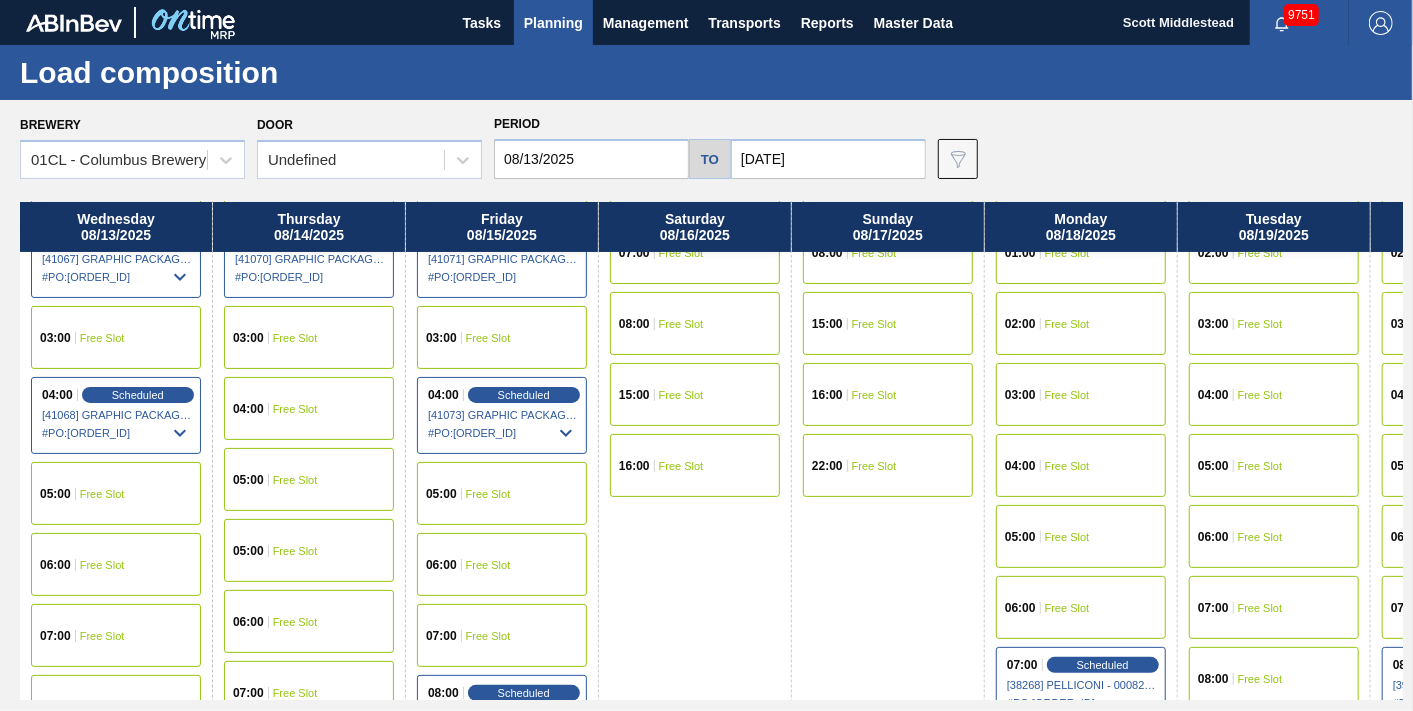 scroll, scrollTop: 222, scrollLeft: 0, axis: vertical 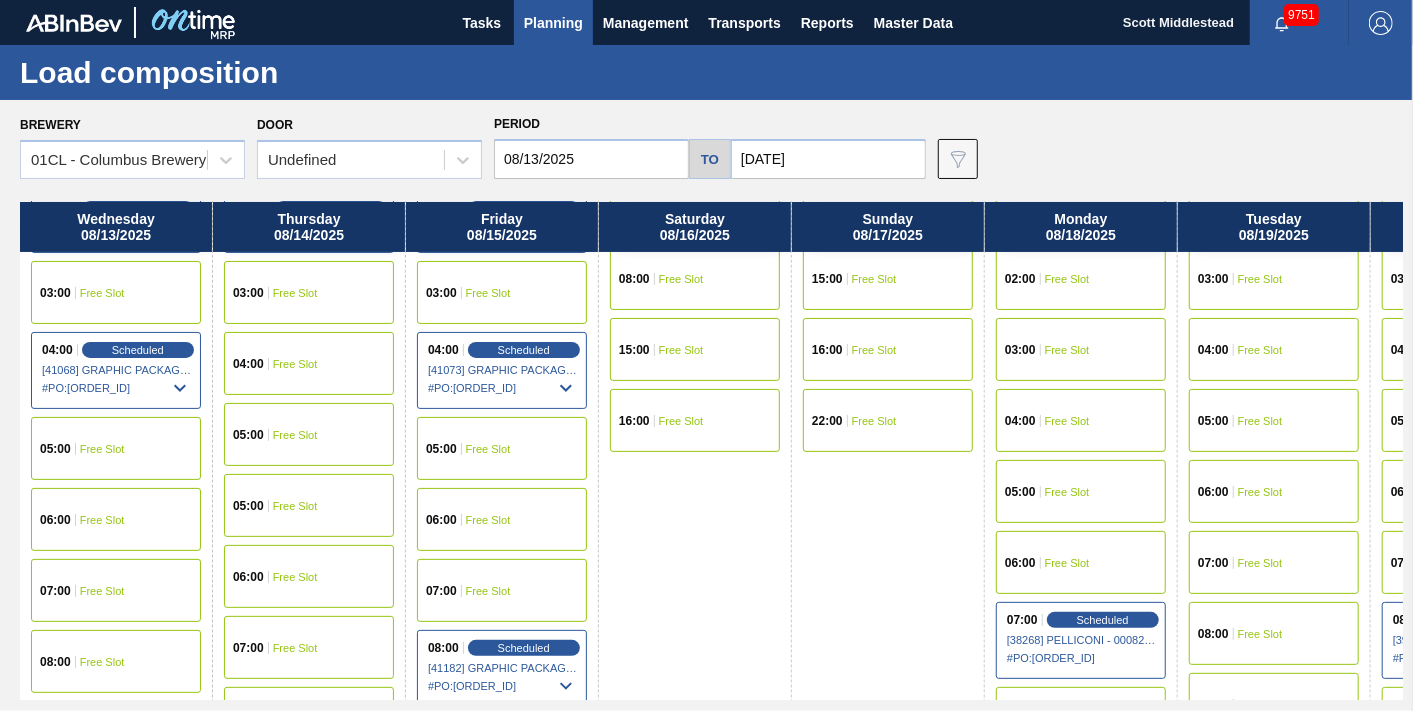 click on "Free Slot" at bounding box center (295, 364) 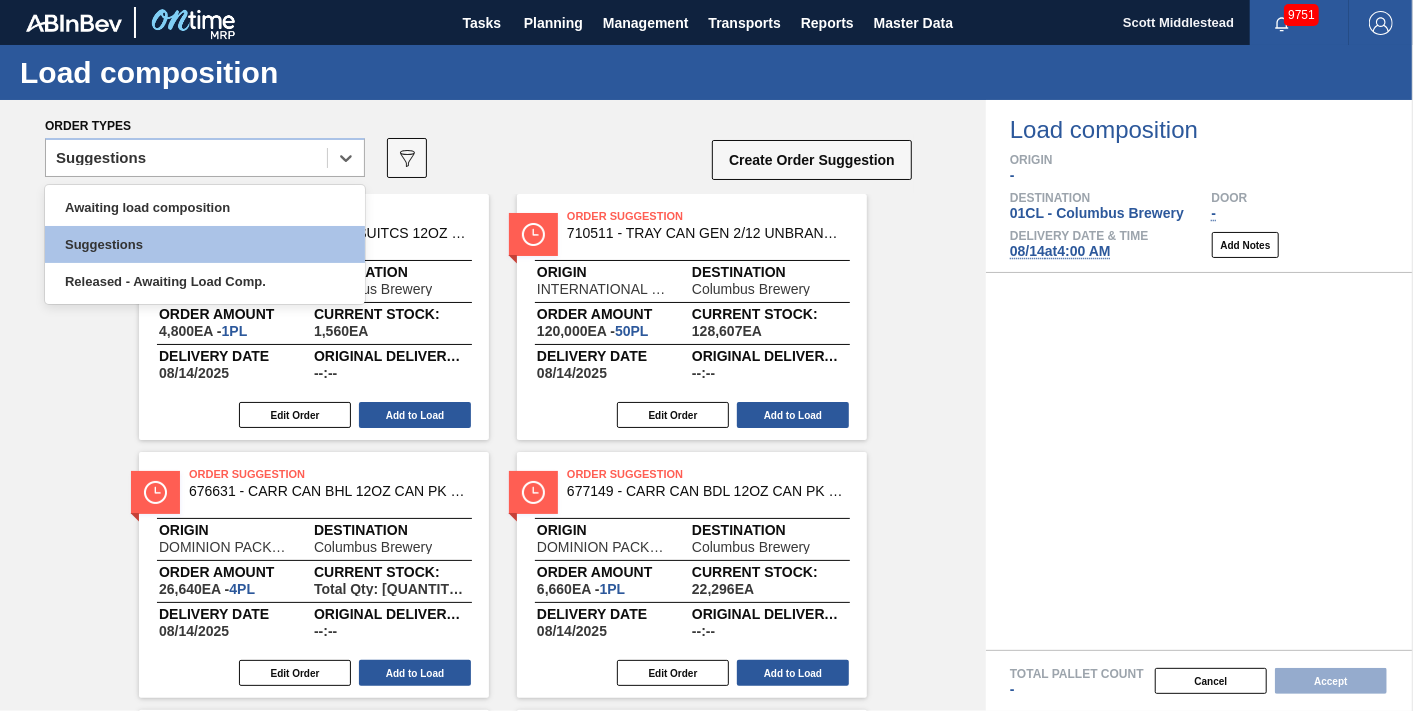 click on "Suggestions" at bounding box center (186, 158) 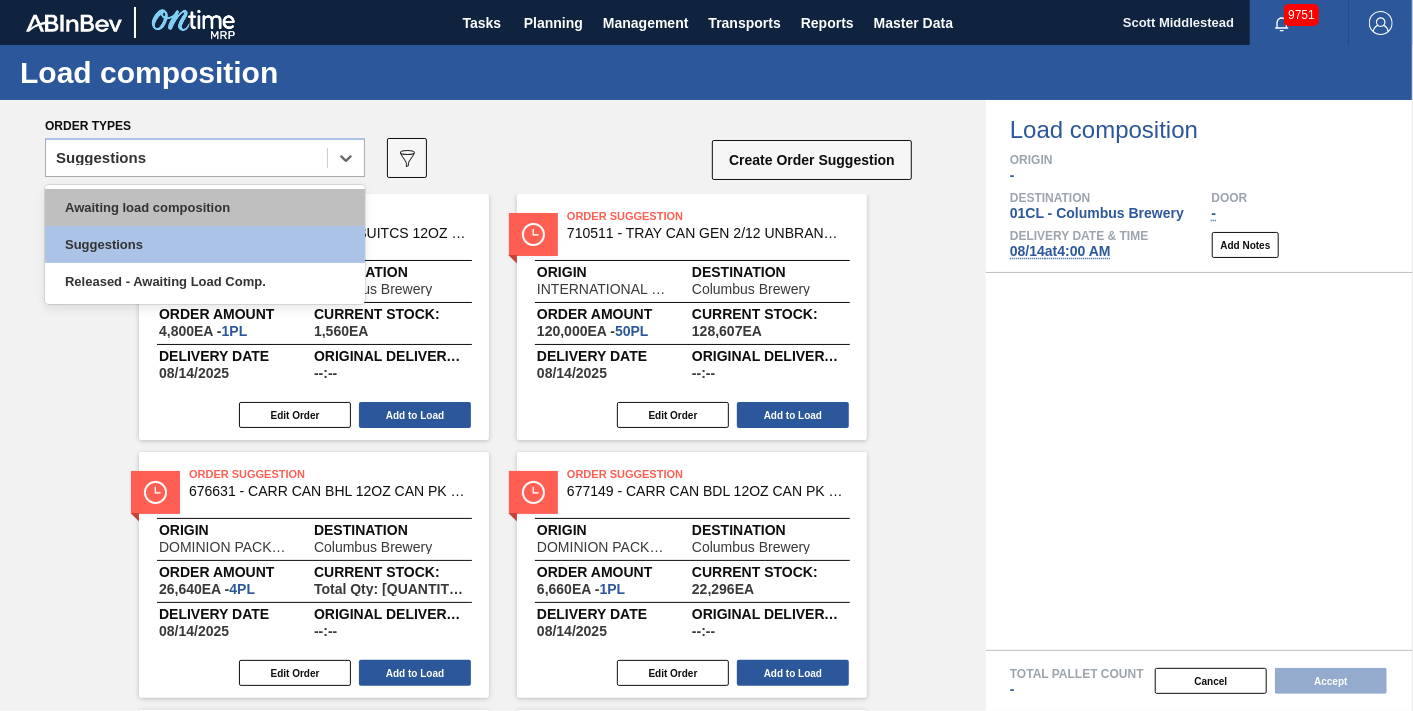 click on "Awaiting load composition" at bounding box center [205, 207] 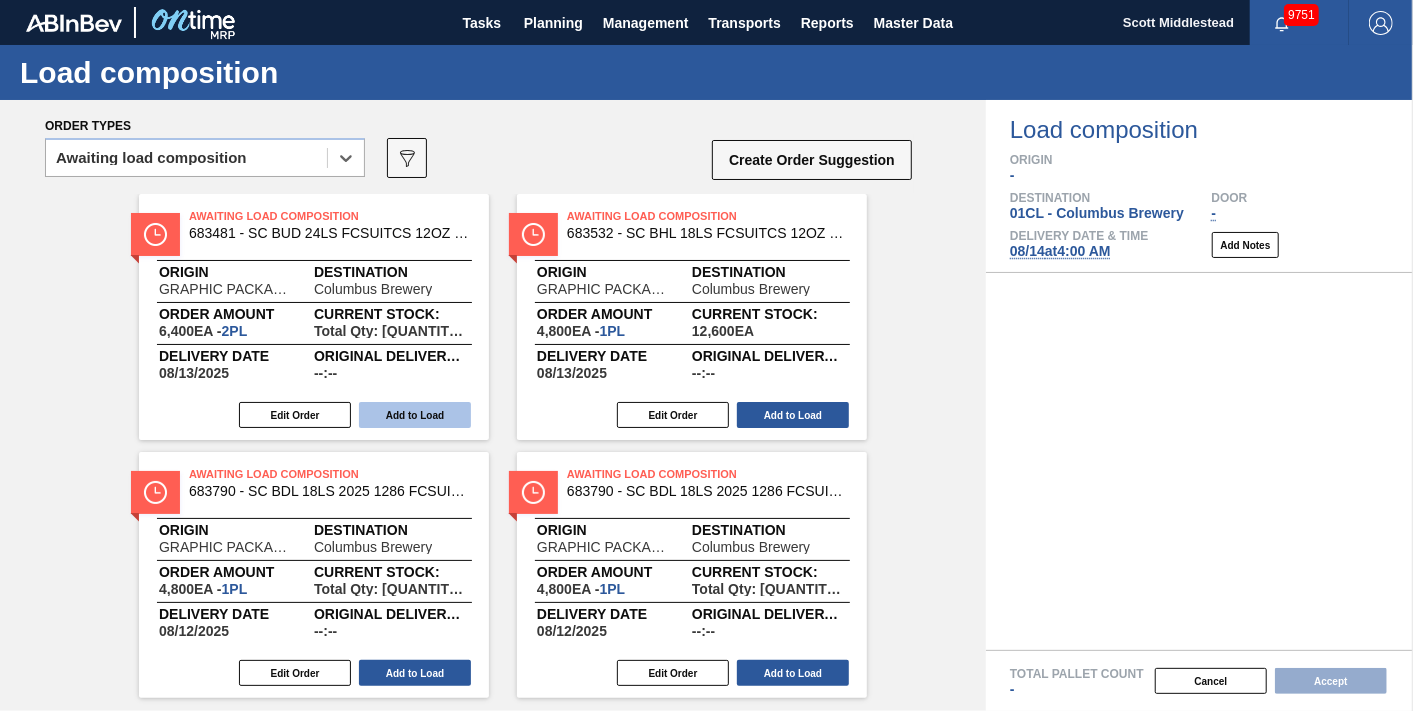 click on "Add to Load" at bounding box center (415, 415) 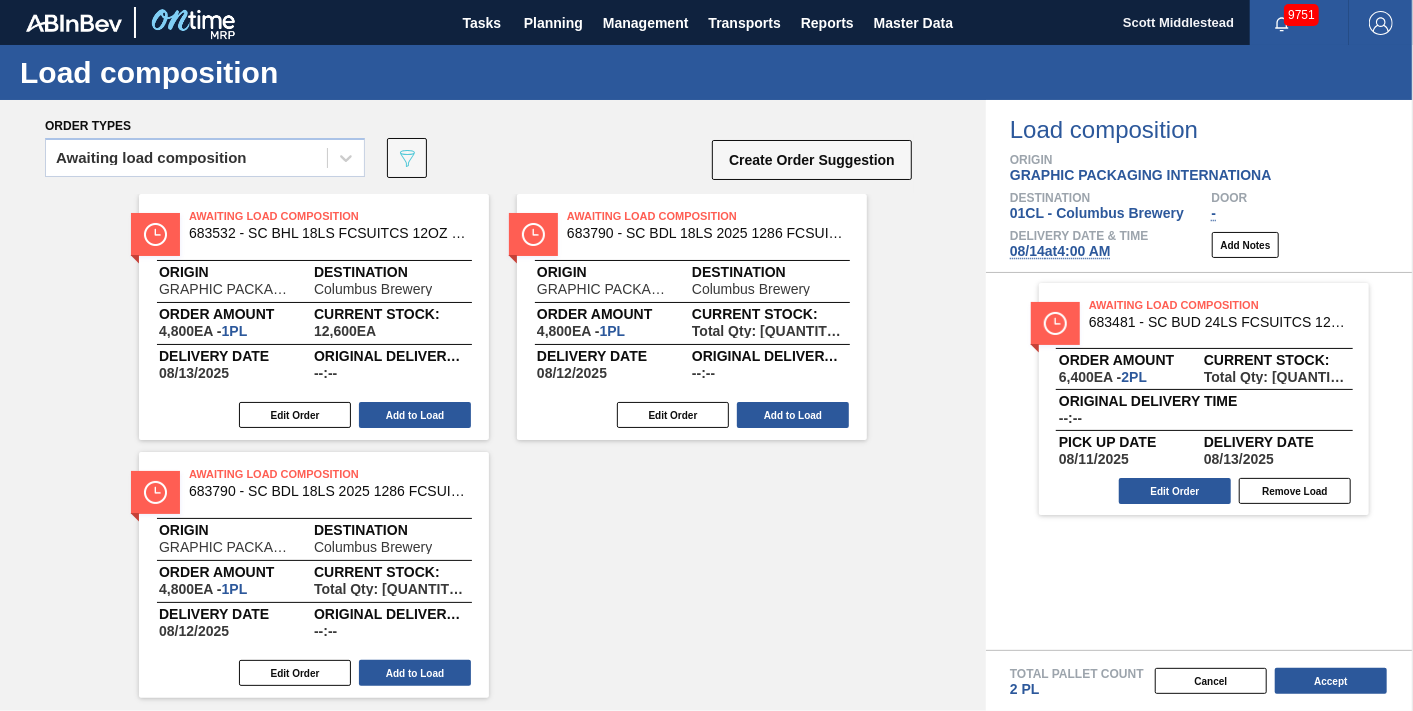 click on "Add to Load" at bounding box center (415, 415) 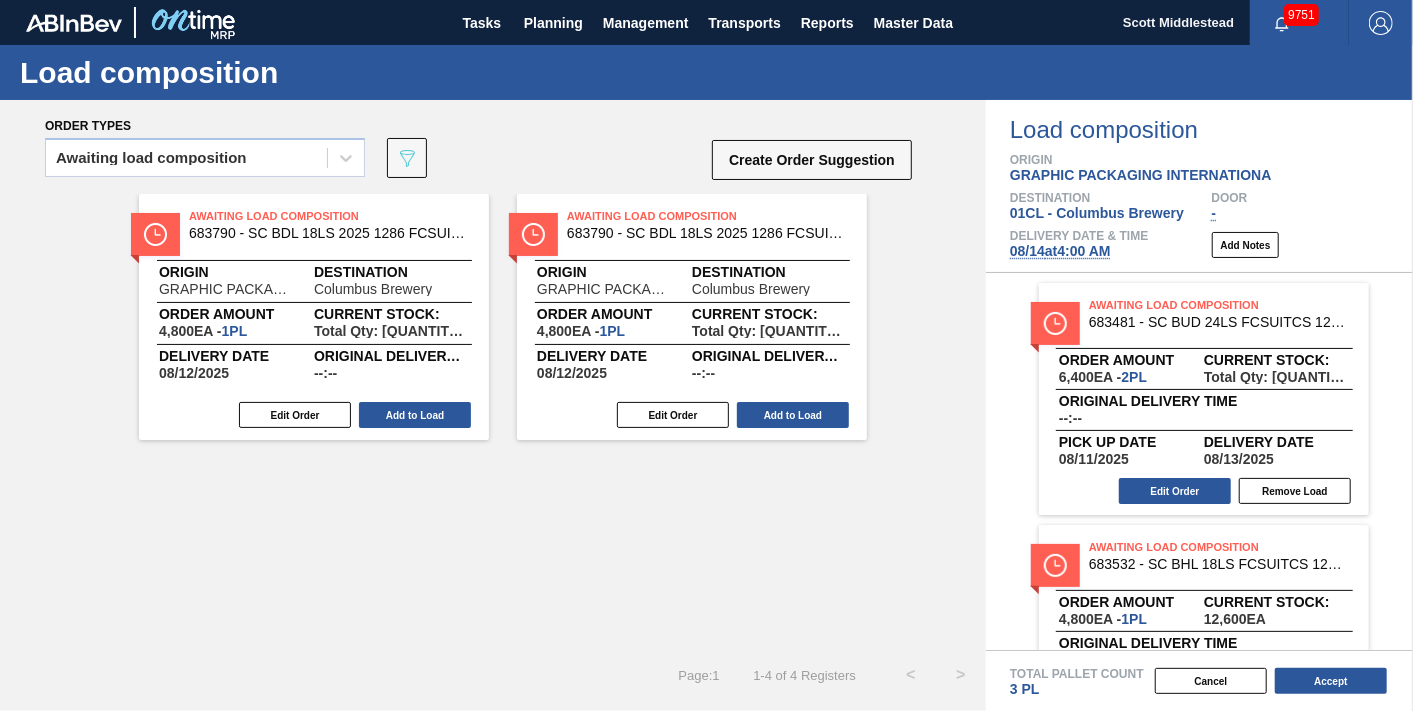 click on "Add to Load" at bounding box center (415, 415) 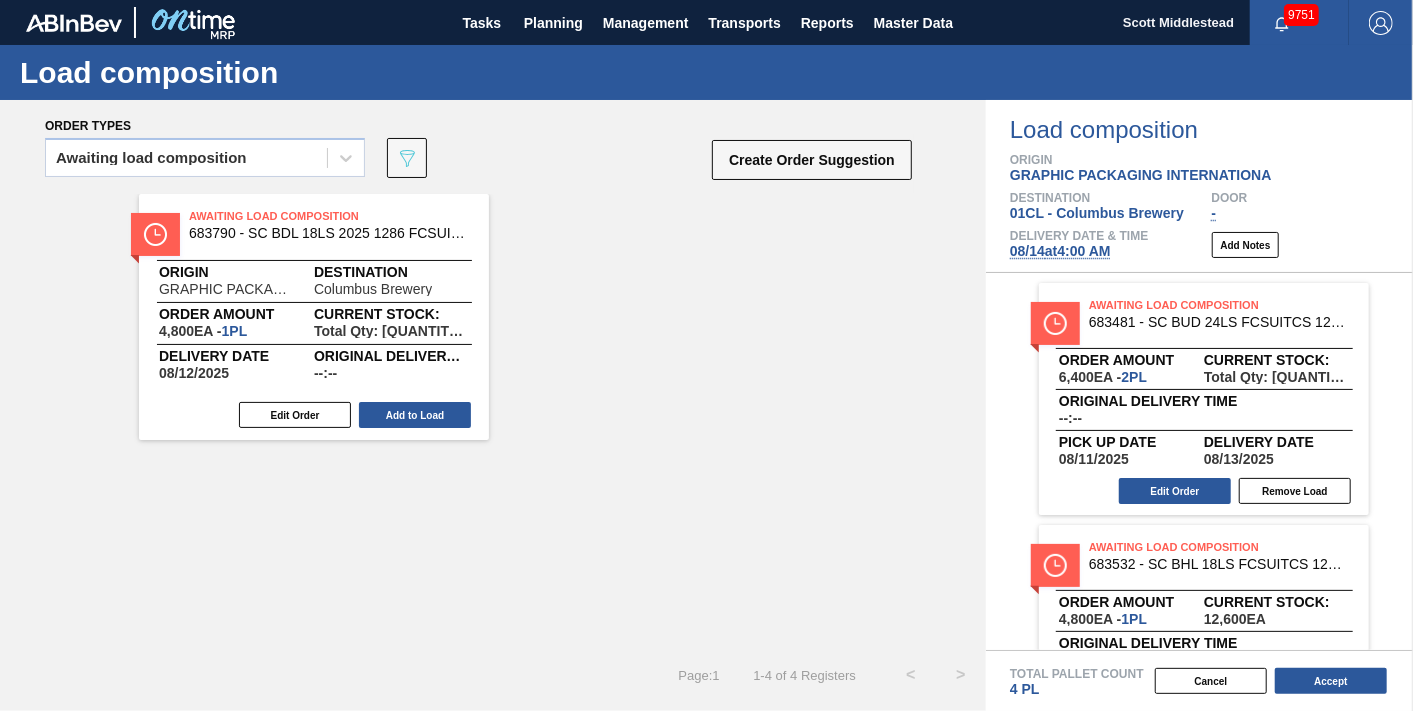 click on "Add to Load" at bounding box center (415, 415) 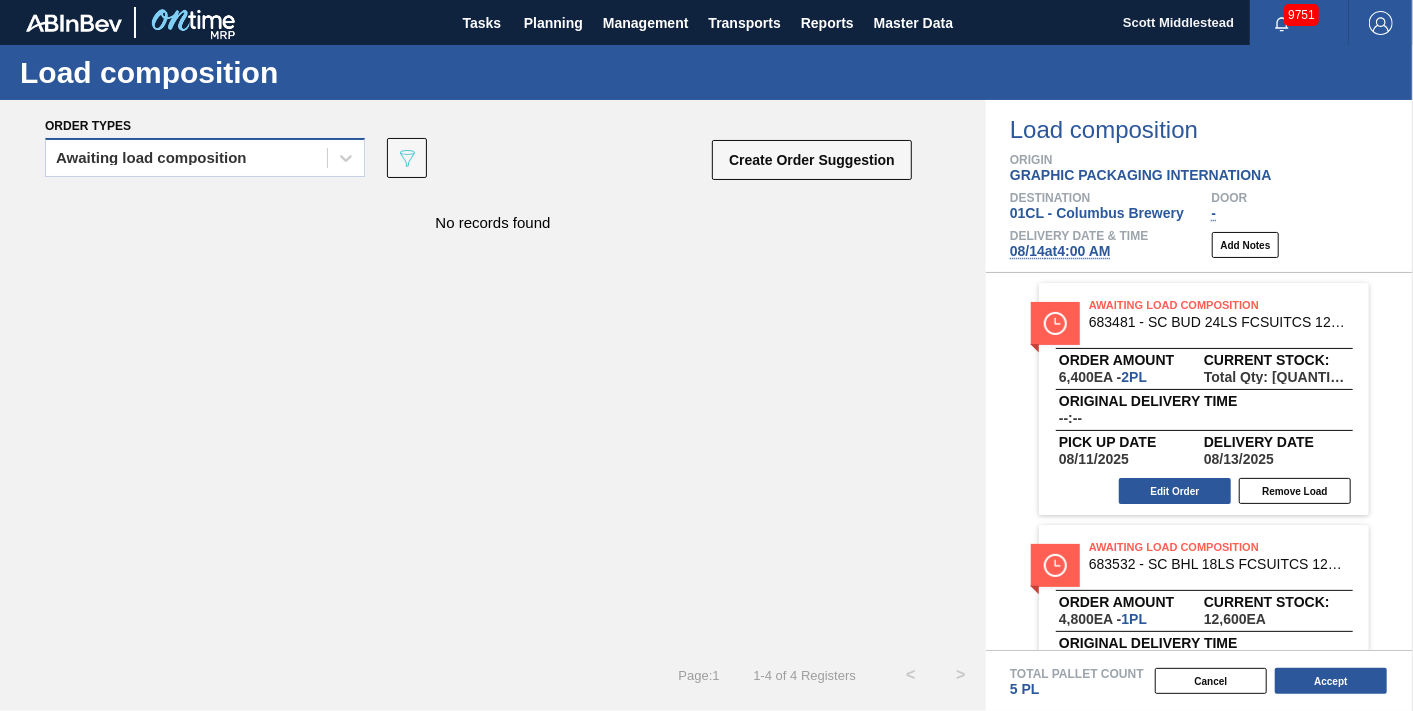 click on "Awaiting load composition" at bounding box center (186, 158) 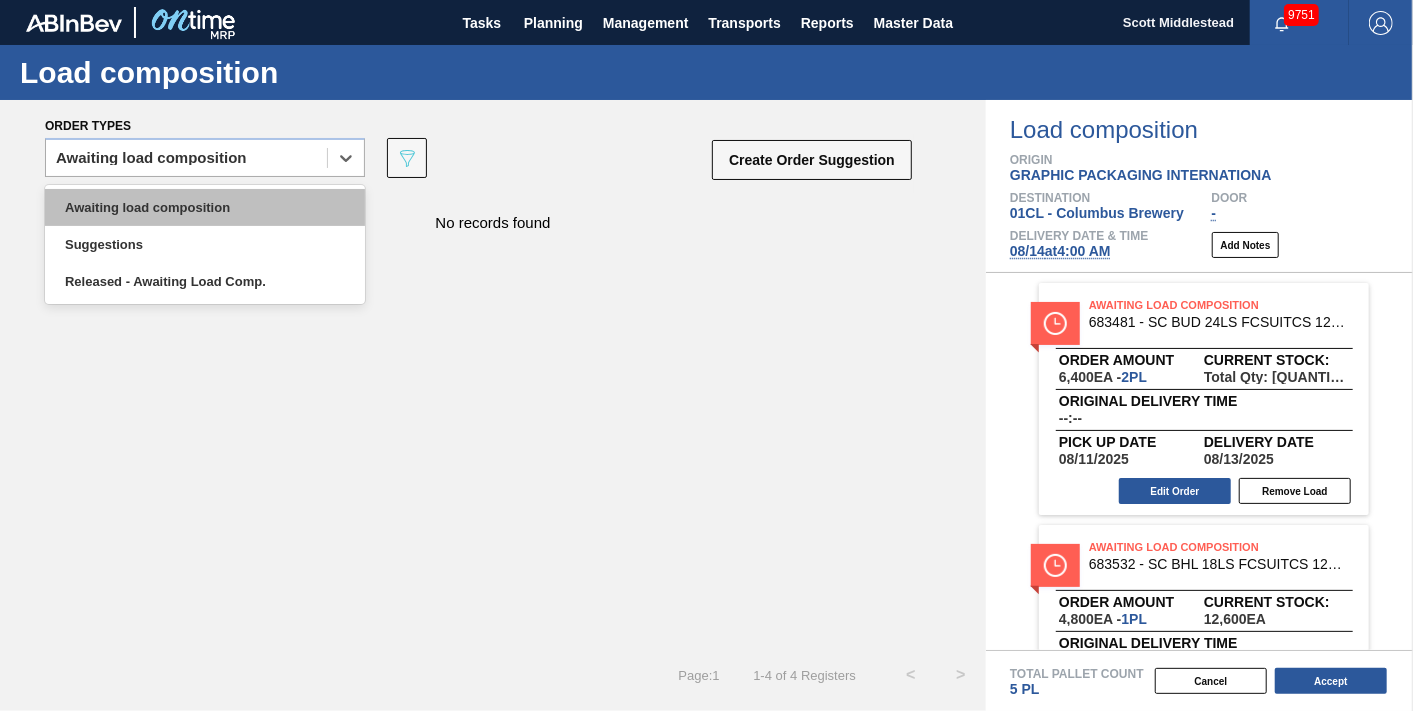 click on "Awaiting load composition" at bounding box center [205, 207] 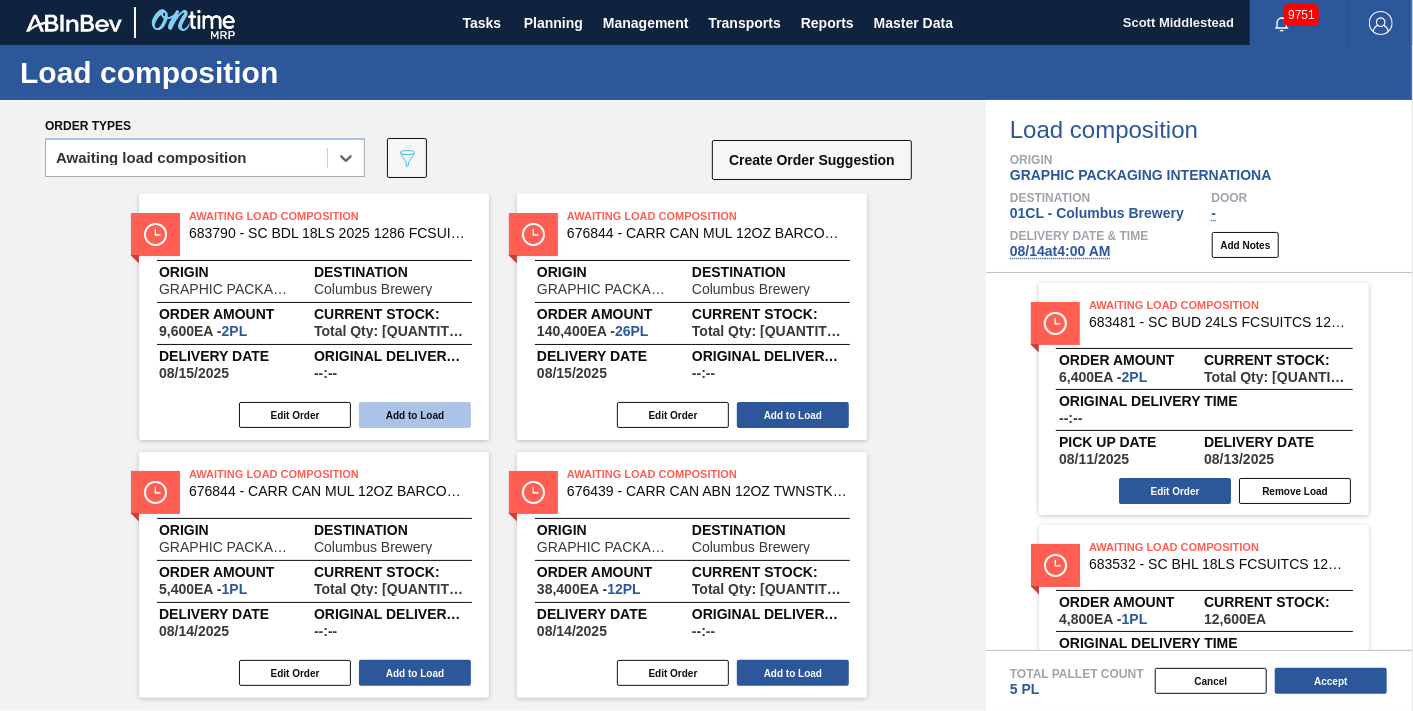 click on "Add to Load" at bounding box center [415, 415] 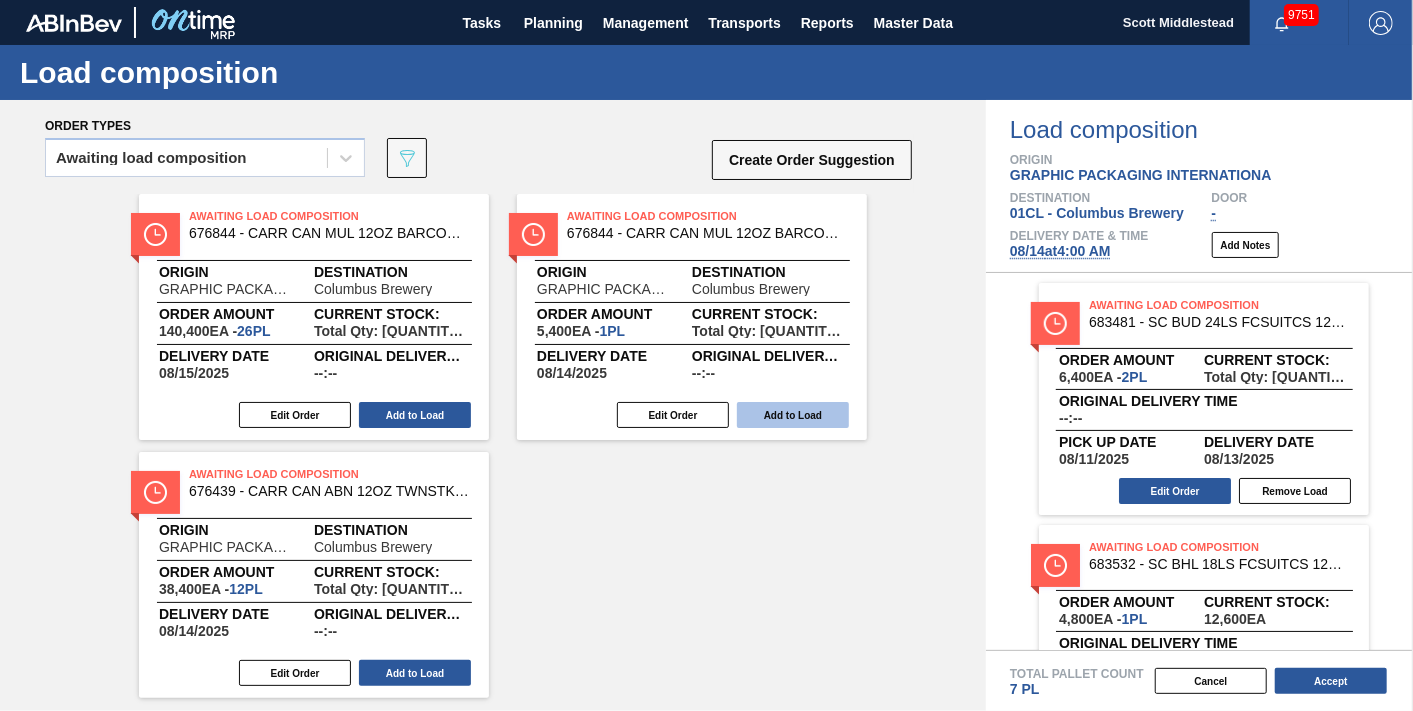 click on "Add to Load" at bounding box center (793, 415) 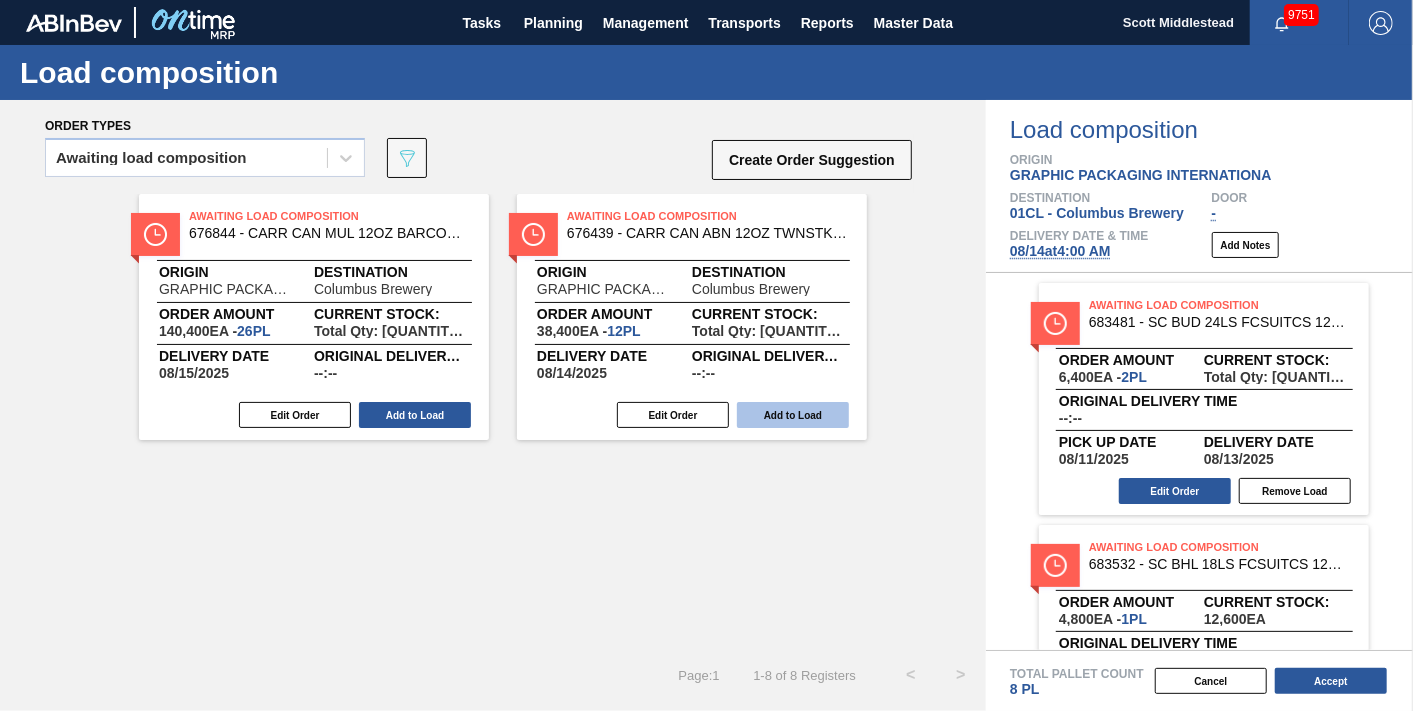 click on "Add to Load" at bounding box center [793, 415] 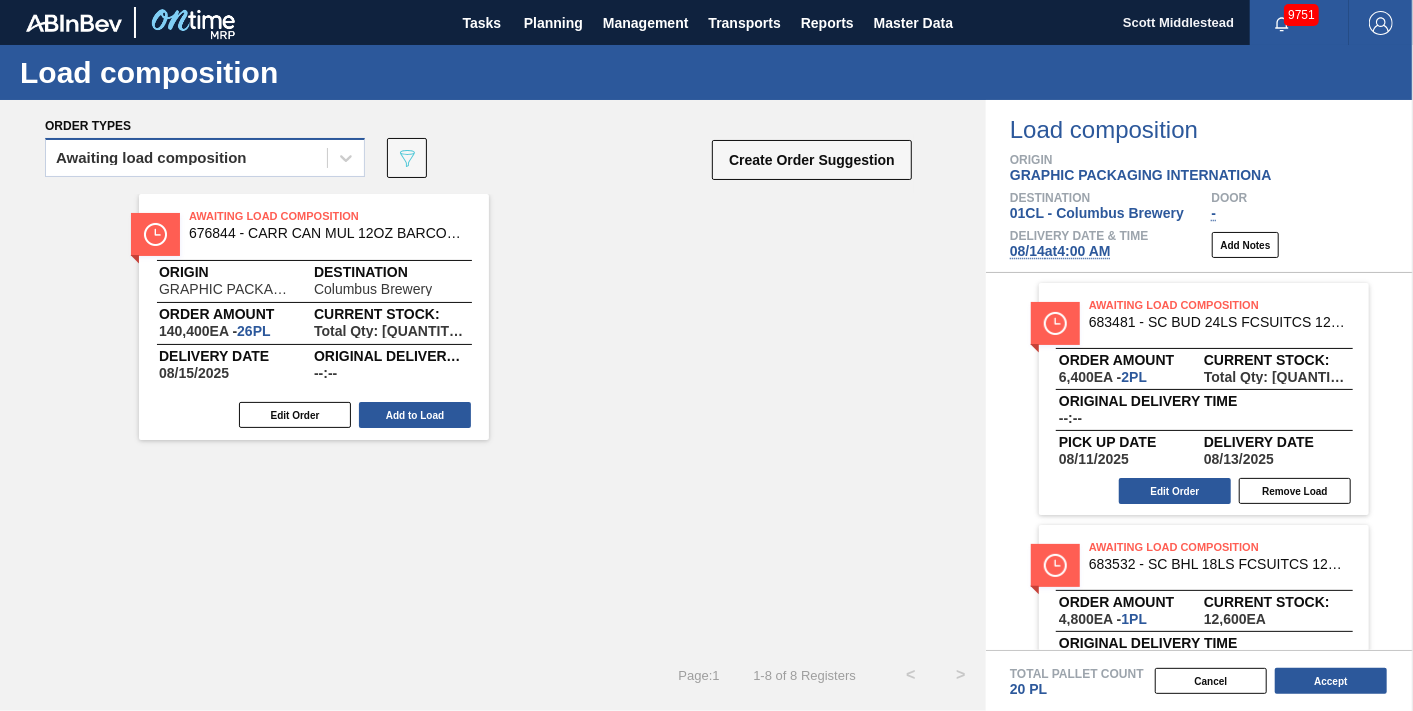 click on "Awaiting load composition" at bounding box center (186, 158) 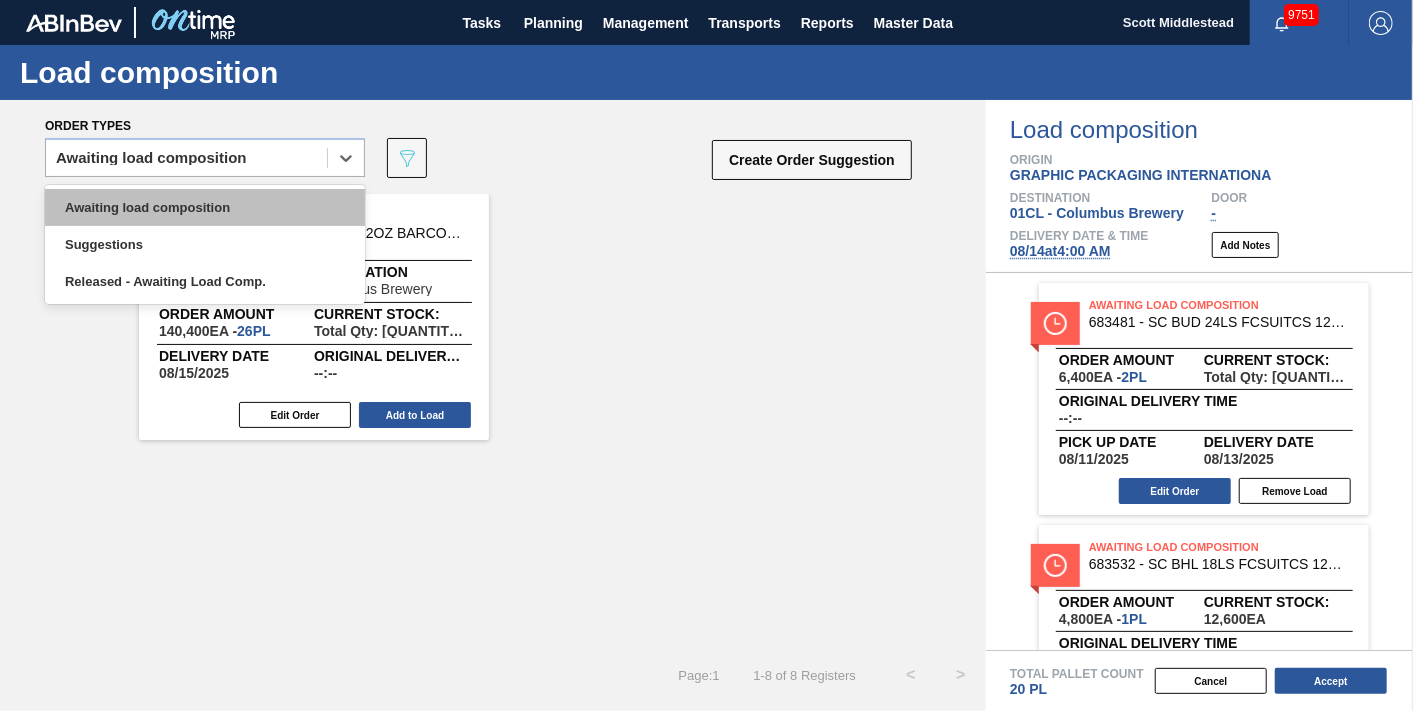 click on "Awaiting load composition" at bounding box center (205, 207) 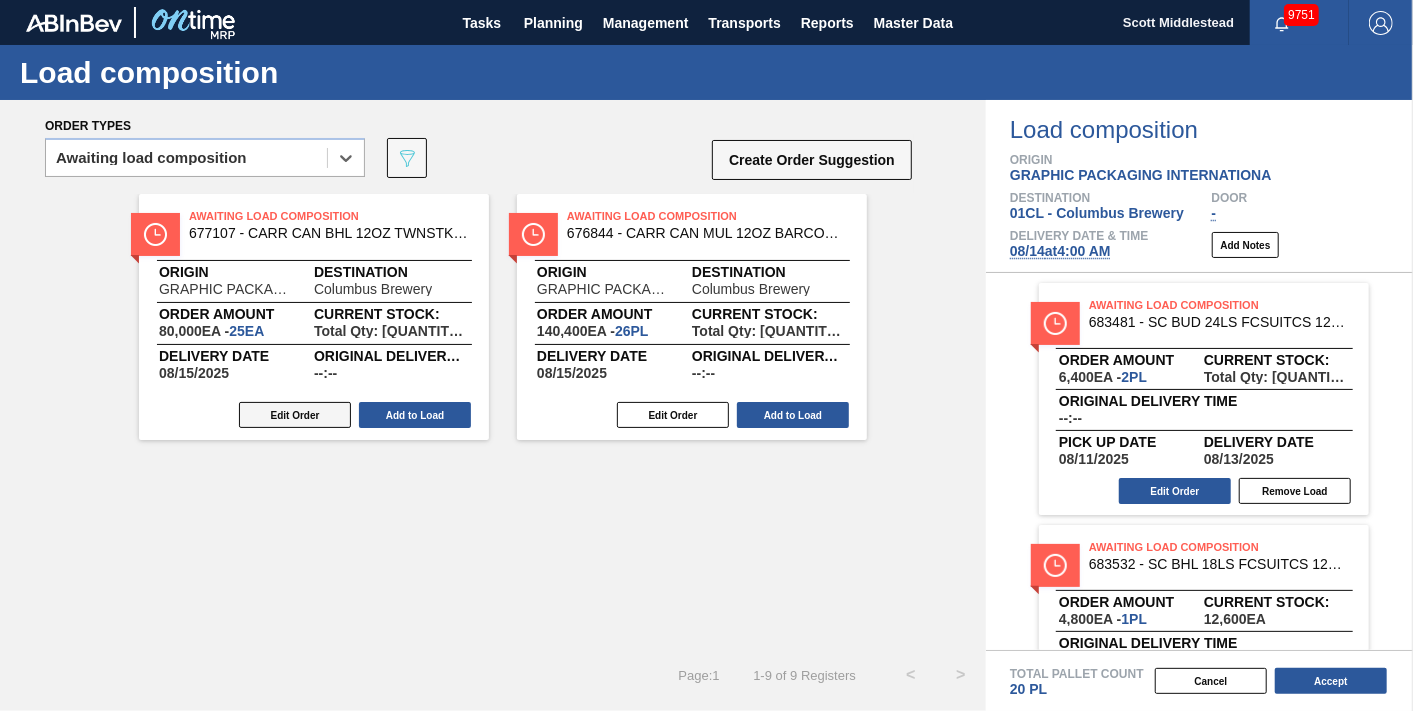 click on "Edit Order" at bounding box center (295, 415) 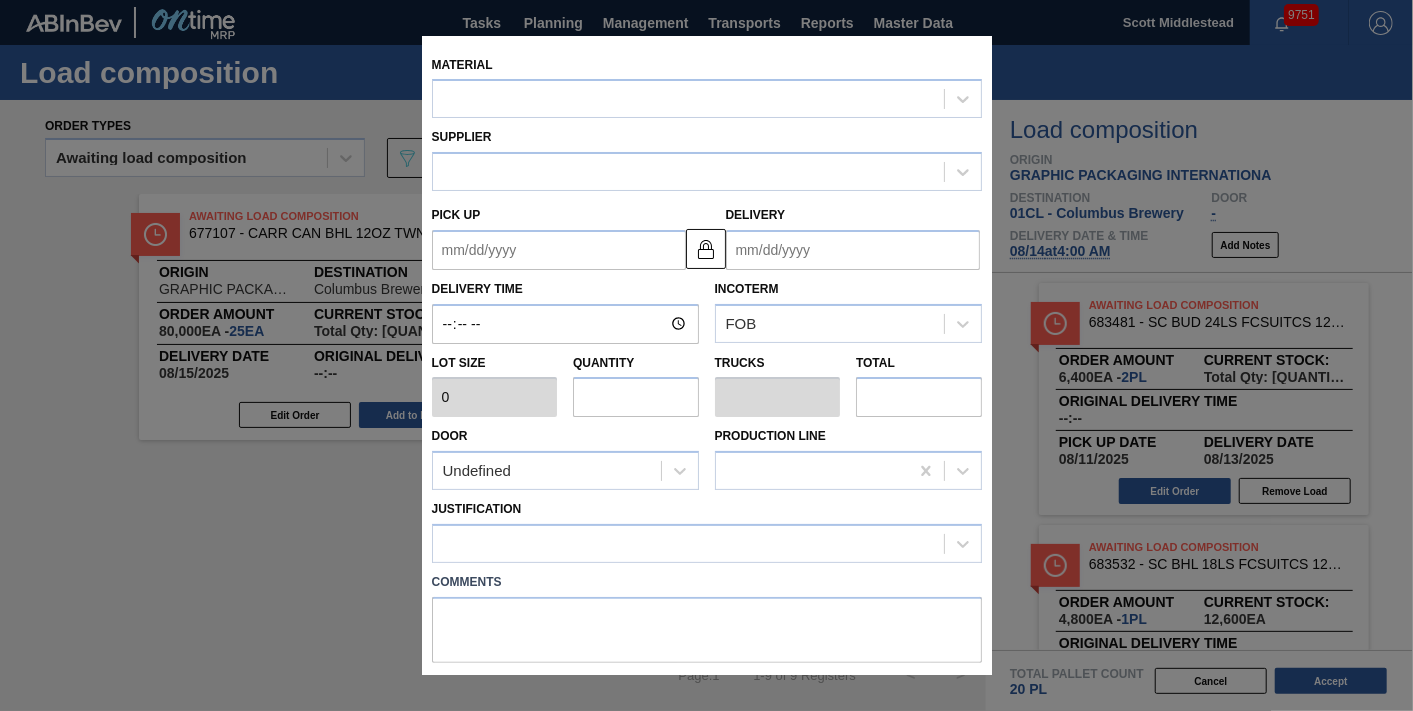 type on "3,200" 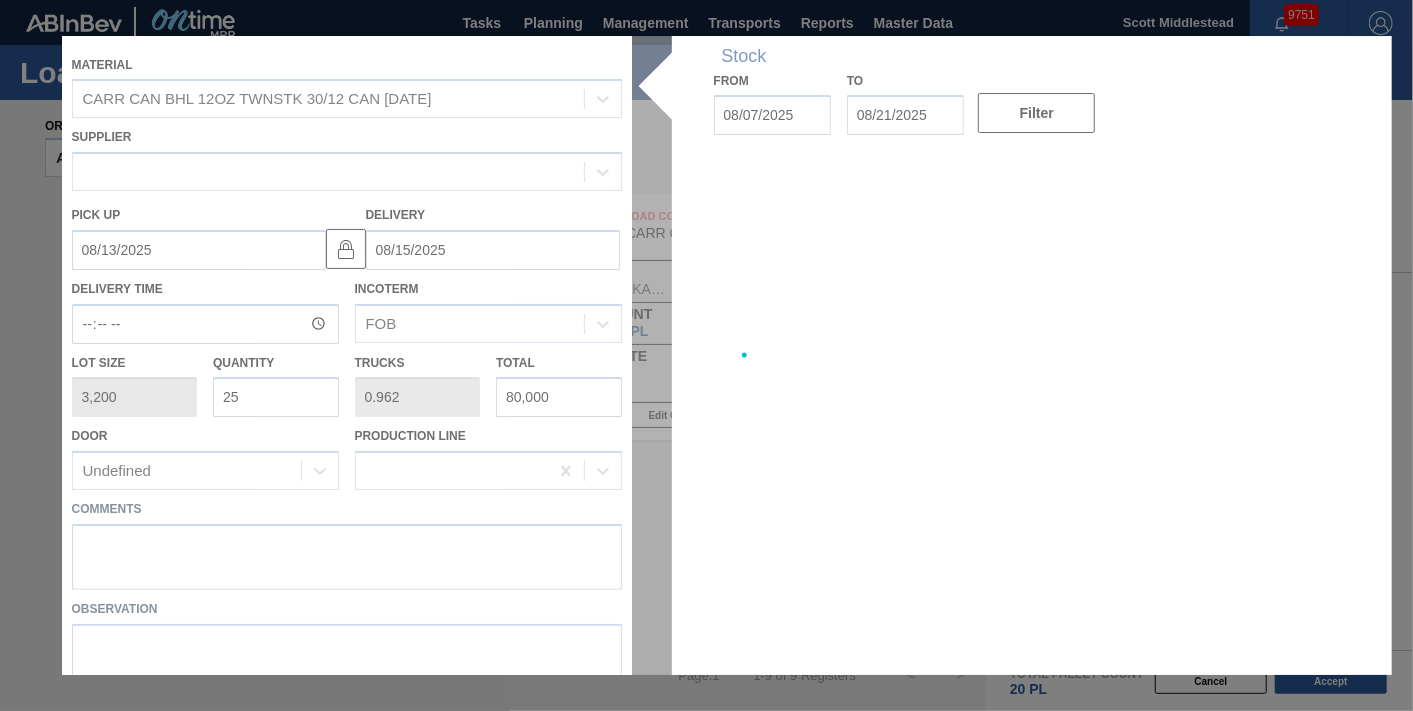 type on "08/13/2025" 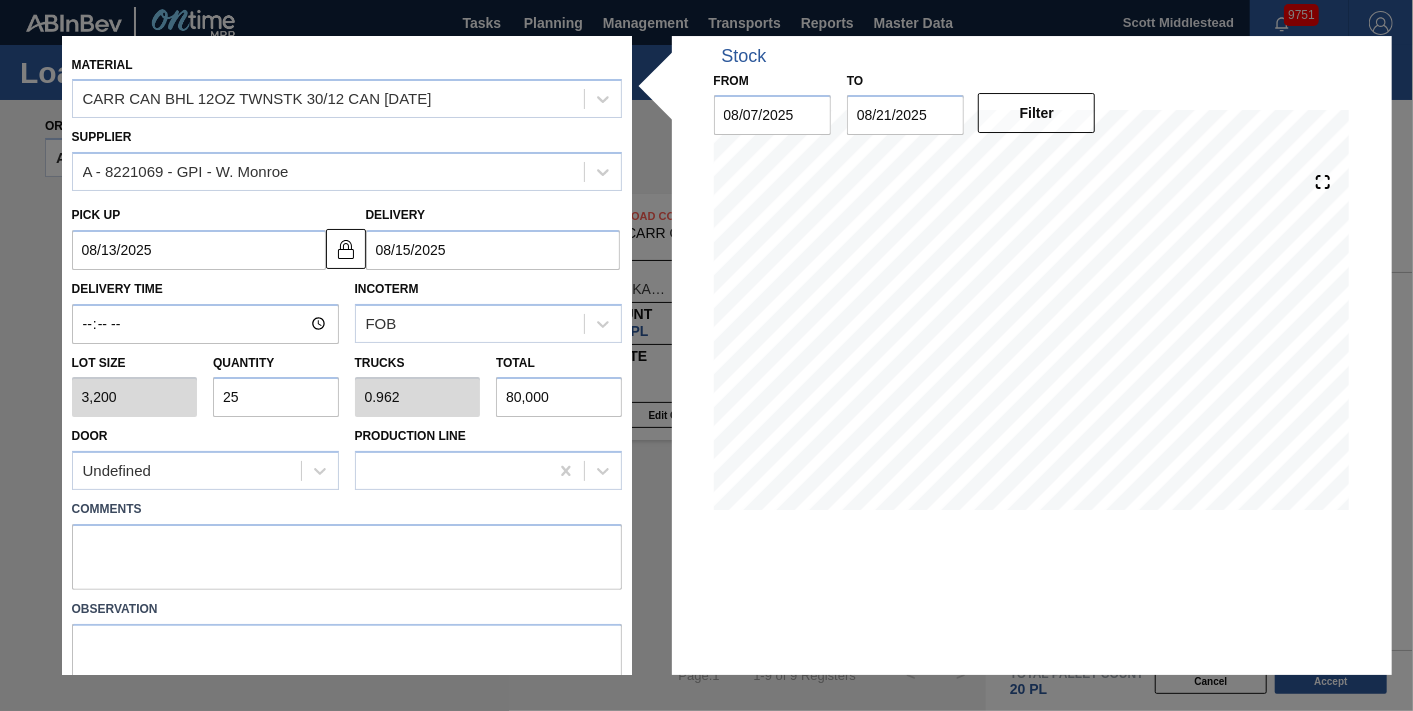 click on "25" at bounding box center [276, 398] 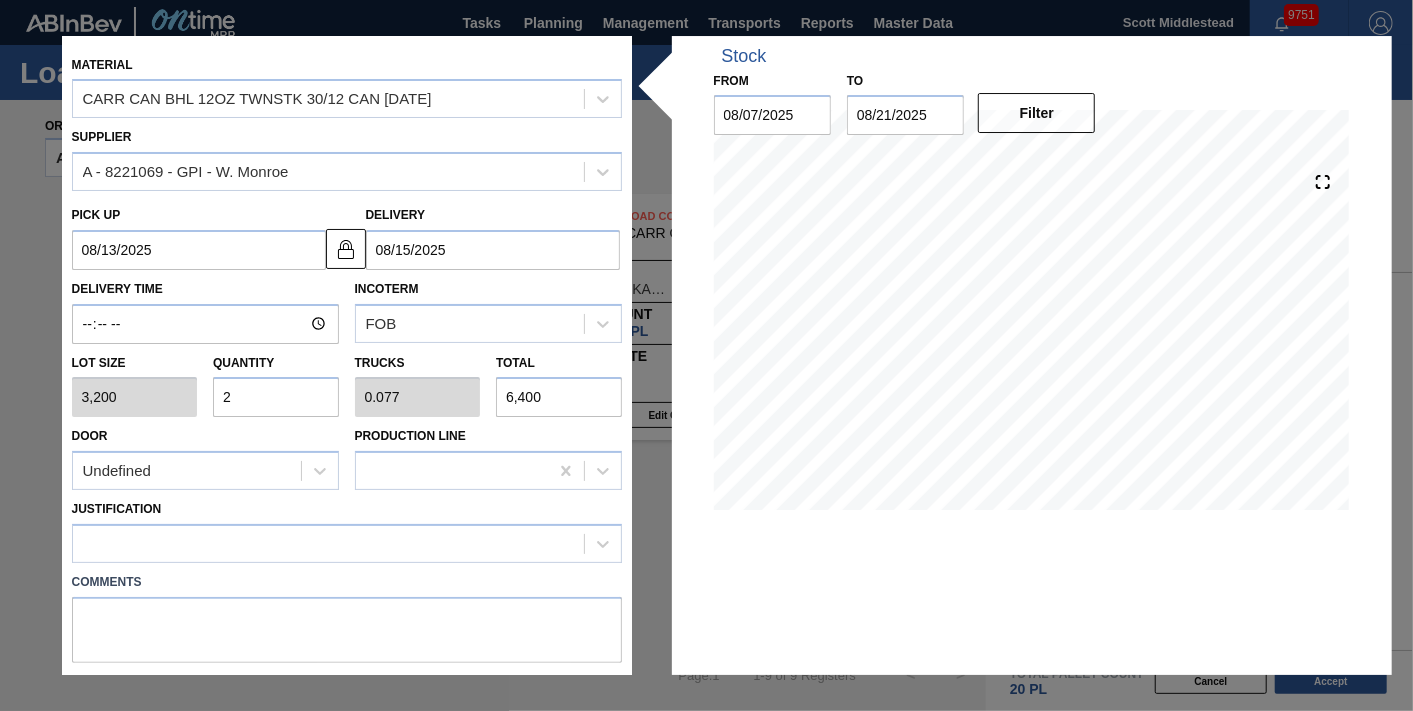 type 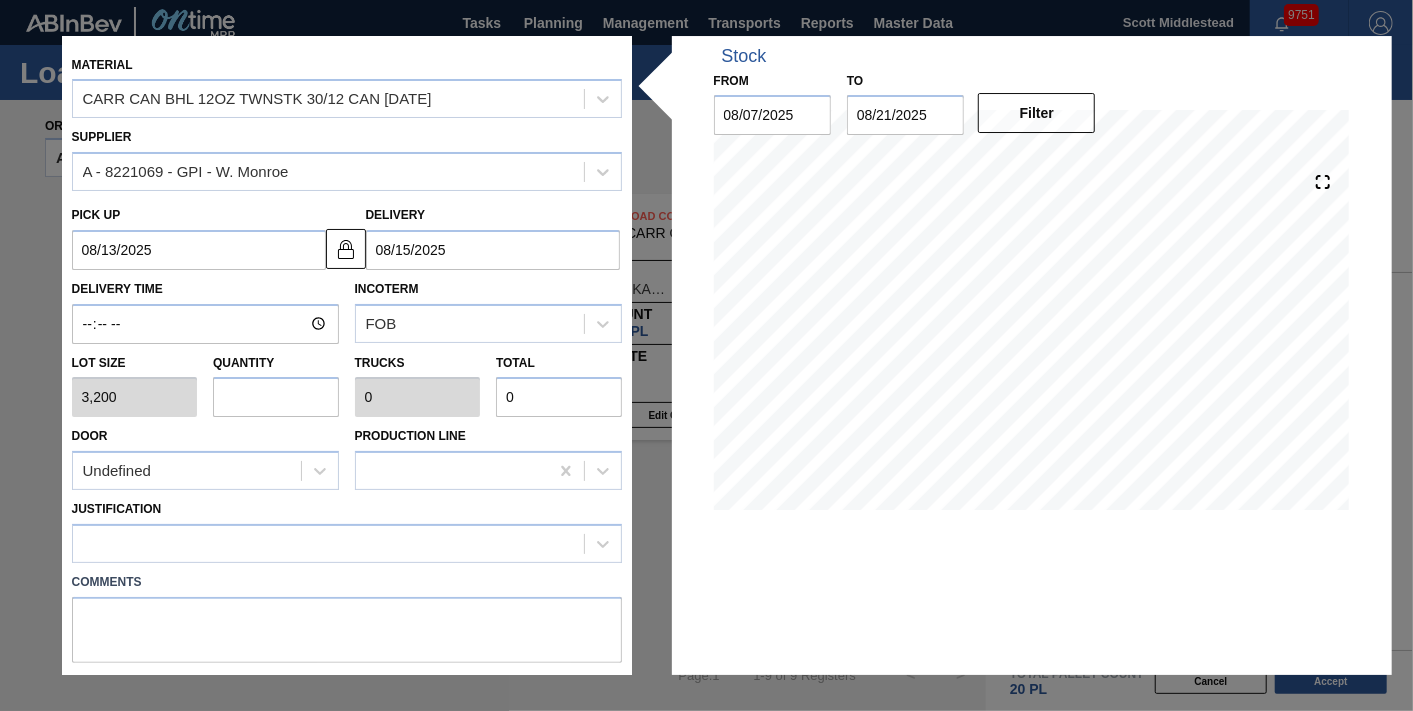 type on "6" 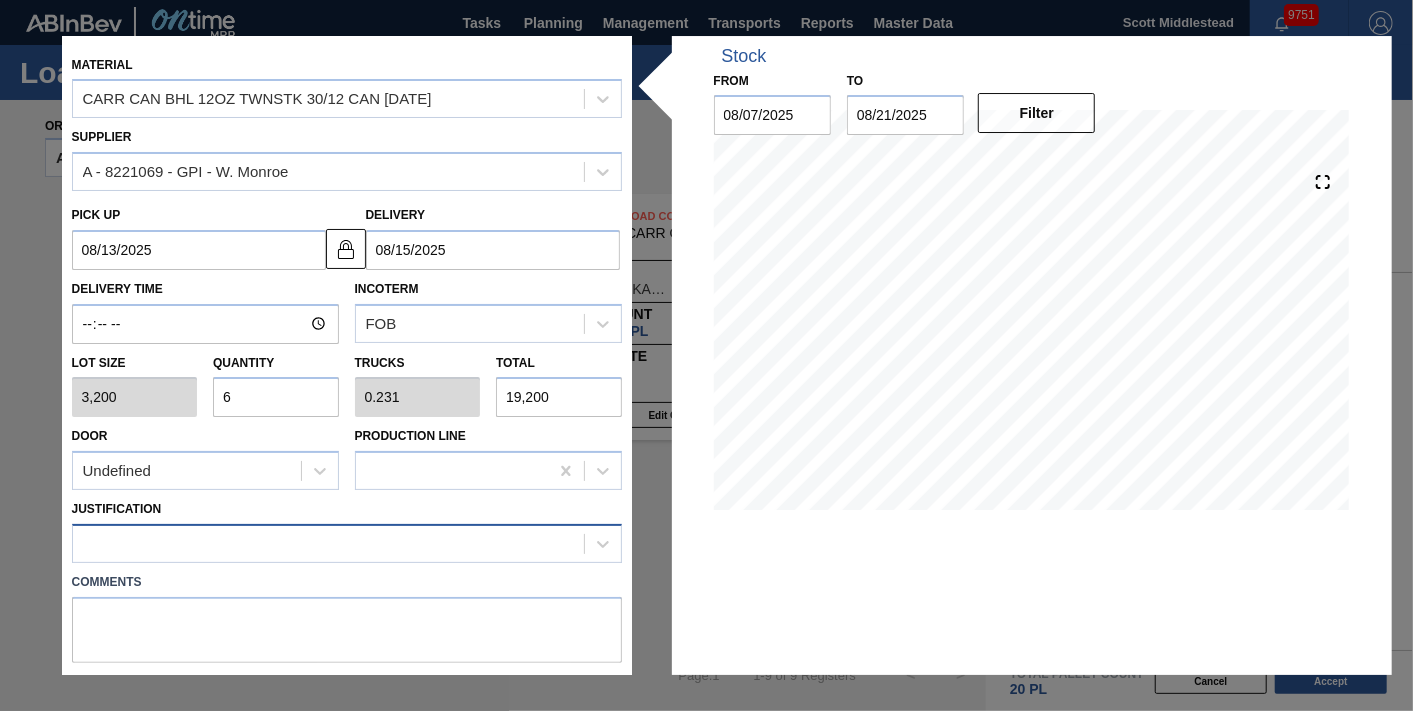 type on "6" 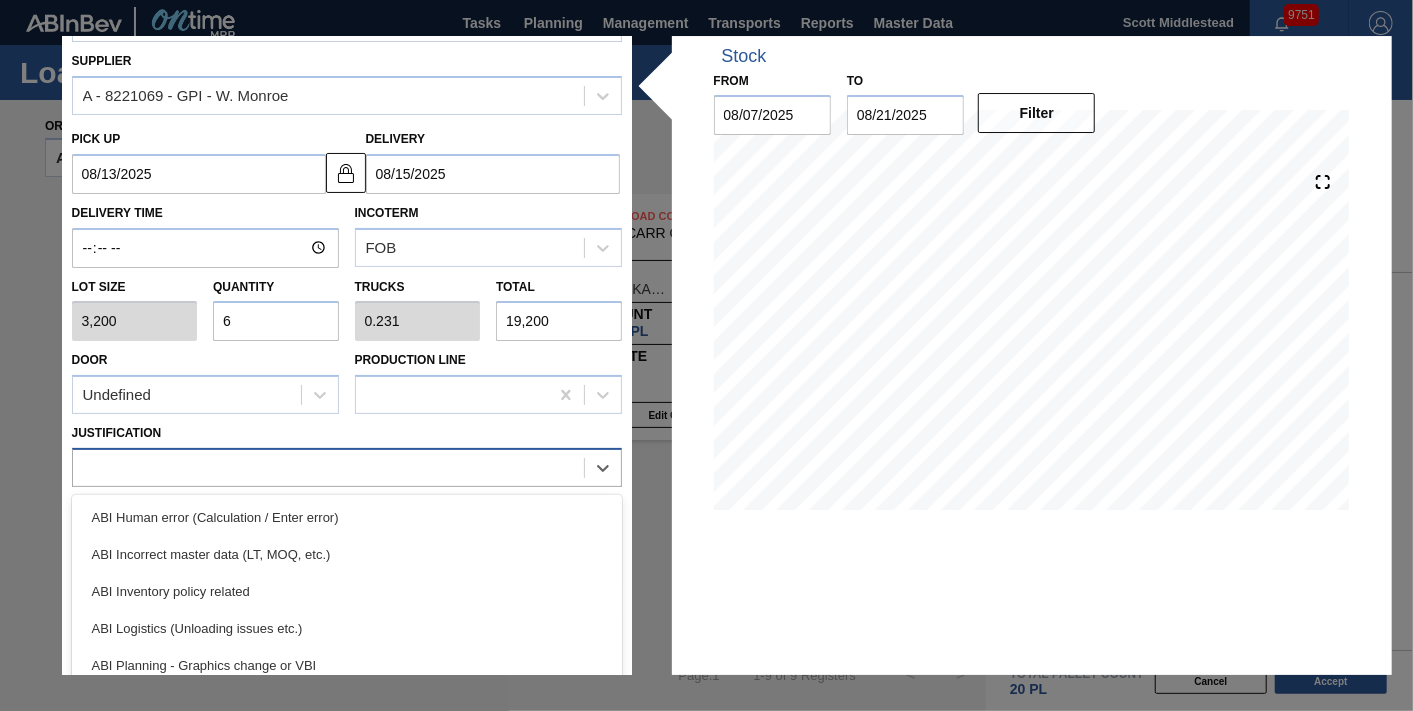 scroll, scrollTop: 111, scrollLeft: 0, axis: vertical 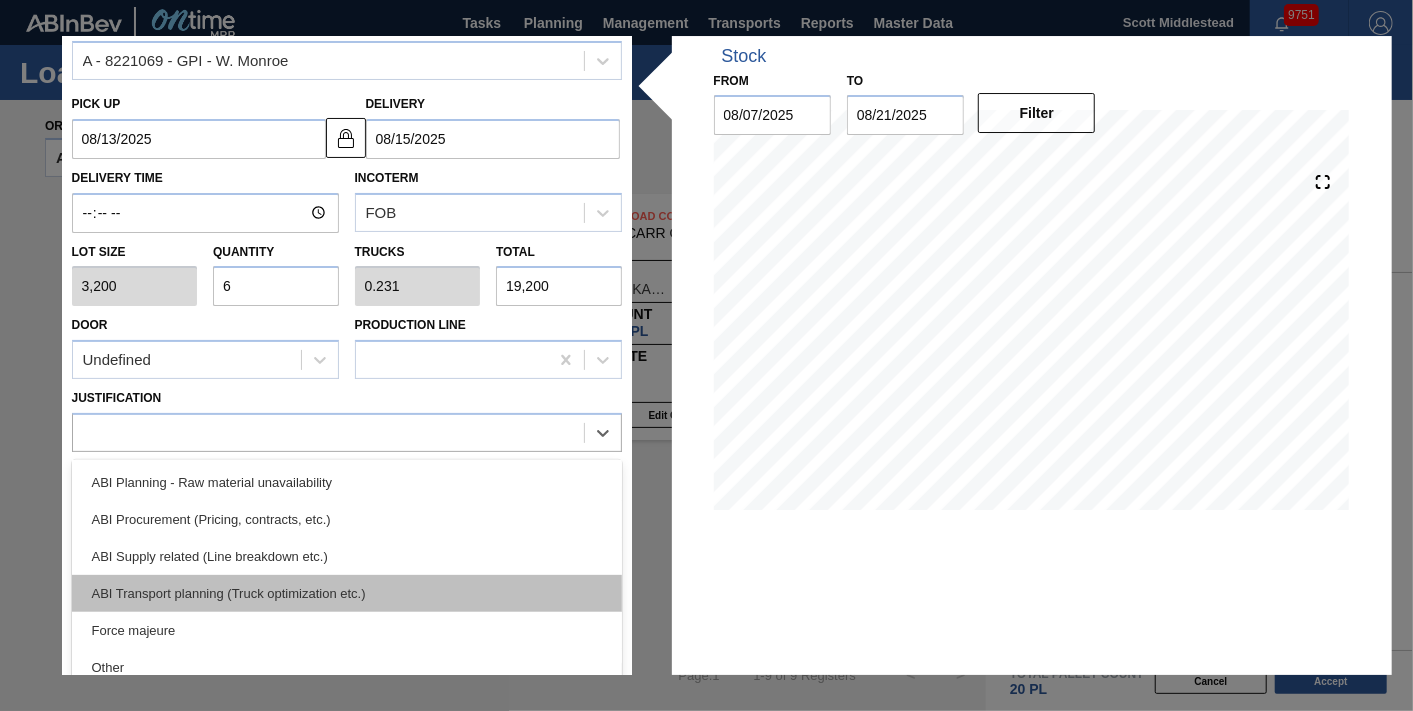 click on "ABI Transport planning (Truck optimization etc.)" at bounding box center (347, 593) 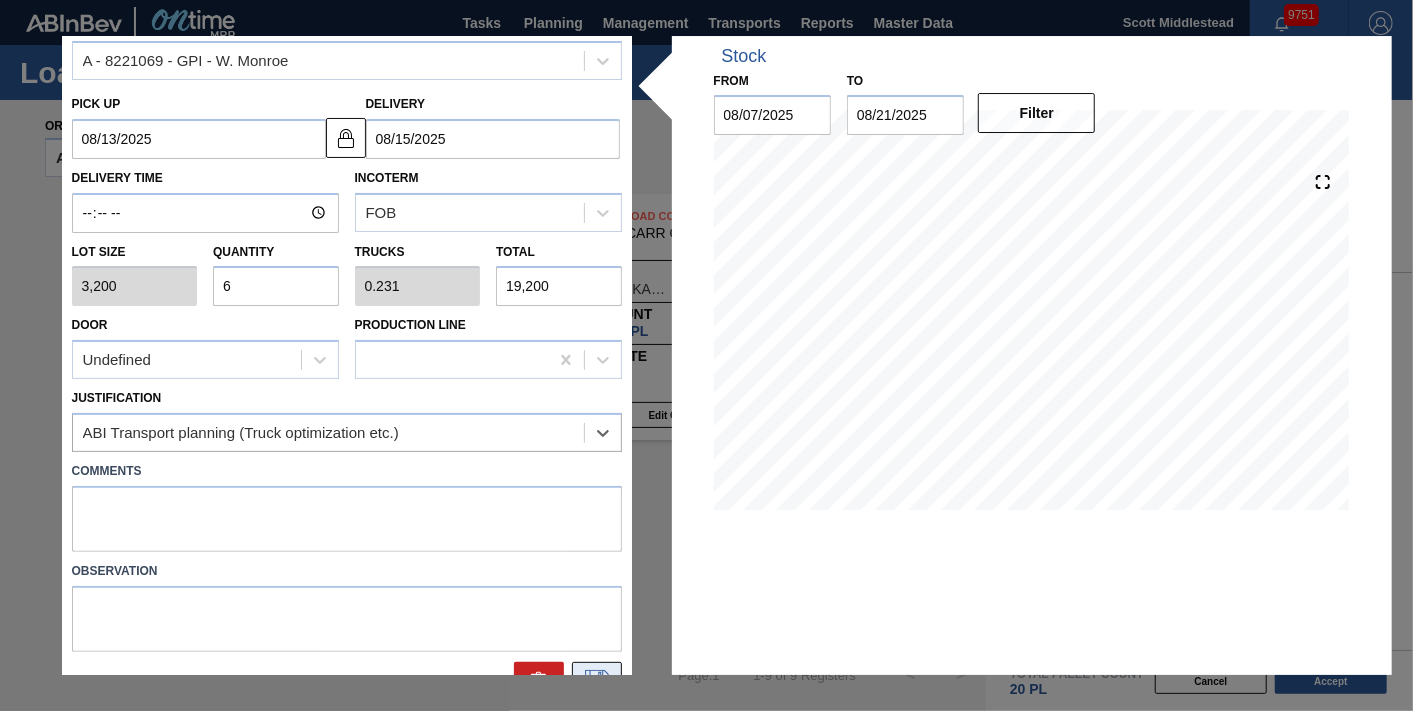 click at bounding box center [597, 682] 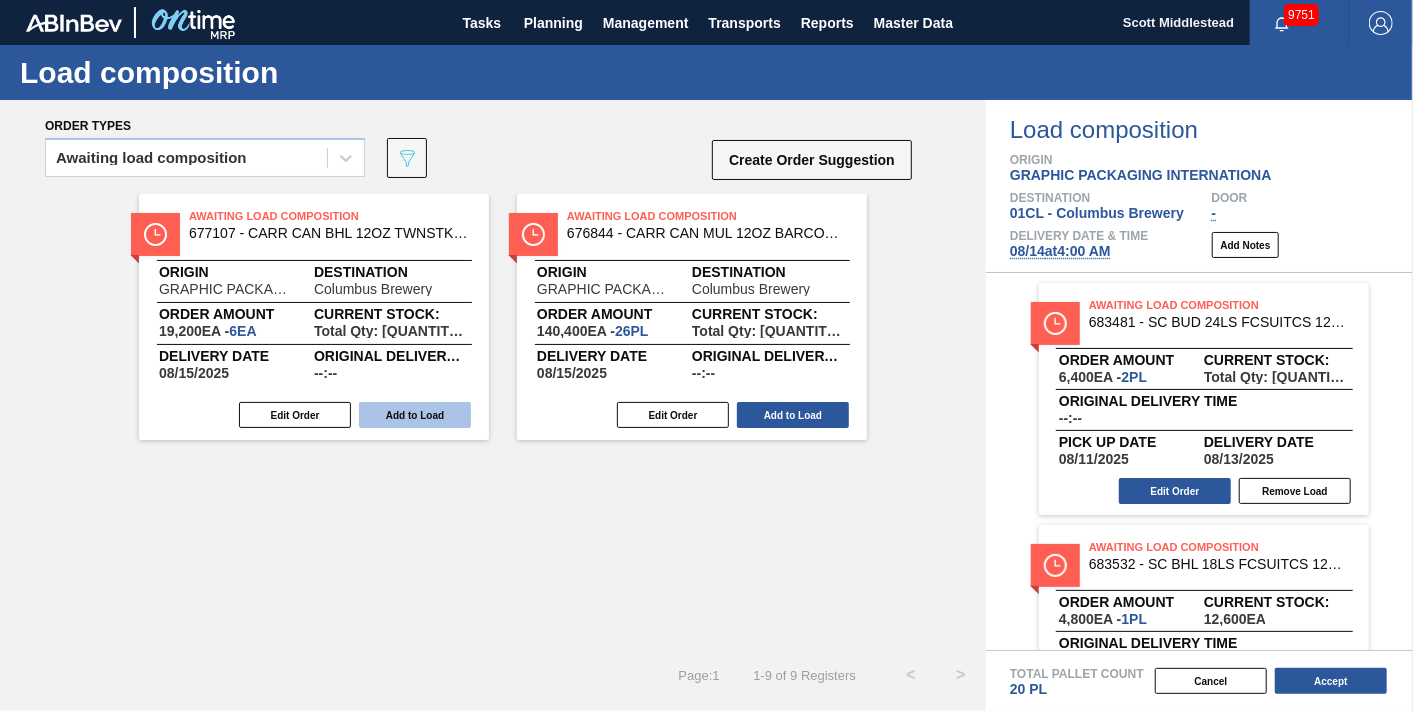 click on "Add to Load" at bounding box center (415, 415) 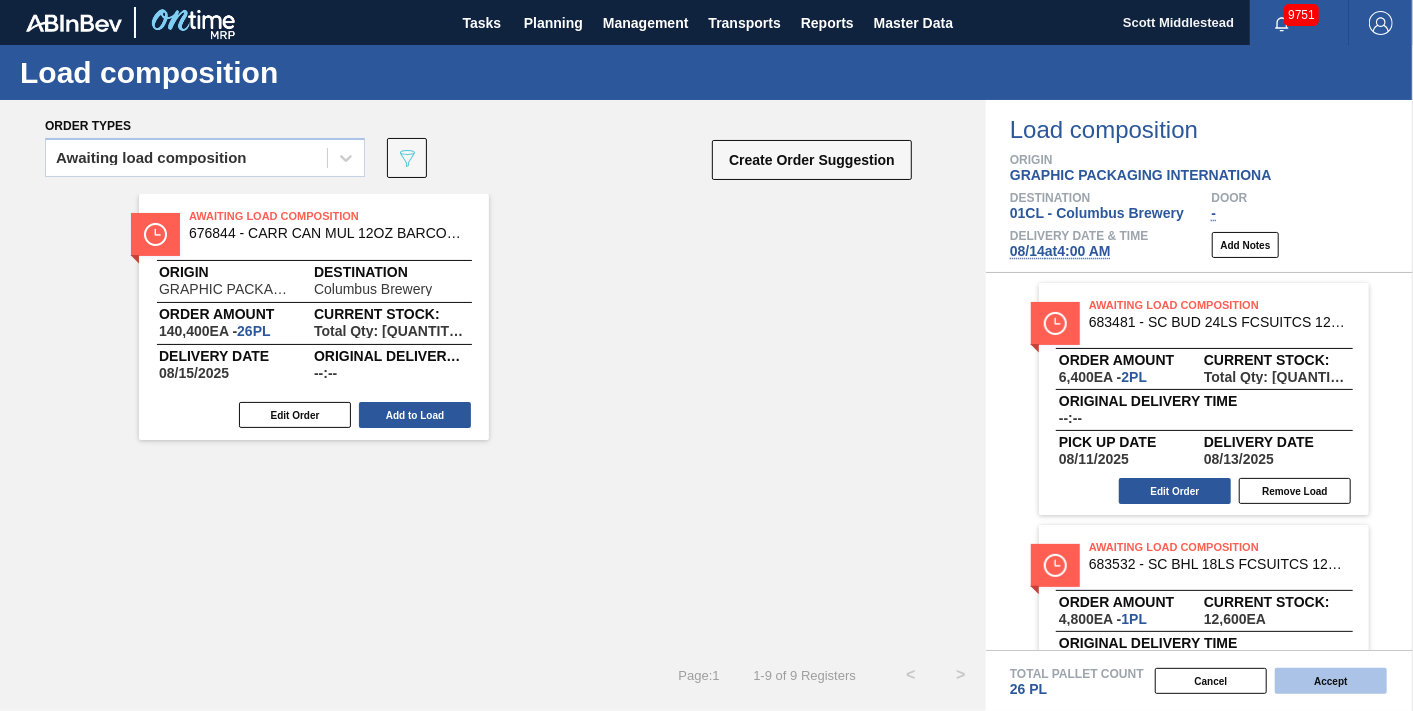 click on "Accept" at bounding box center (1331, 681) 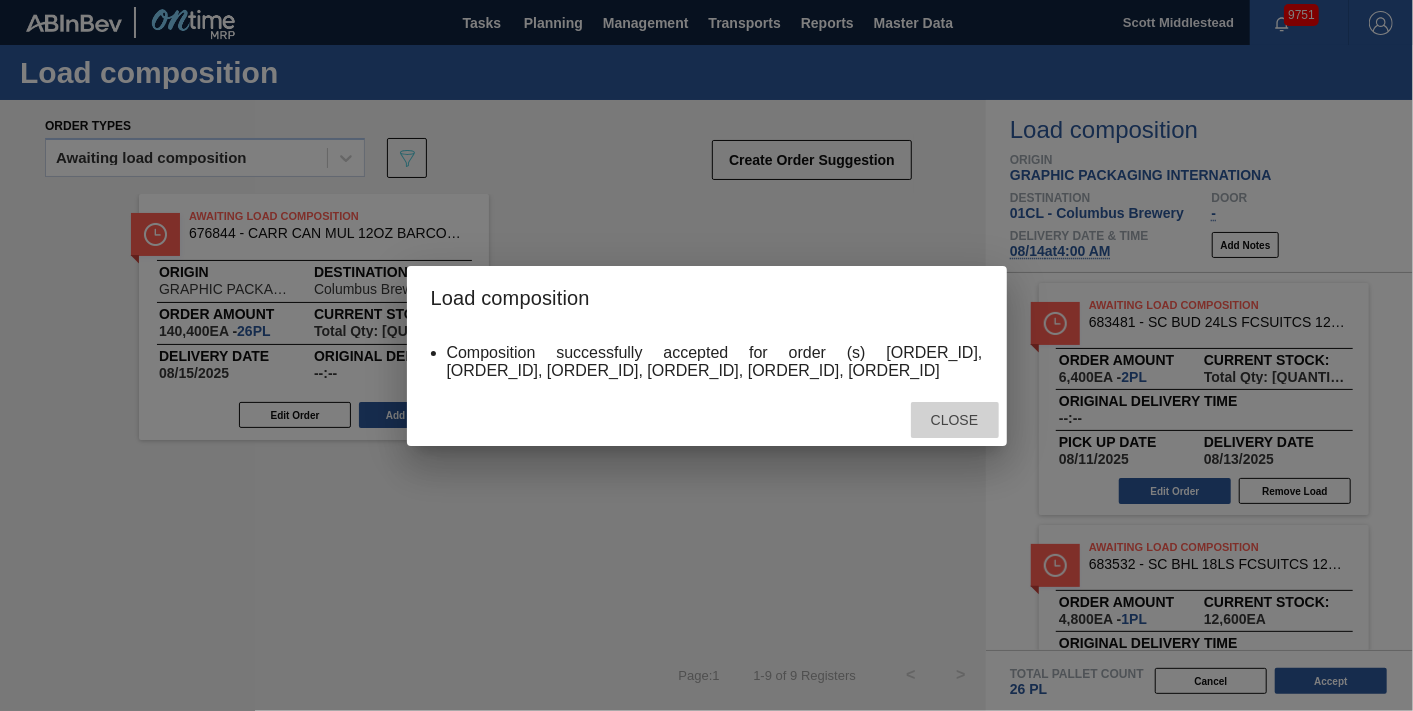 click on "Close" at bounding box center (954, 420) 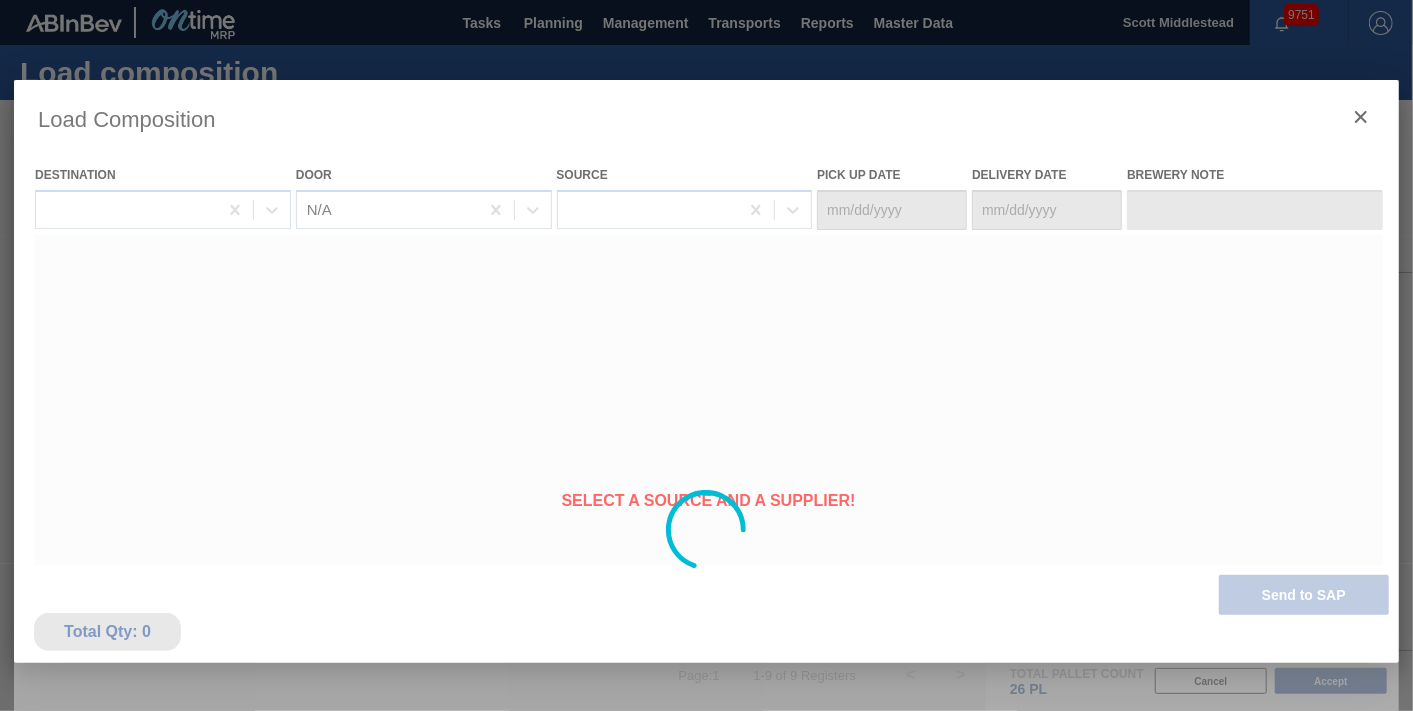 type on "08/12/2025" 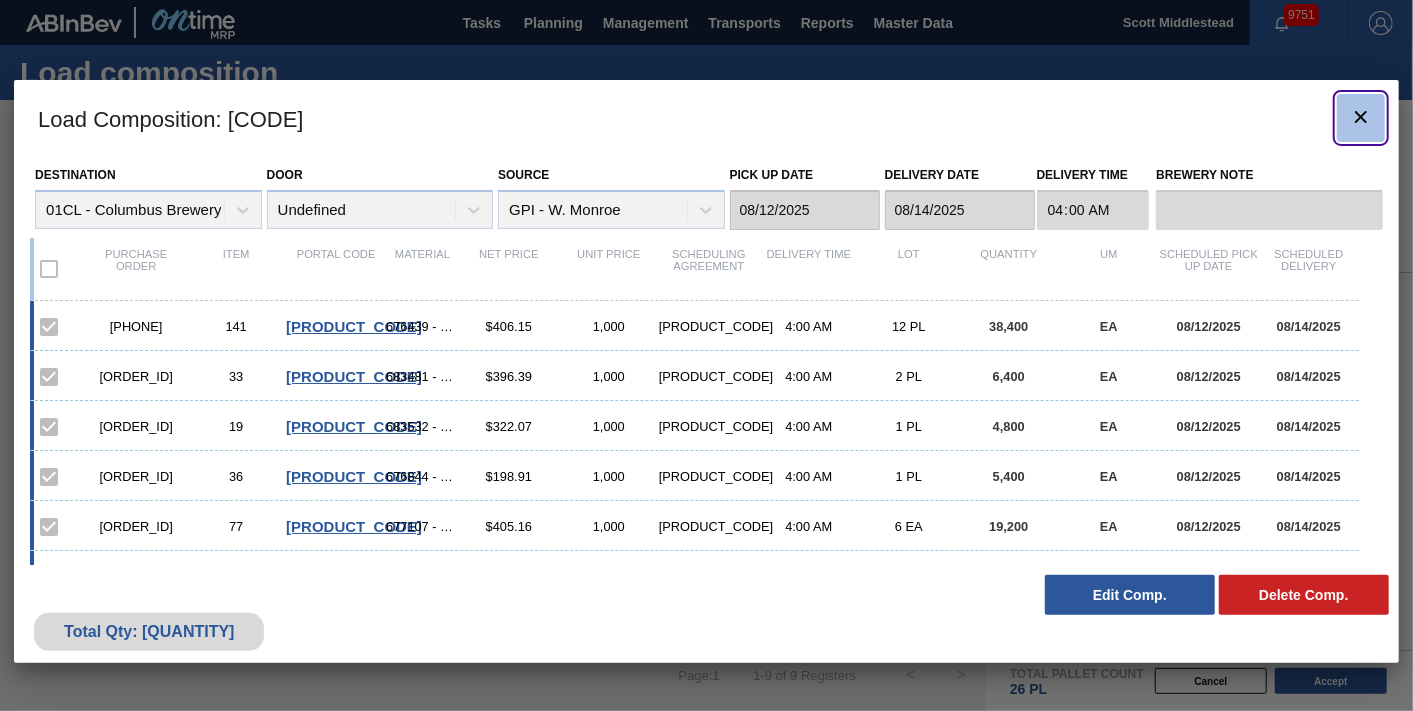 click 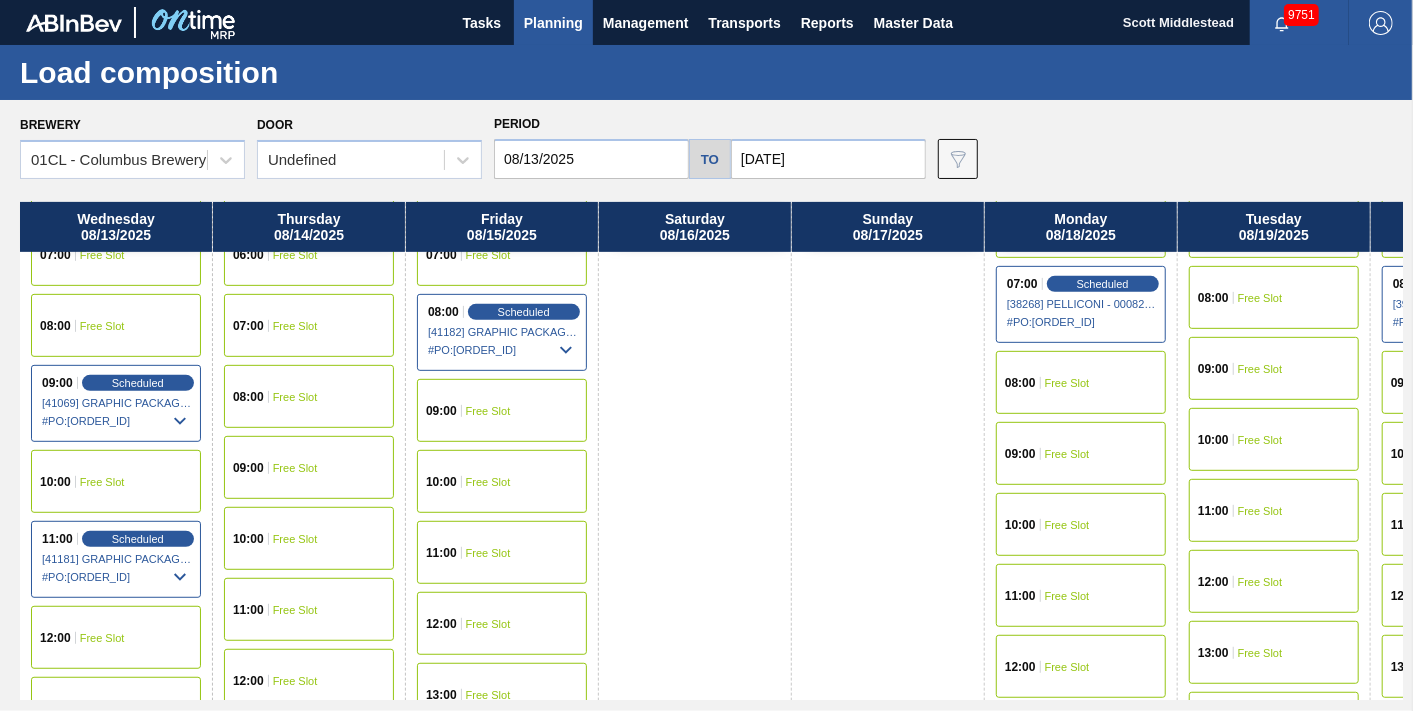 scroll, scrollTop: 555, scrollLeft: 0, axis: vertical 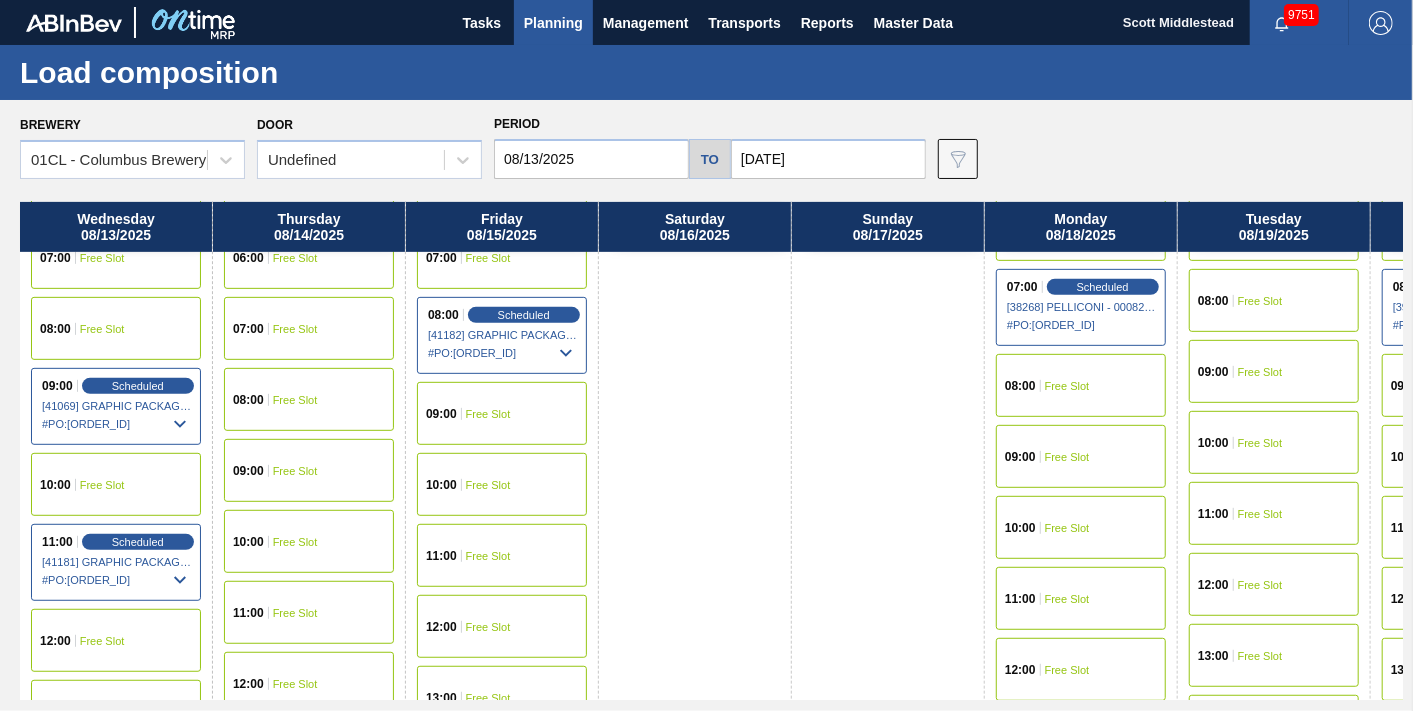 click on "Free Slot" at bounding box center [488, 485] 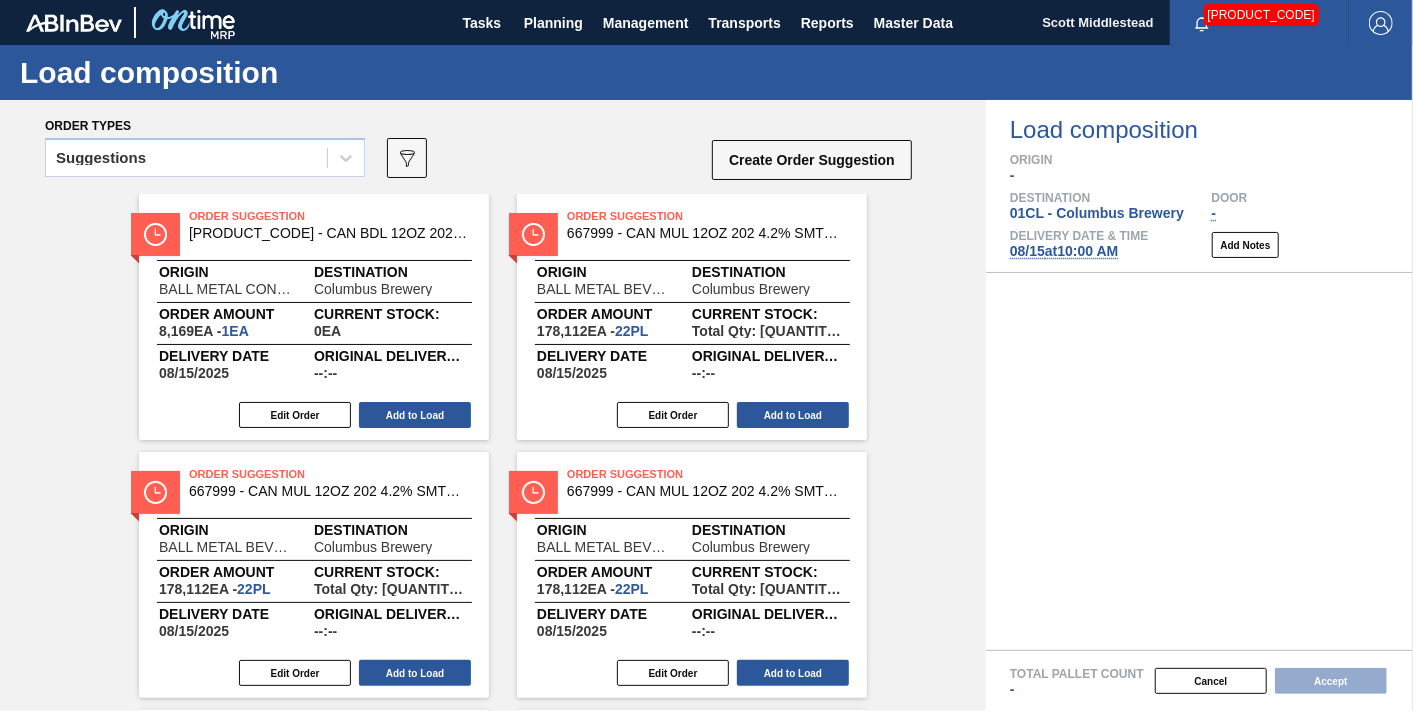 click on "Suggestions" at bounding box center [186, 158] 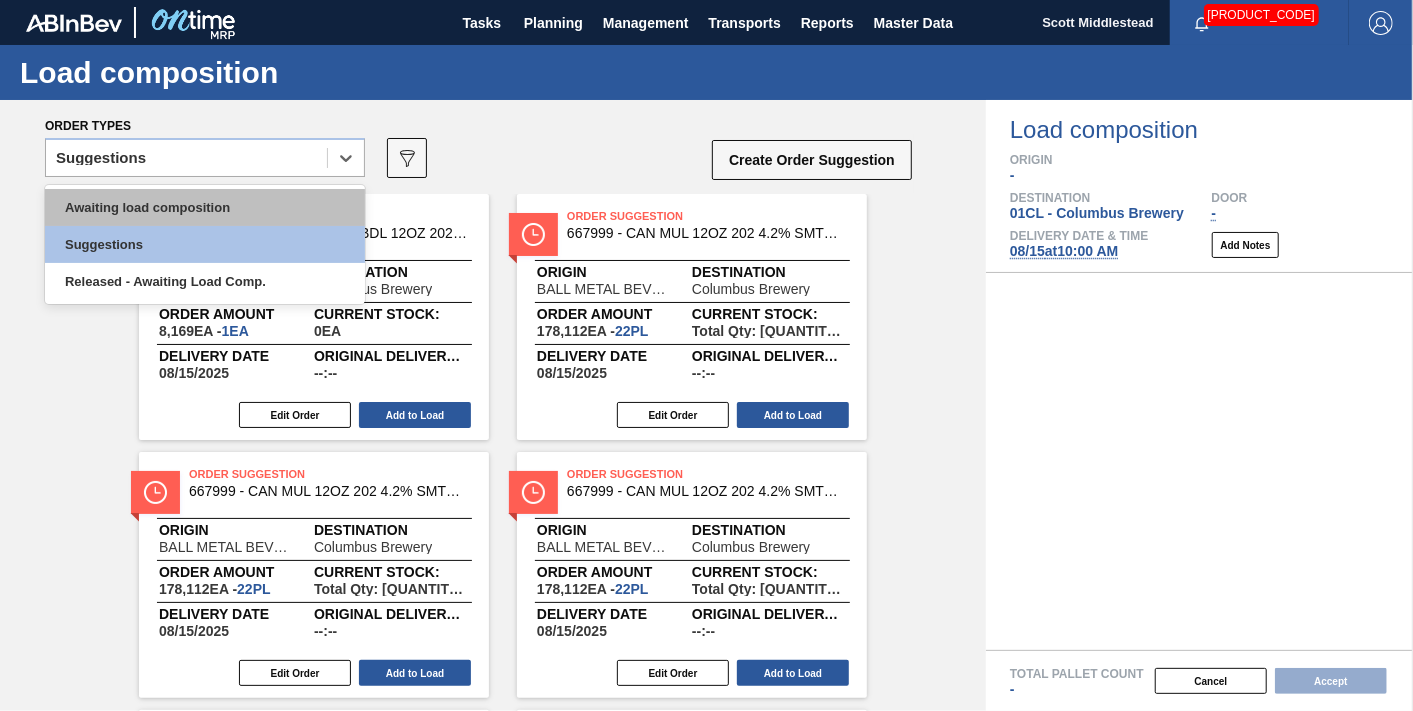 click on "Awaiting load composition" at bounding box center [205, 207] 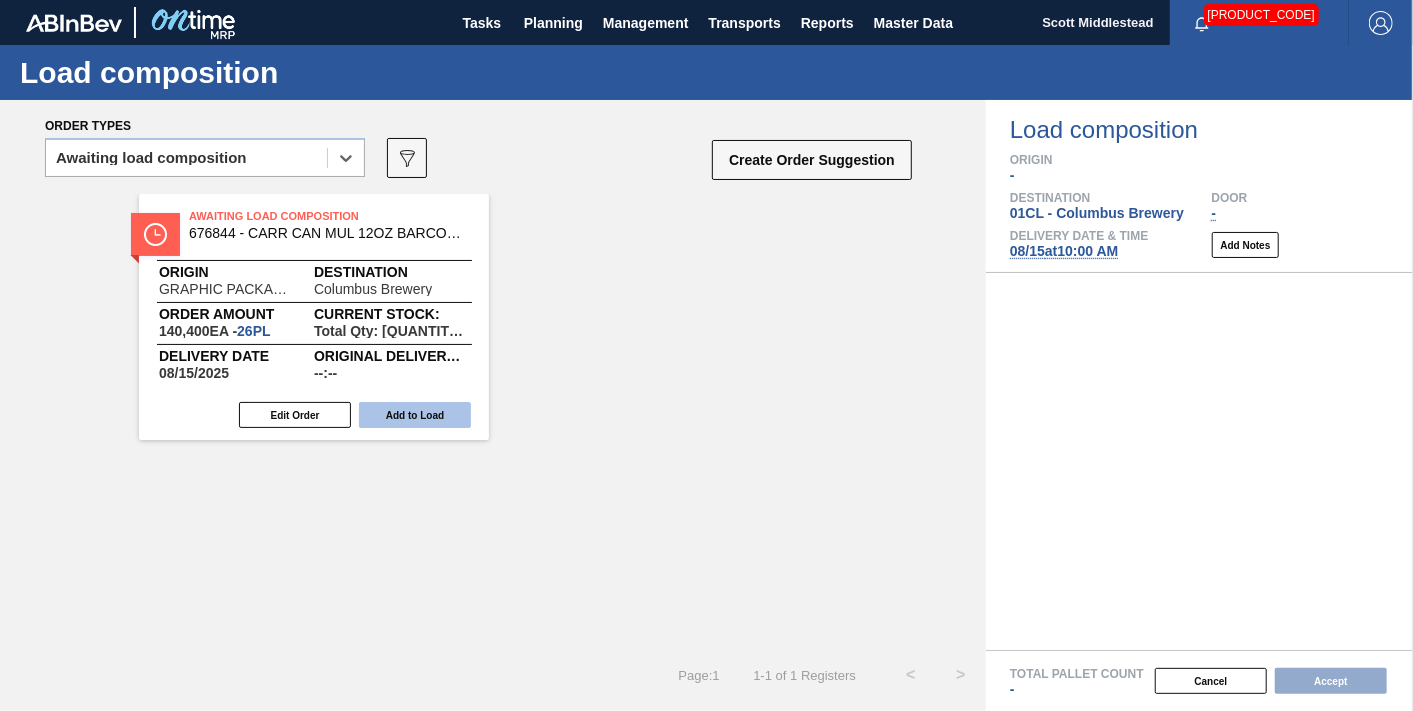 click on "Add to Load" at bounding box center [415, 415] 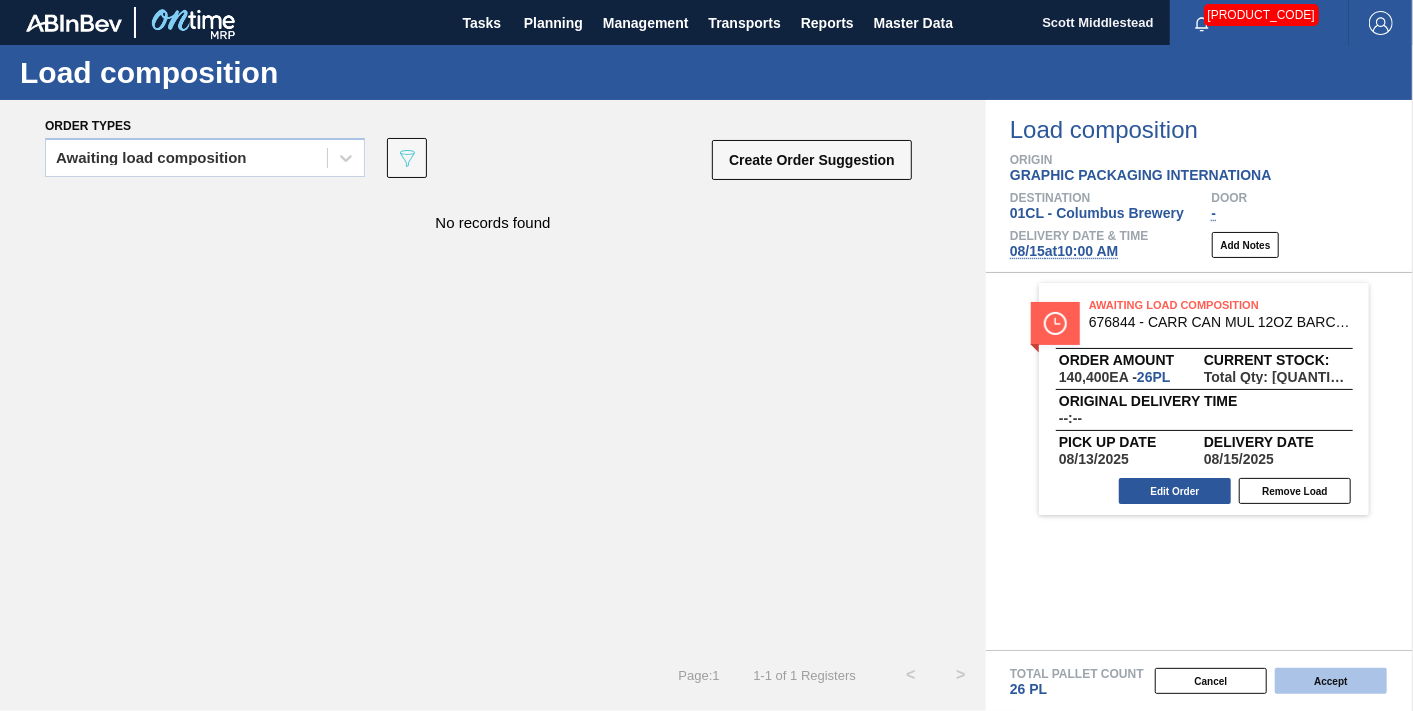 click on "Accept" at bounding box center [1331, 681] 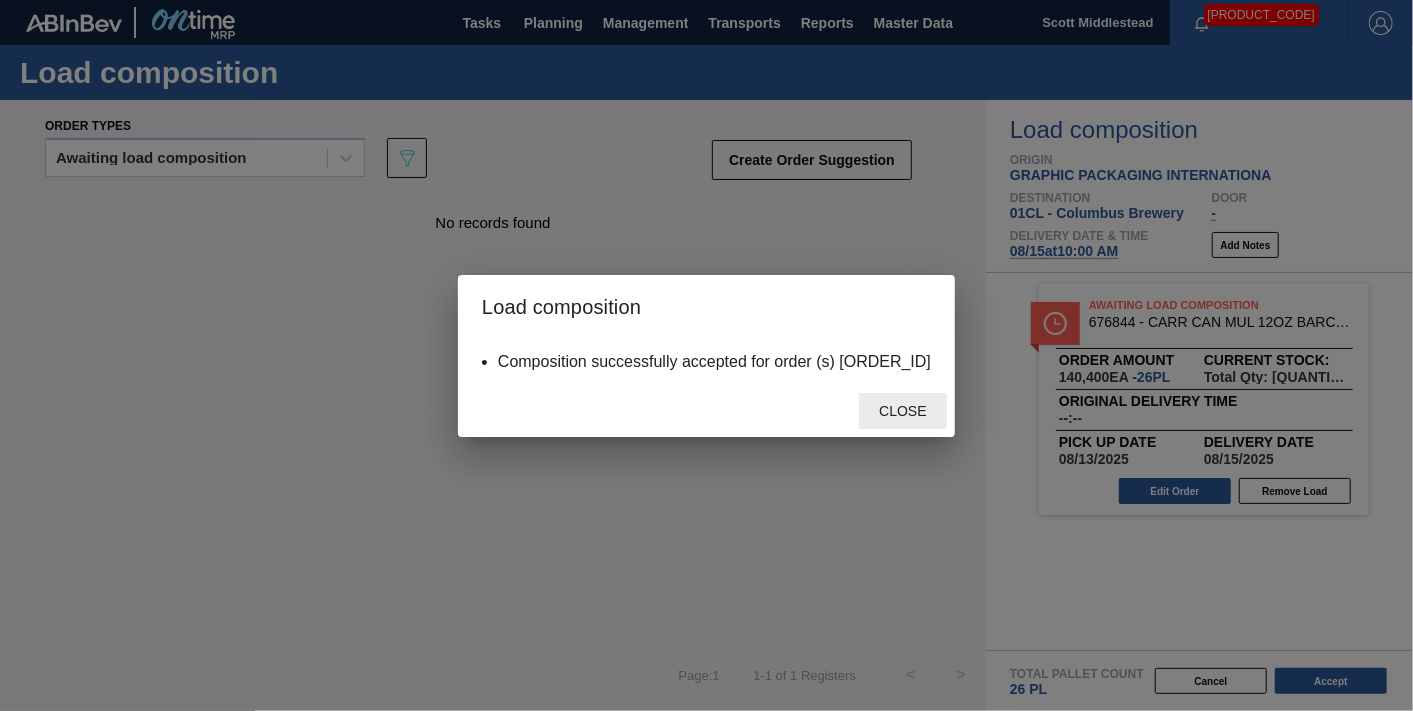 click on "Close" at bounding box center [902, 411] 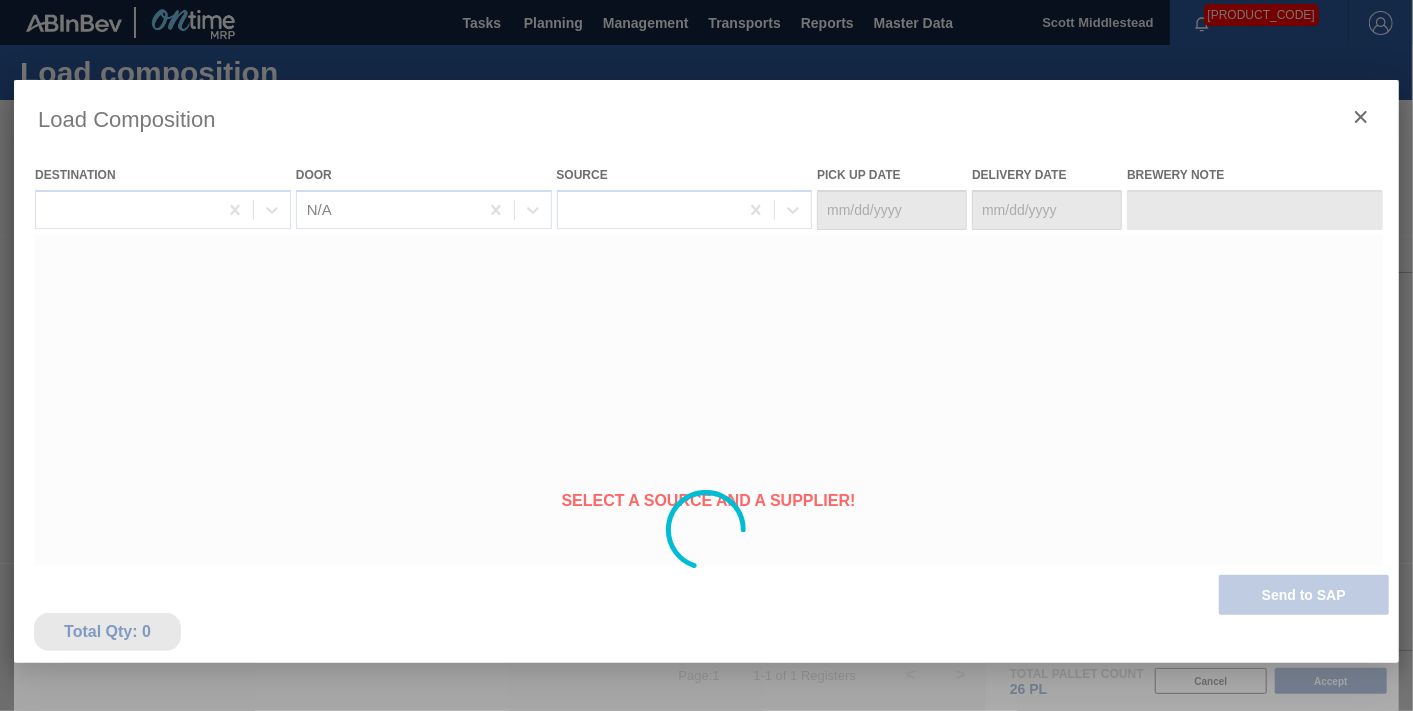 type on "08/13/2025" 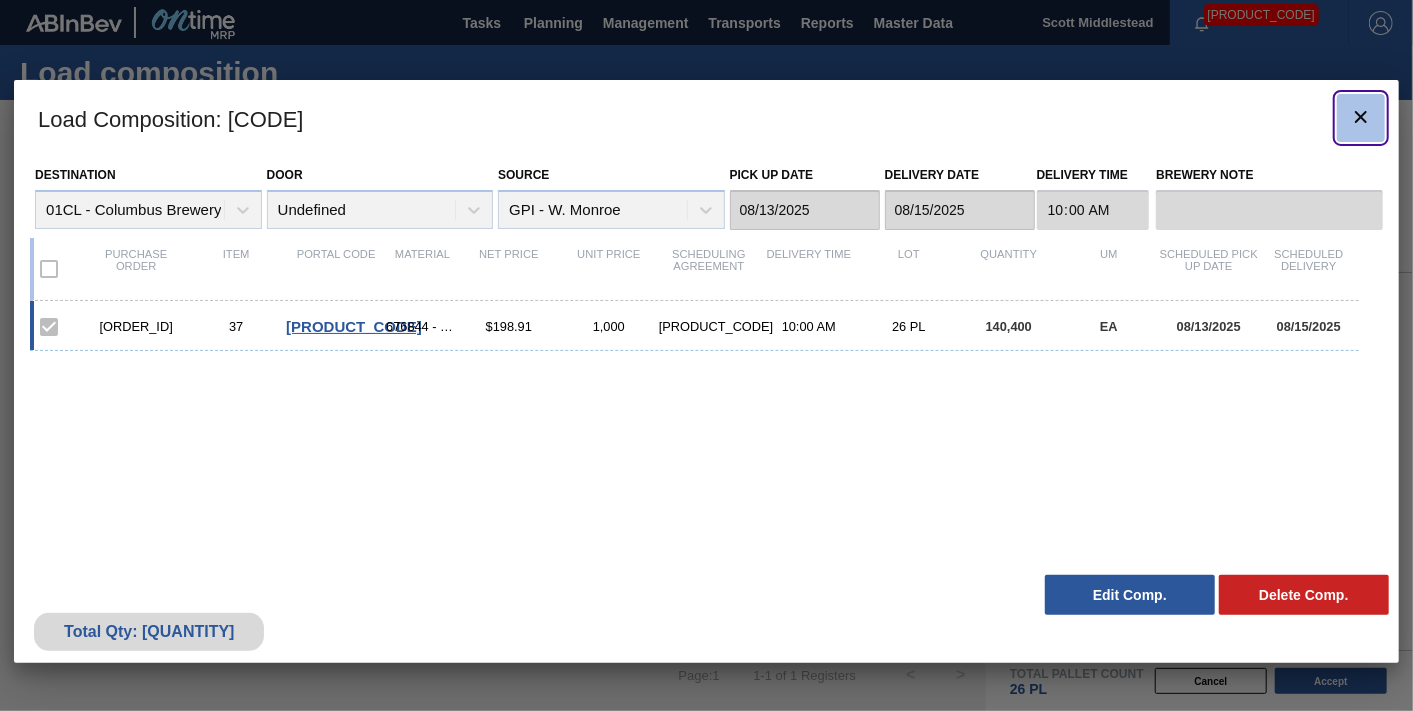 click 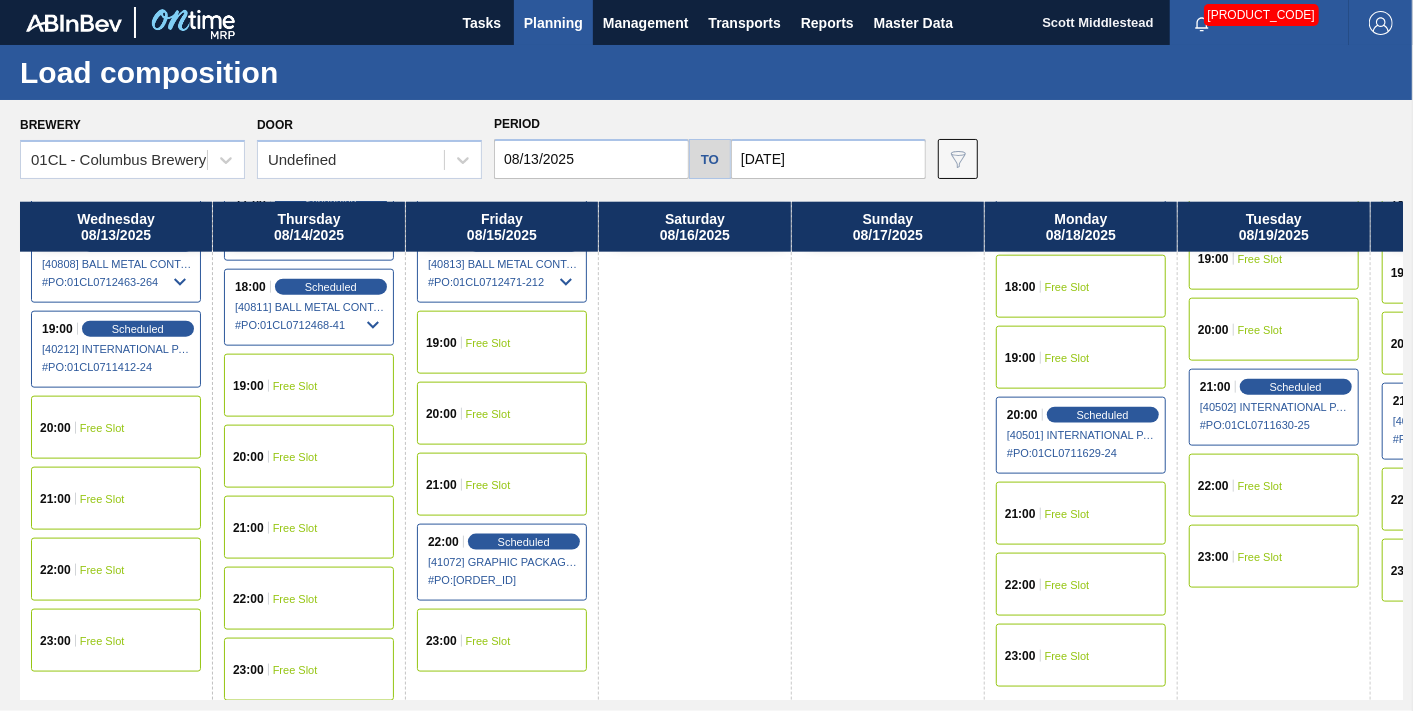 scroll, scrollTop: 1380, scrollLeft: 0, axis: vertical 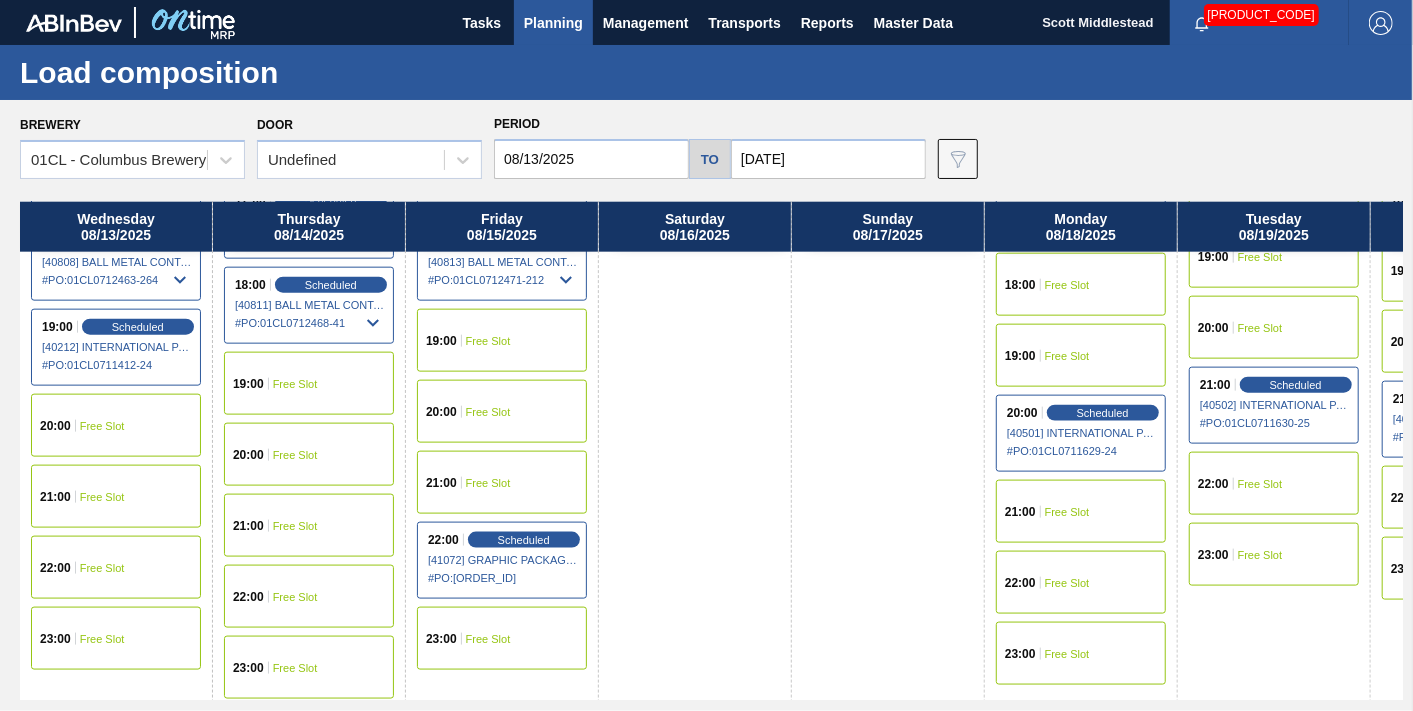 click on "[TIME] Free Slot" at bounding box center (502, 411) 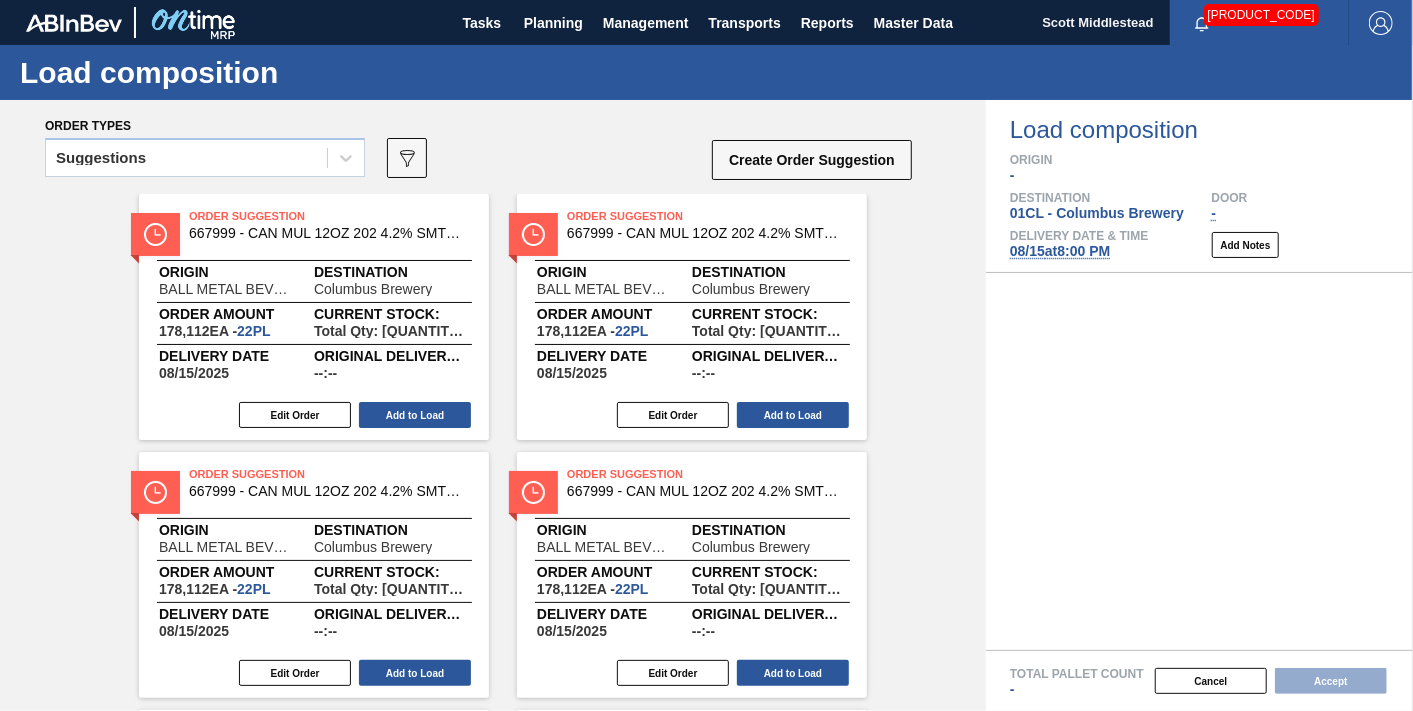 click on "Suggestions" at bounding box center (186, 158) 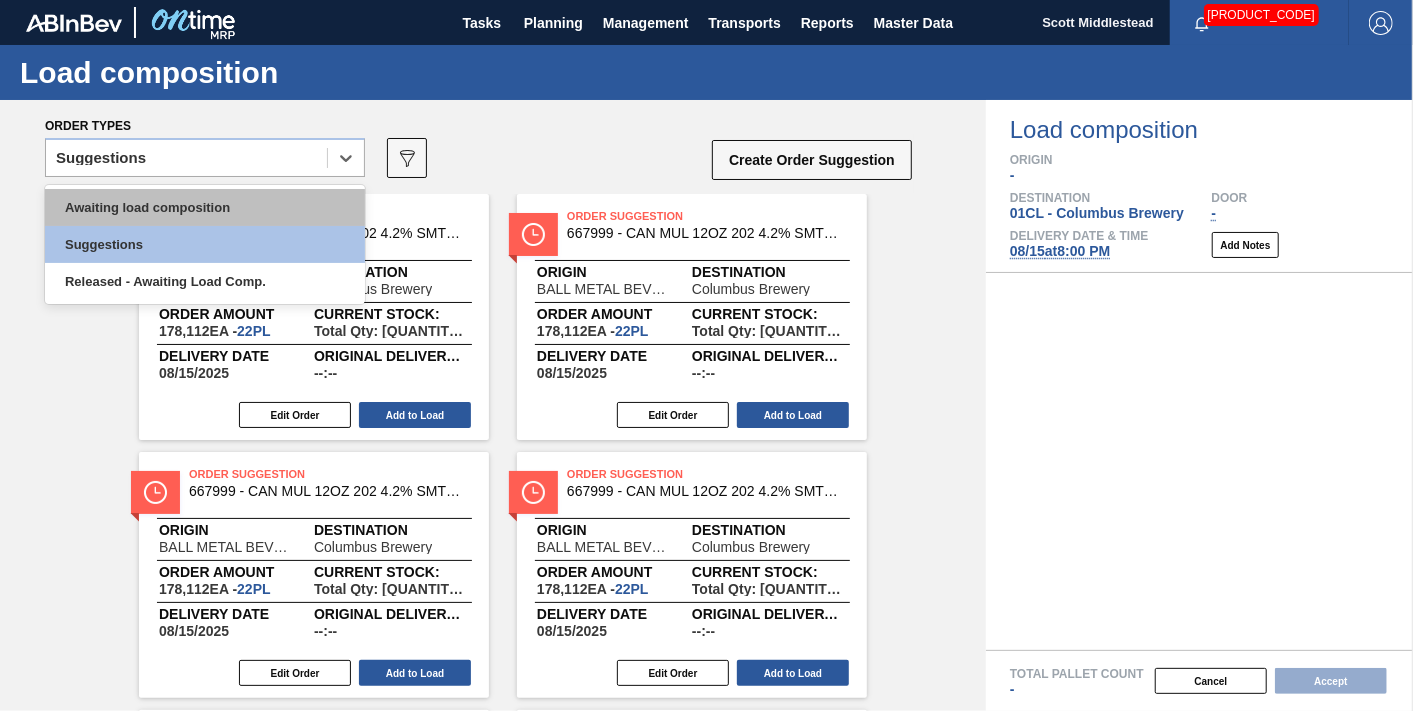 click on "Awaiting load composition" at bounding box center [205, 207] 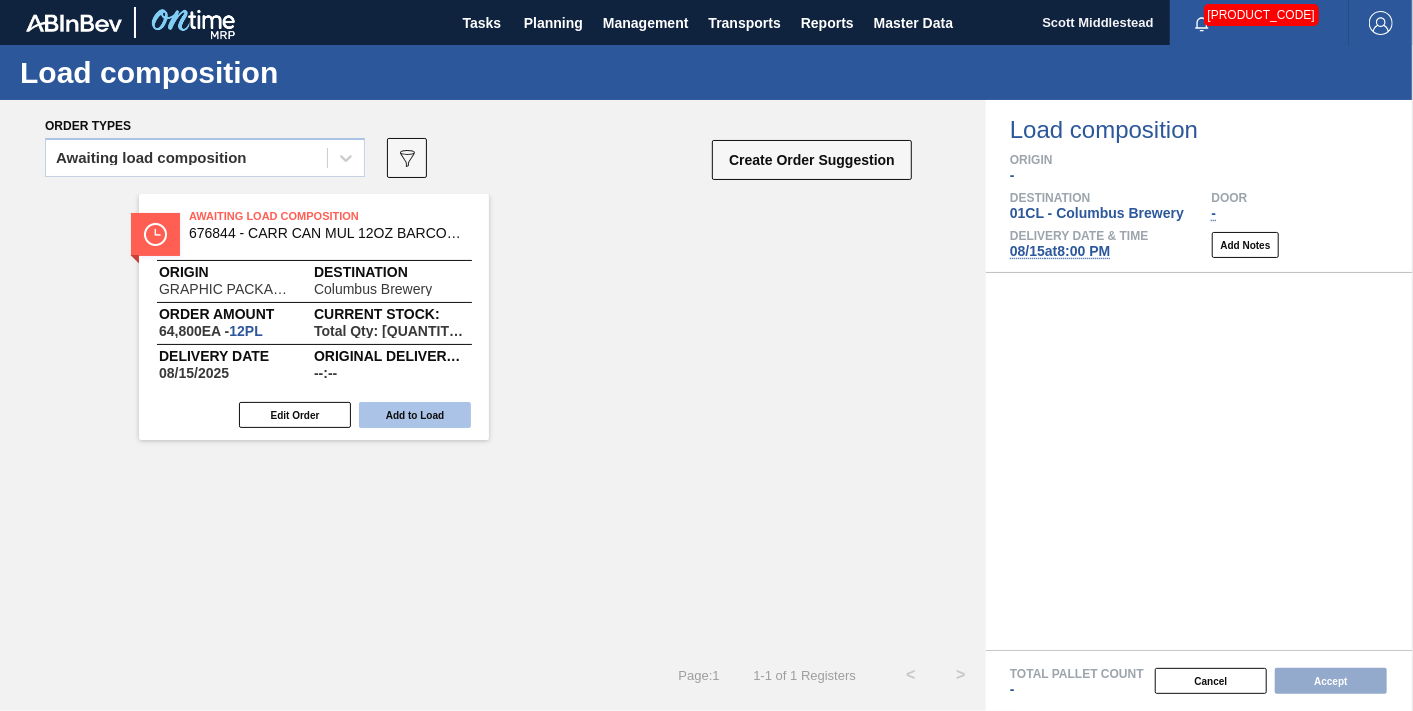 click on "Add to Load" at bounding box center (415, 415) 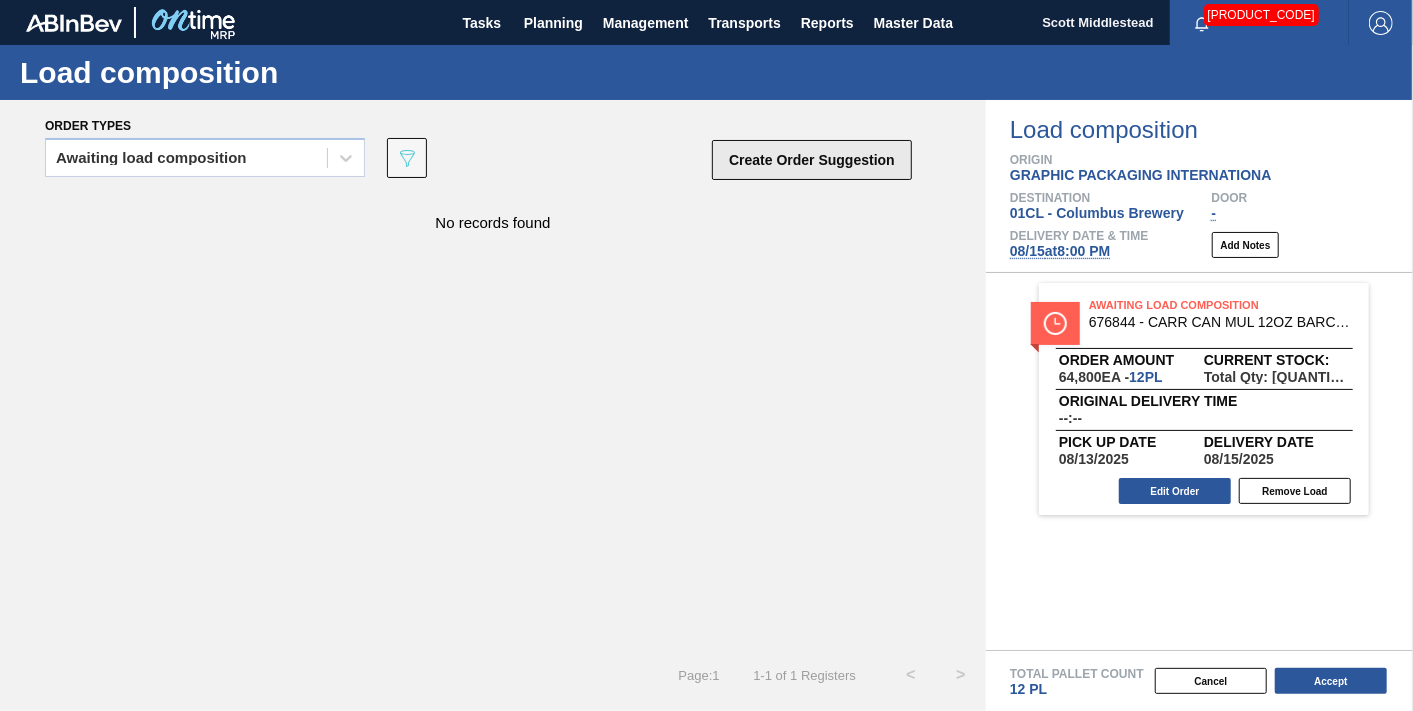 click on "Create Order Suggestion" at bounding box center (812, 160) 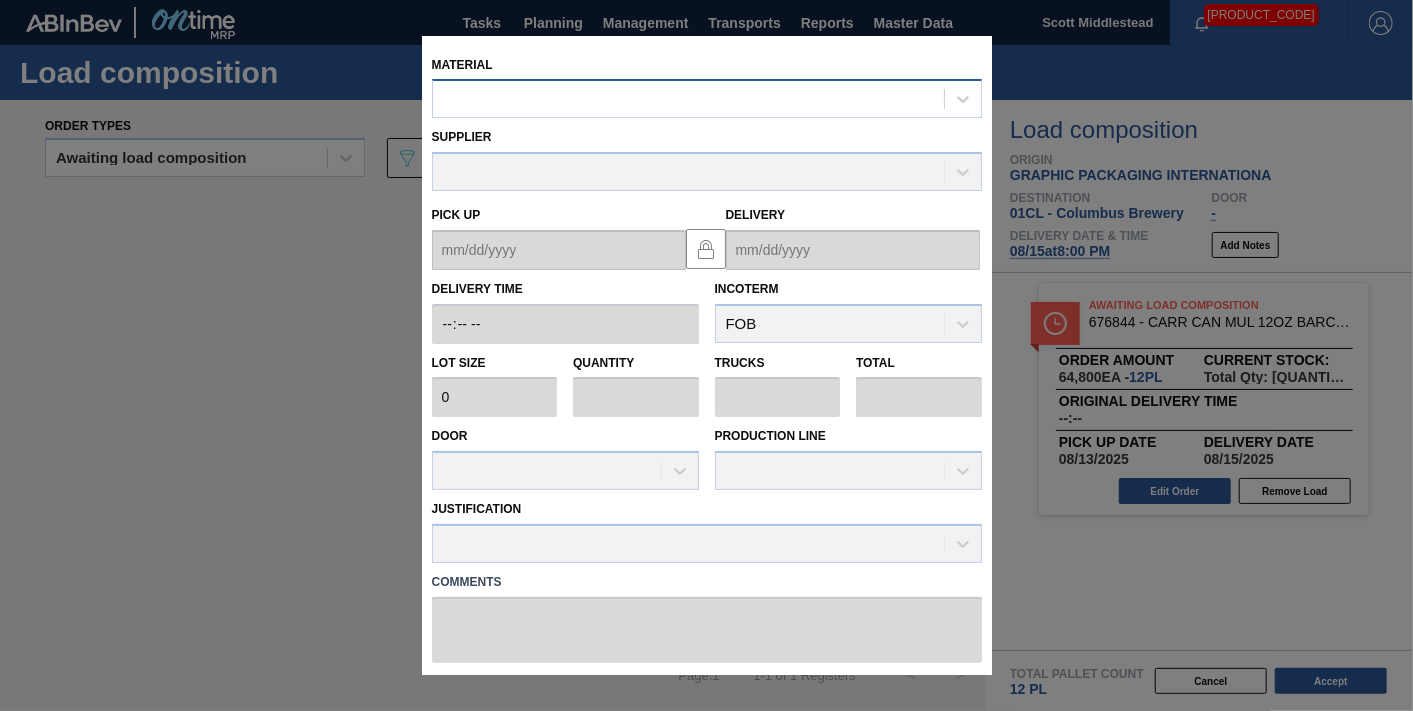 click at bounding box center [688, 99] 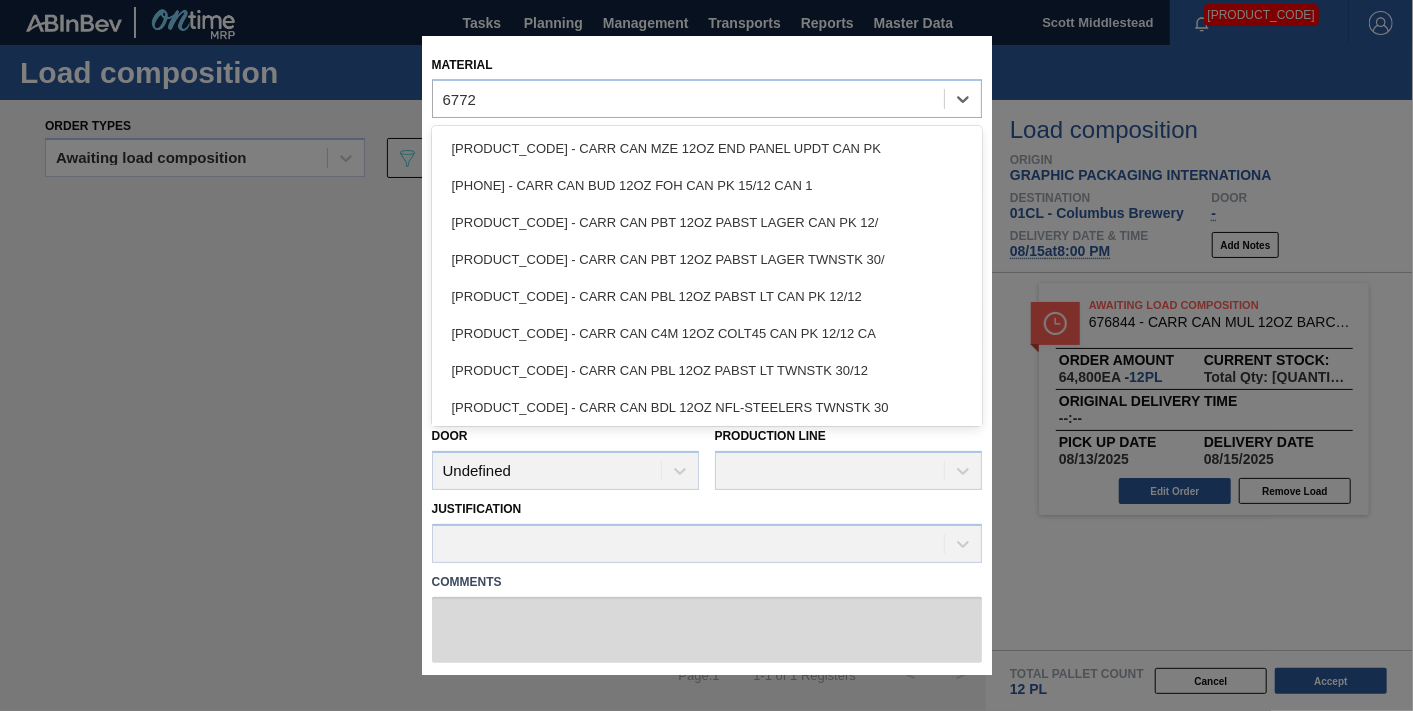 type on "6772" 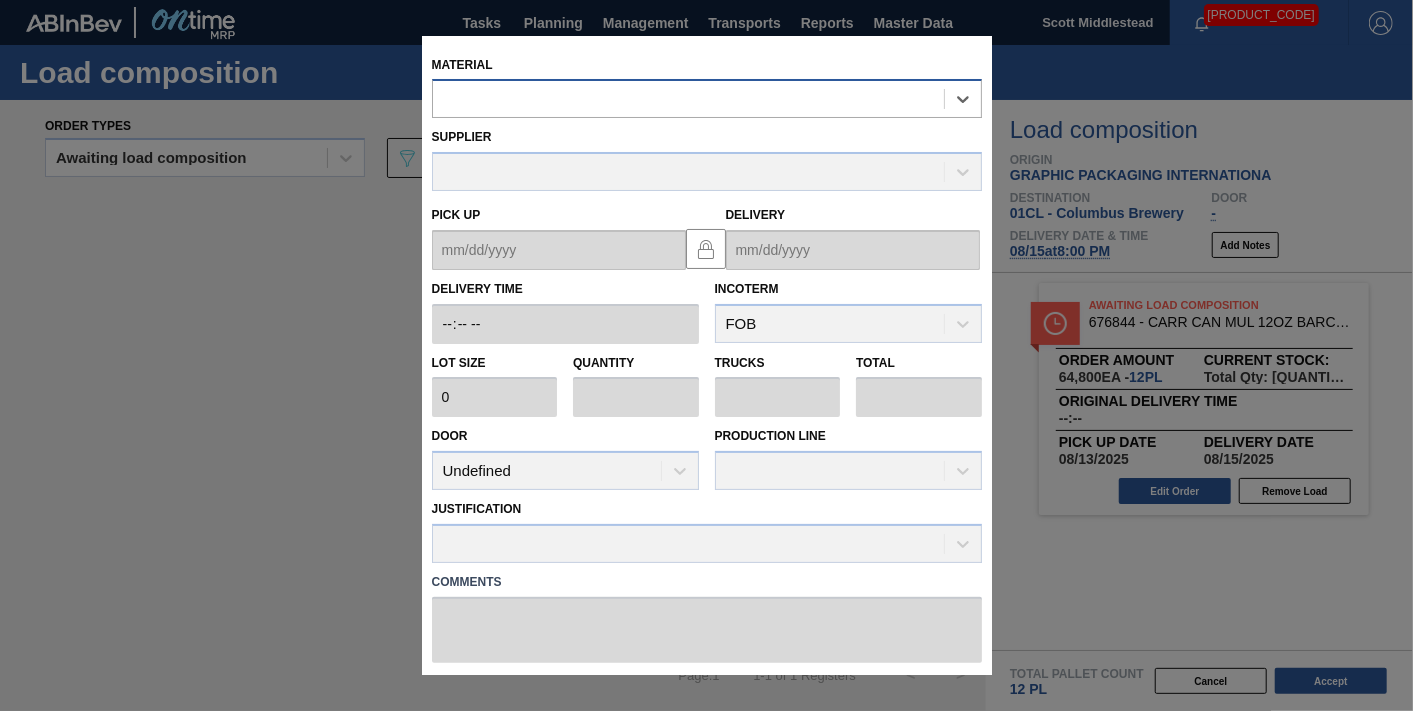 click at bounding box center (688, 99) 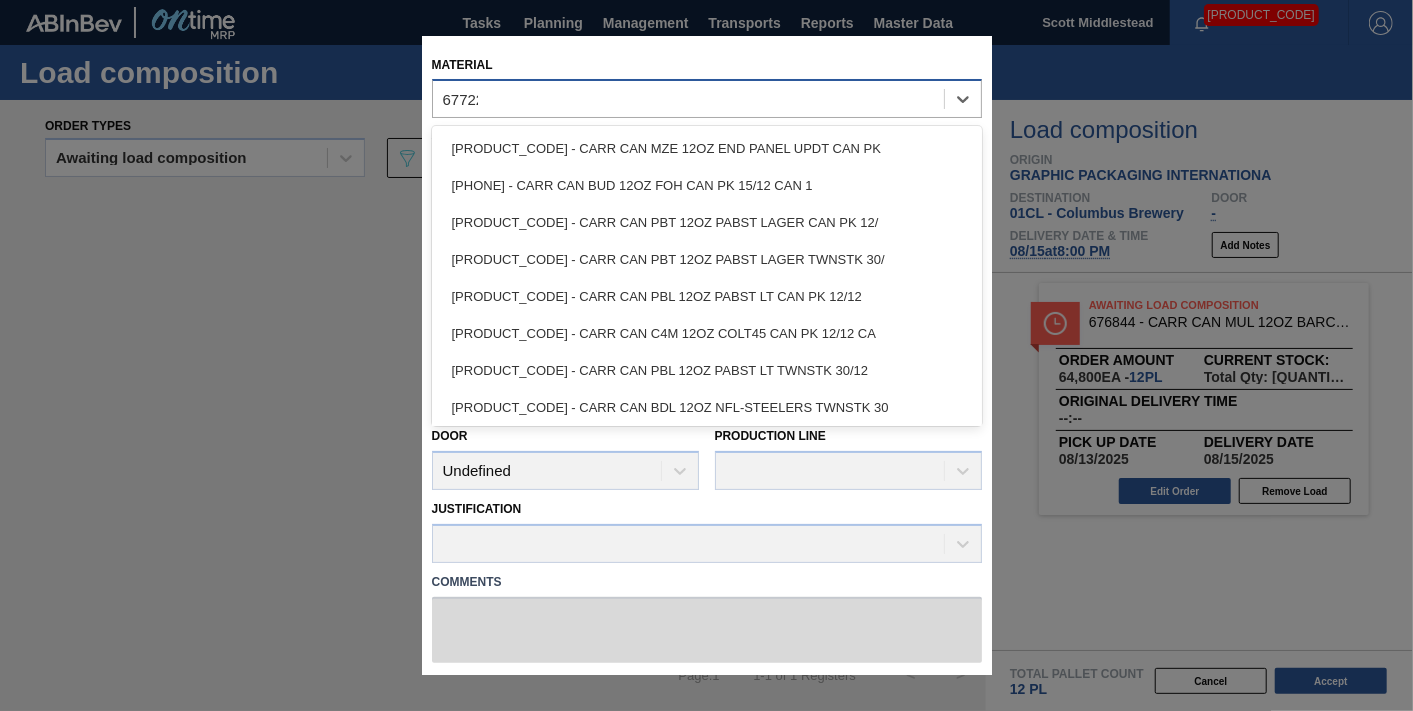 type on "[PRODUCT_CODE]" 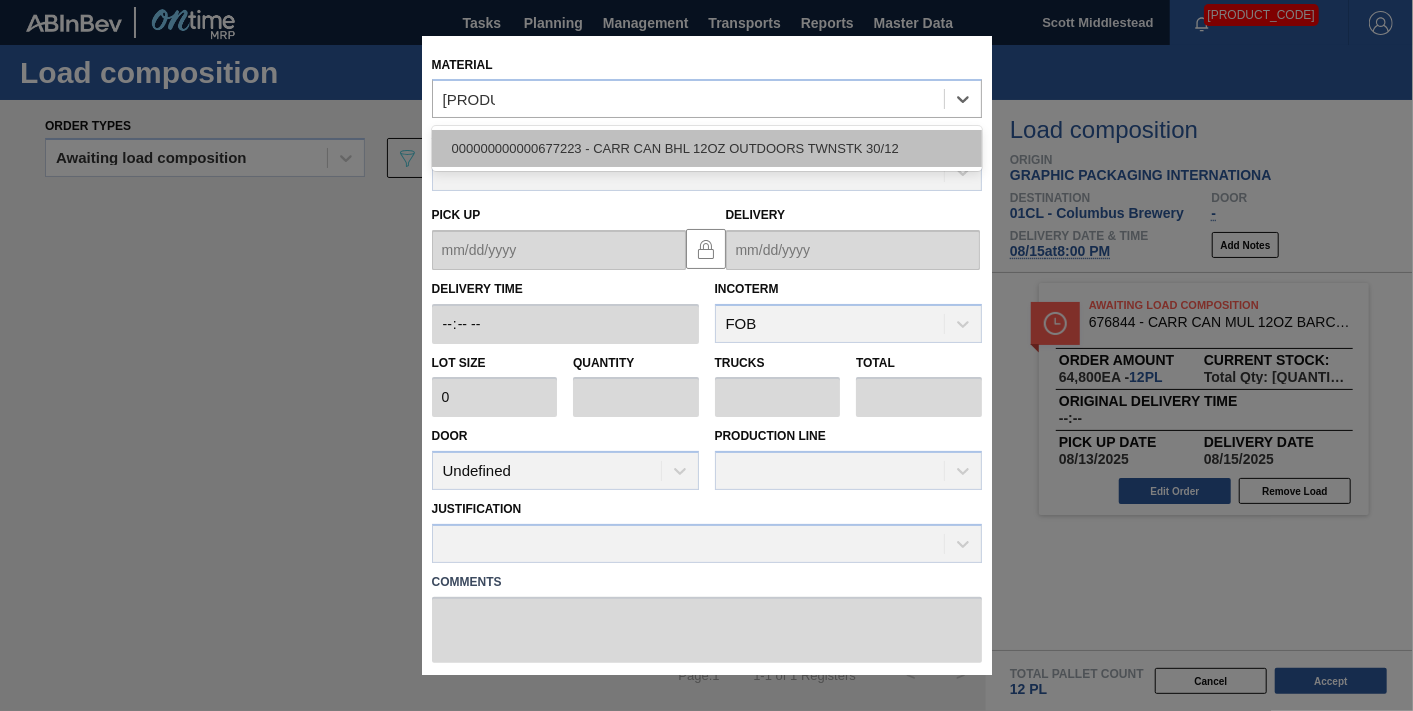 click on "000000000000677223 - CARR CAN BHL 12OZ OUTDOORS TWNSTK 30/12" at bounding box center [707, 148] 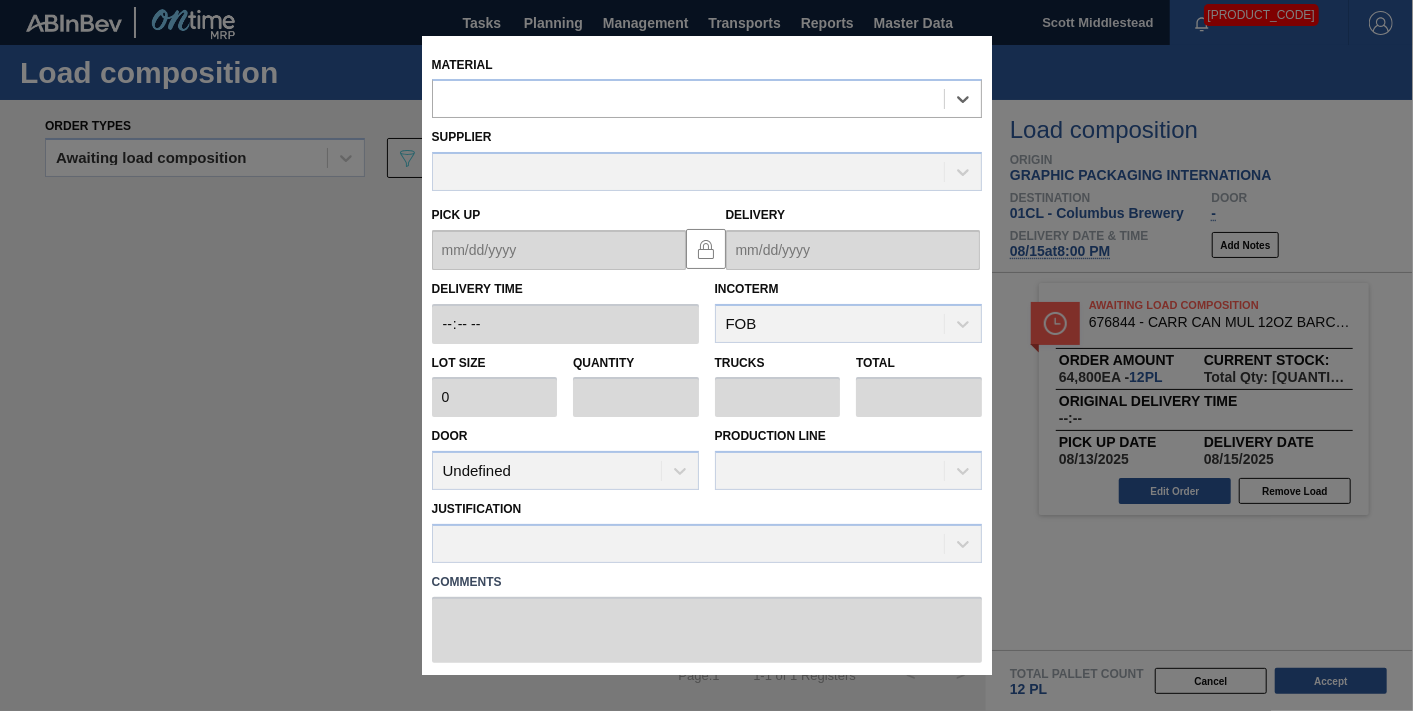 type on "3,200" 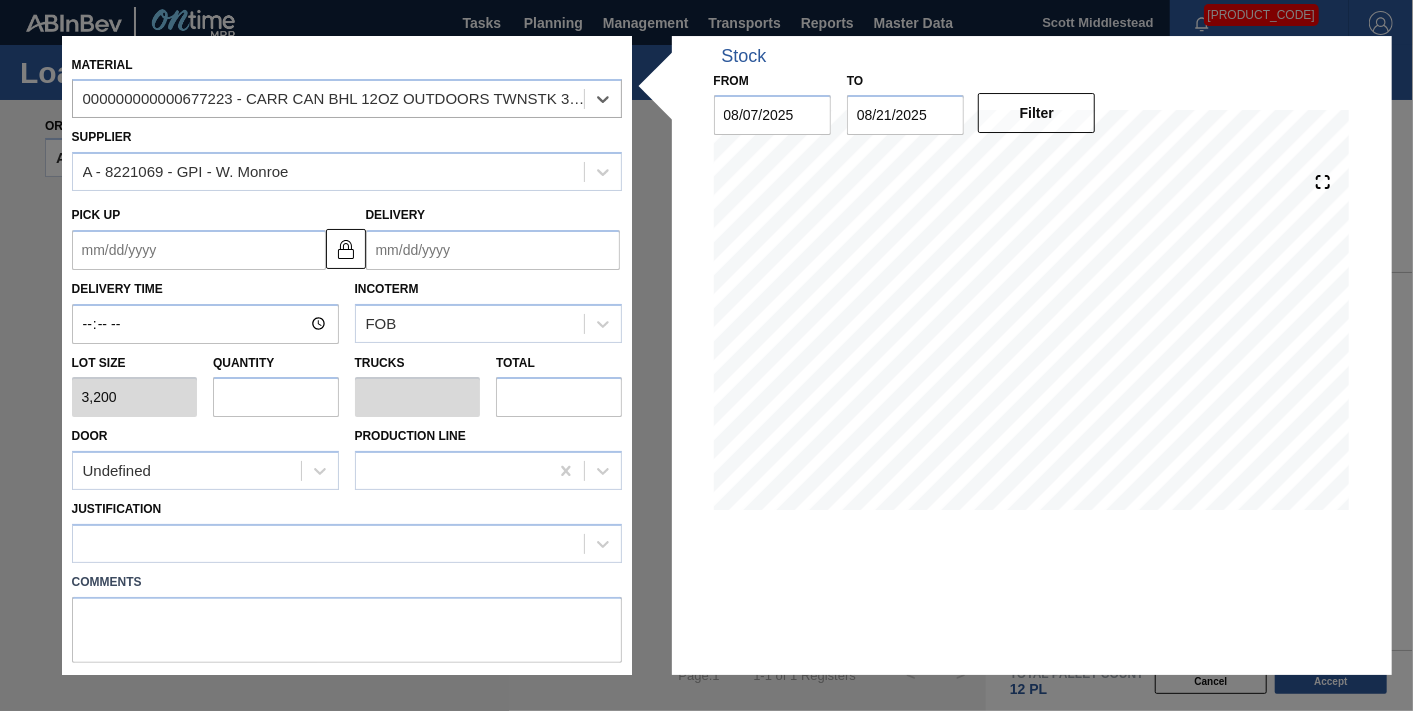 click on "Delivery" at bounding box center (493, 250) 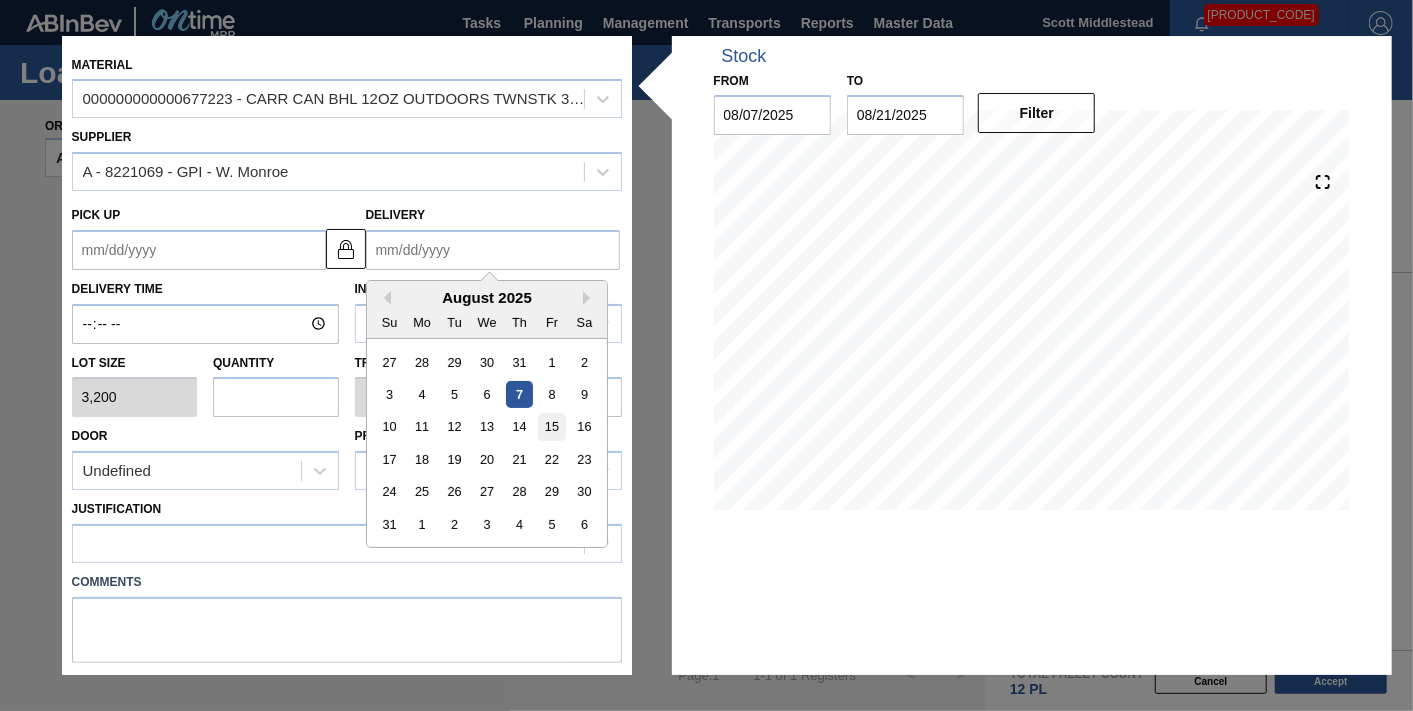 click on "15" at bounding box center (551, 426) 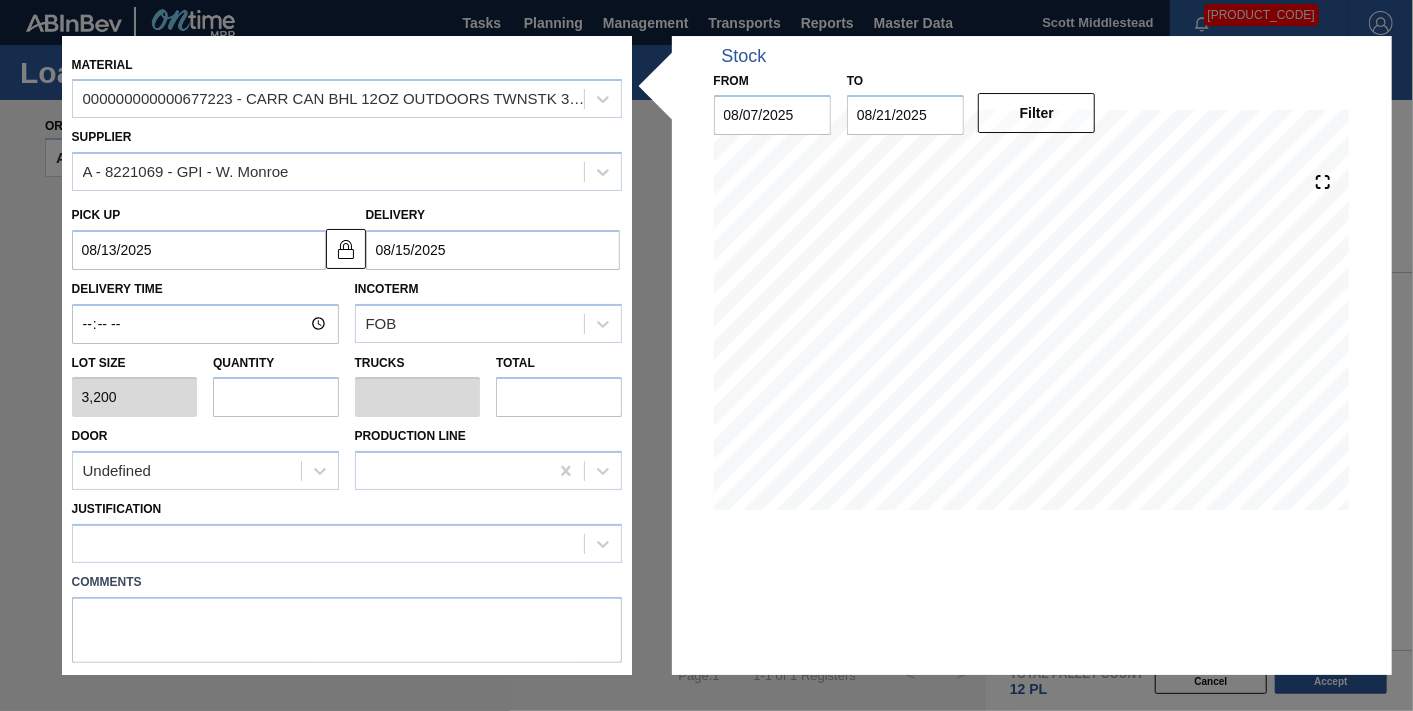 click at bounding box center [276, 398] 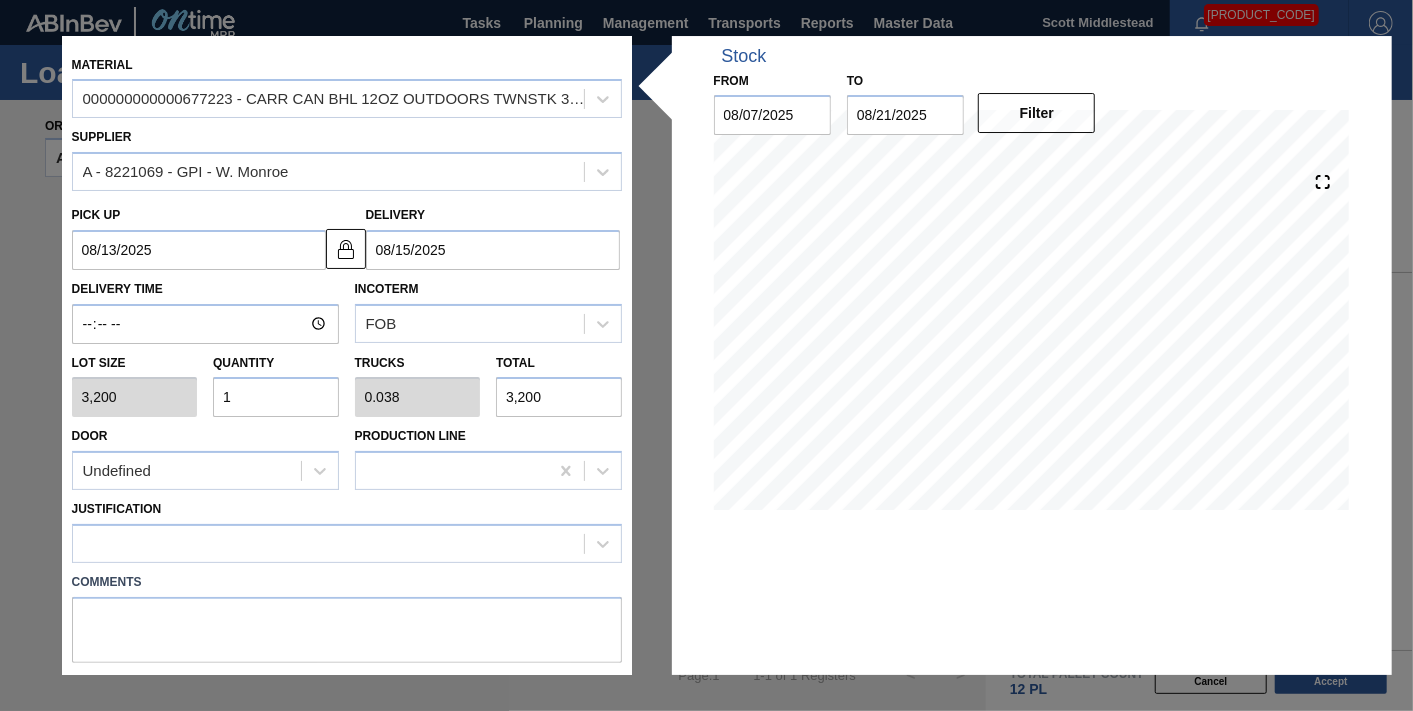 type on "14" 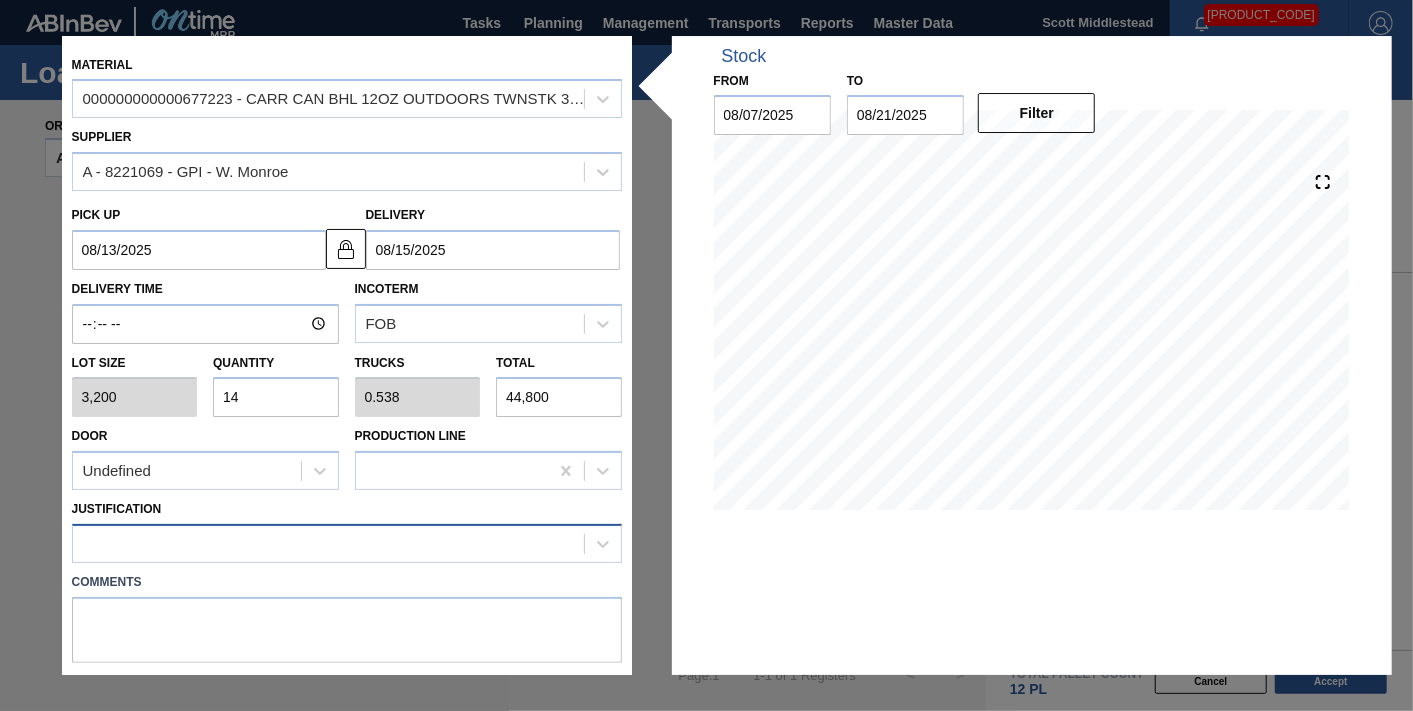 type on "14" 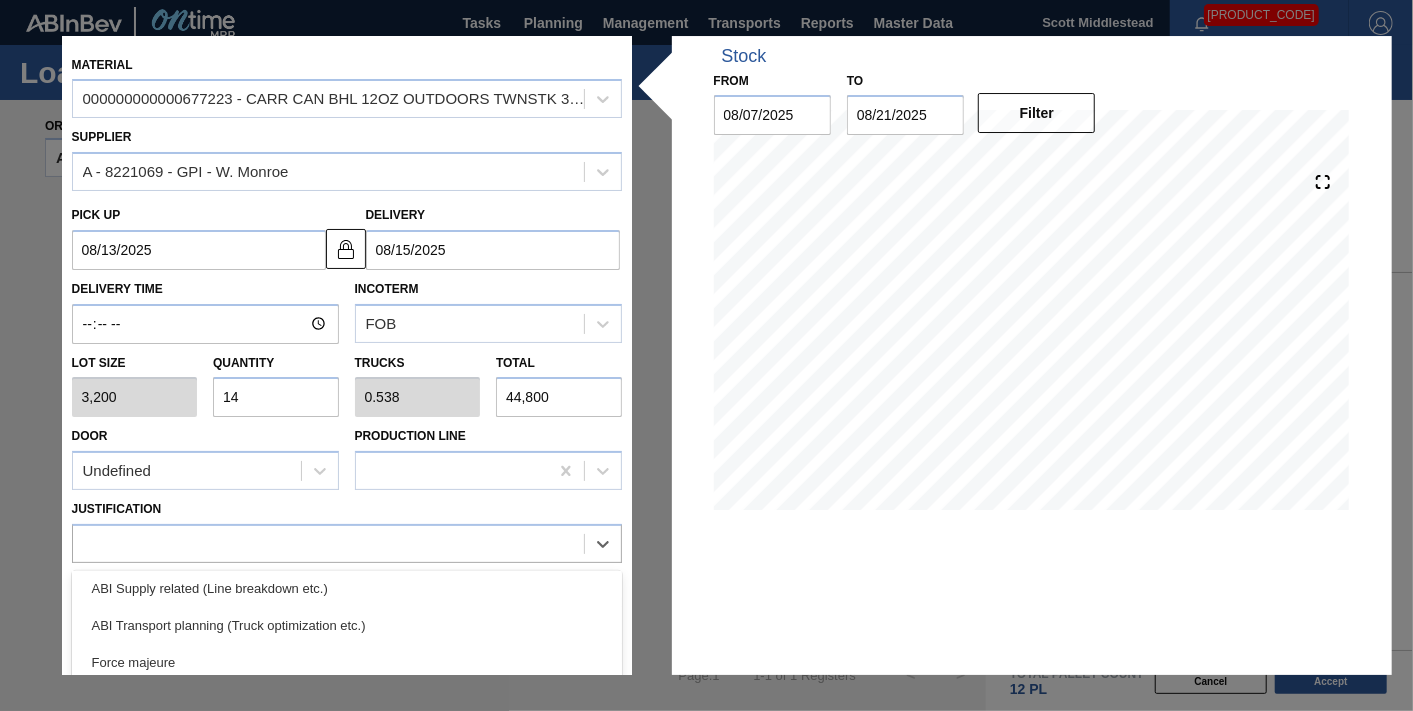 scroll, scrollTop: 333, scrollLeft: 0, axis: vertical 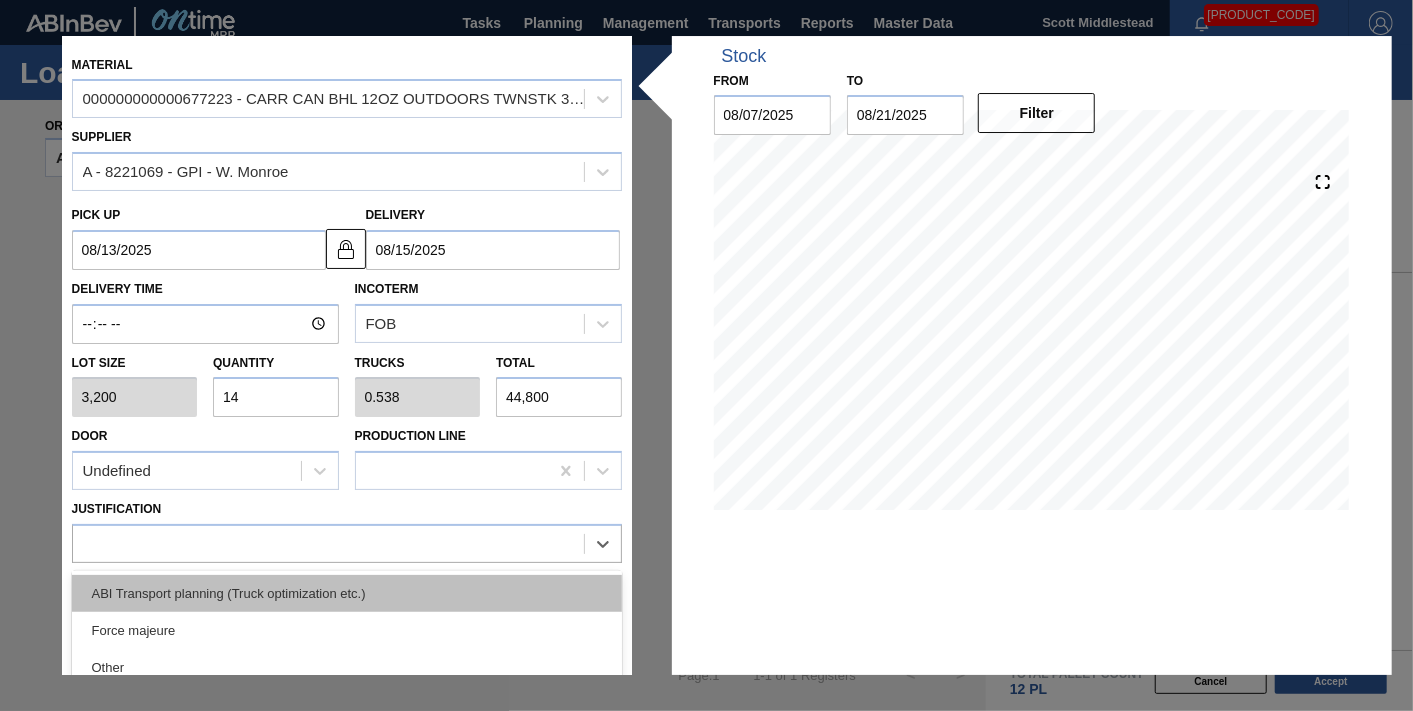 click on "ABI Transport planning (Truck optimization etc.)" at bounding box center (347, 593) 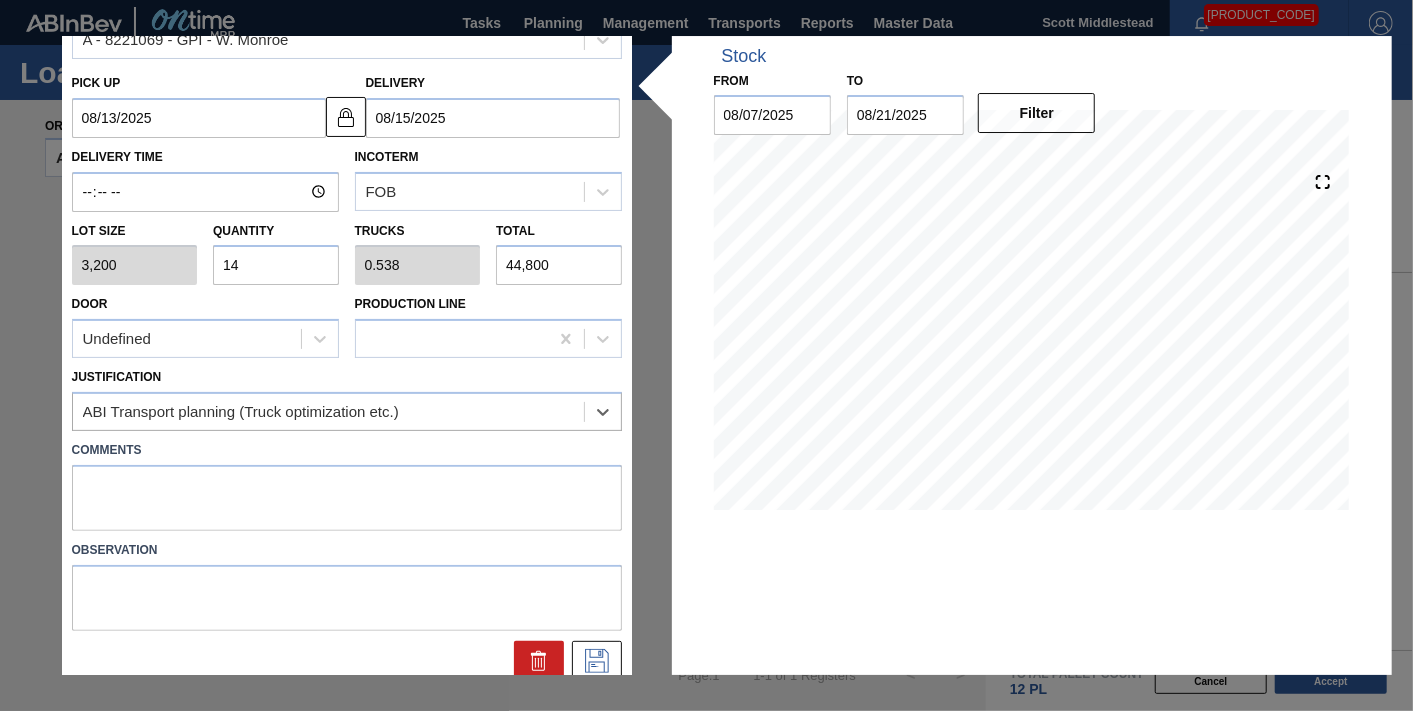 scroll, scrollTop: 143, scrollLeft: 0, axis: vertical 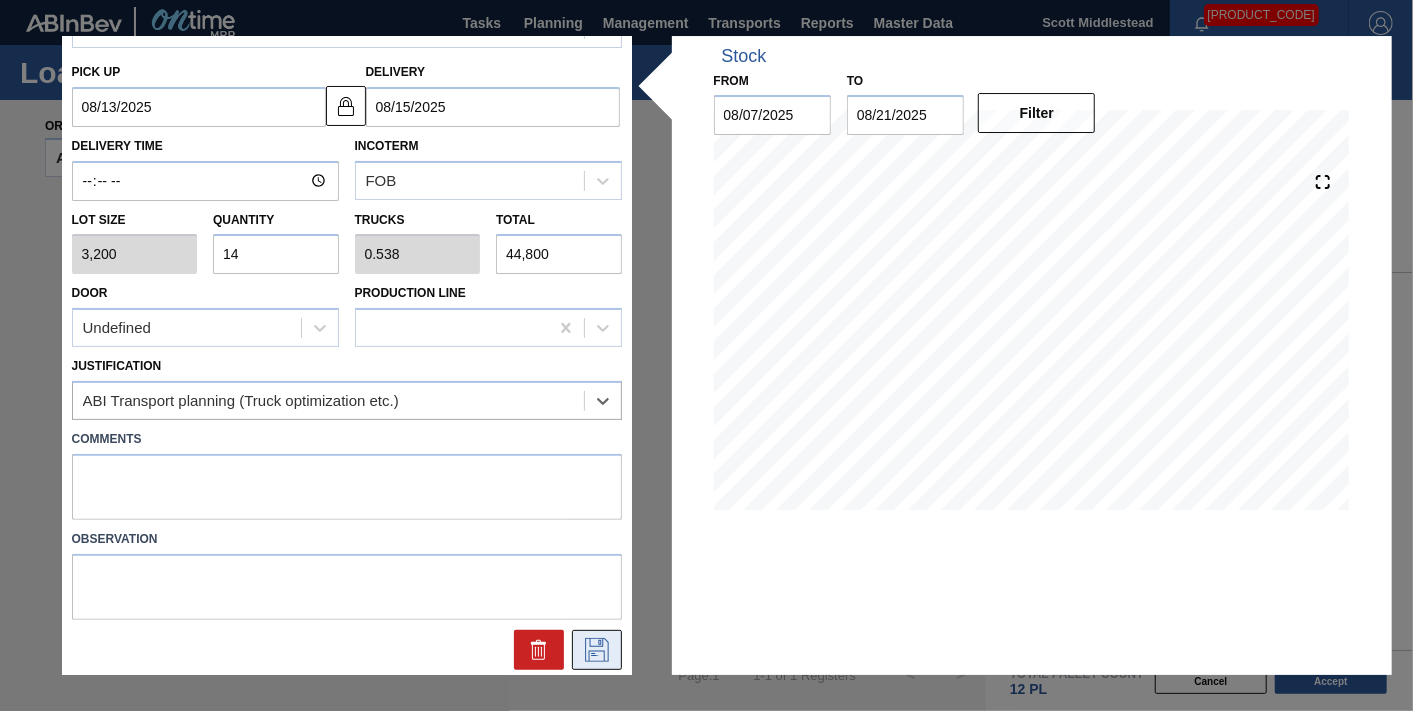 click 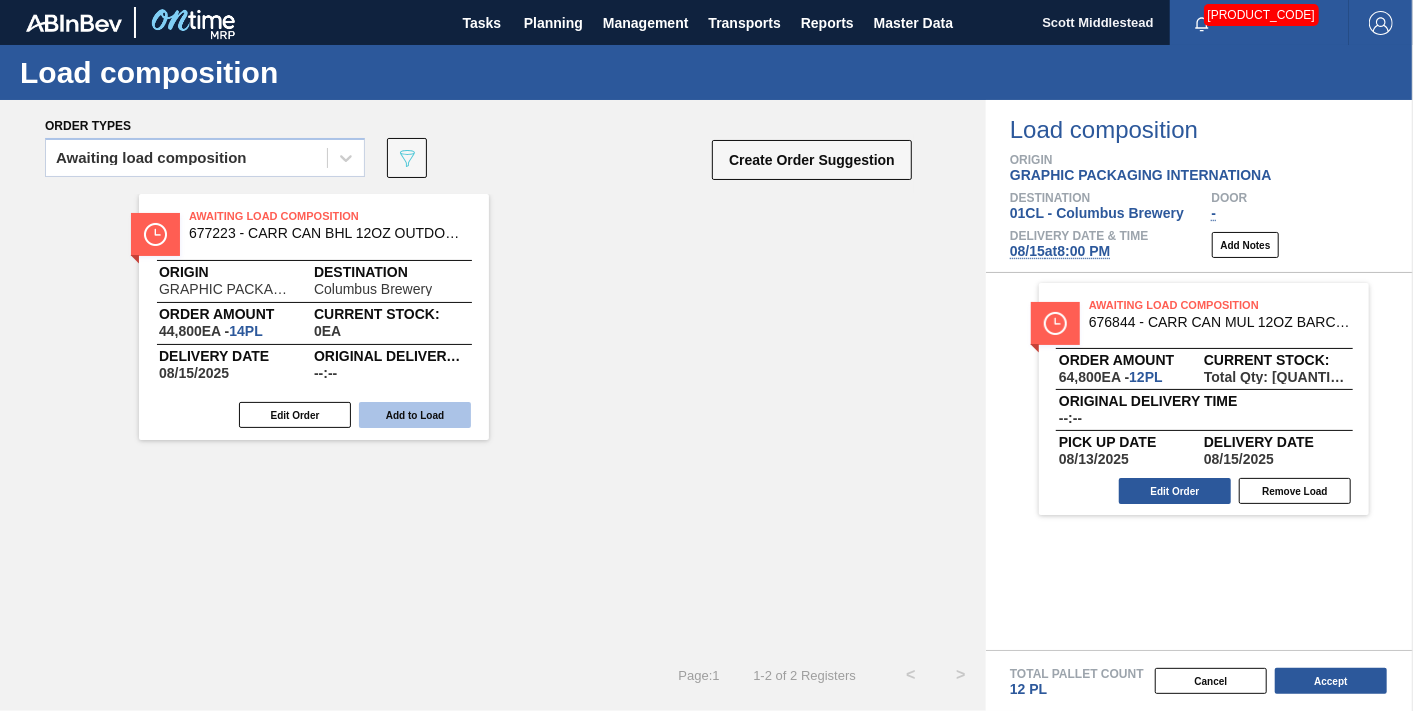 click on "Add to Load" at bounding box center (415, 415) 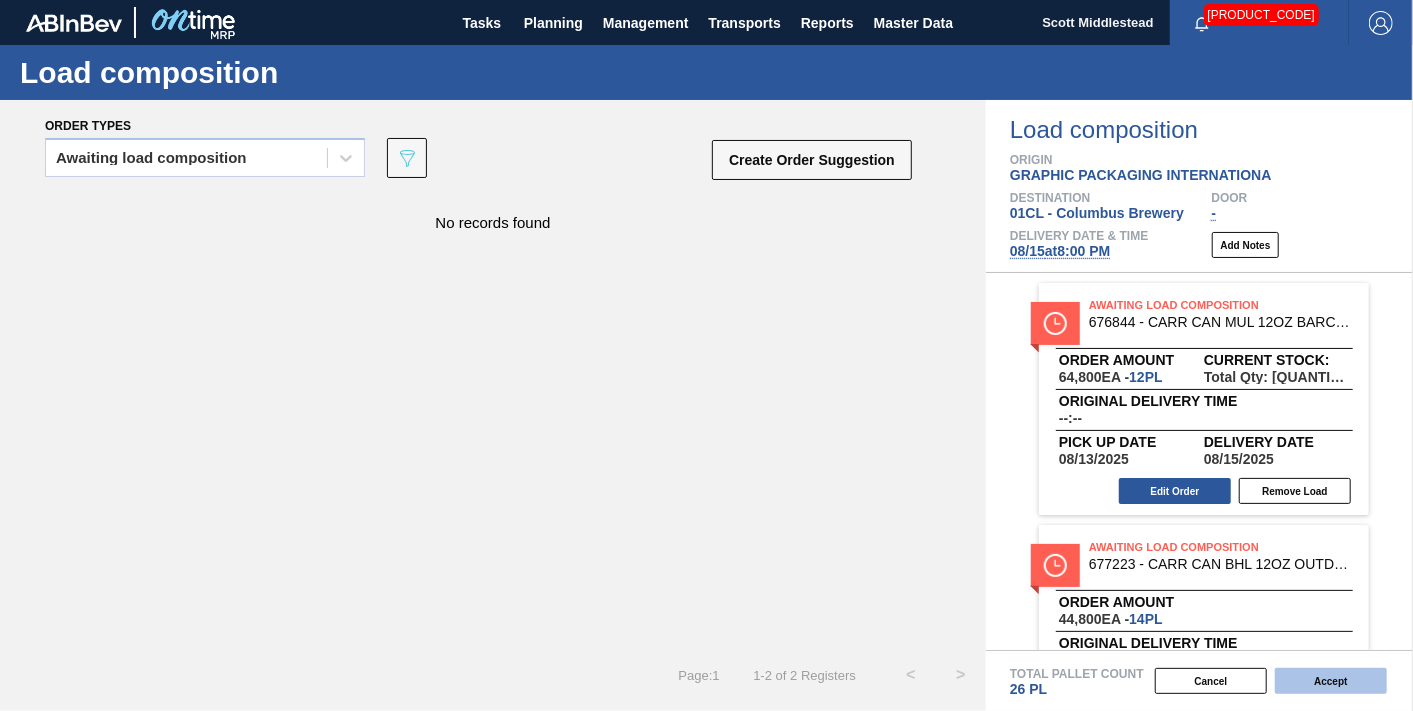 click on "Accept" at bounding box center [1331, 681] 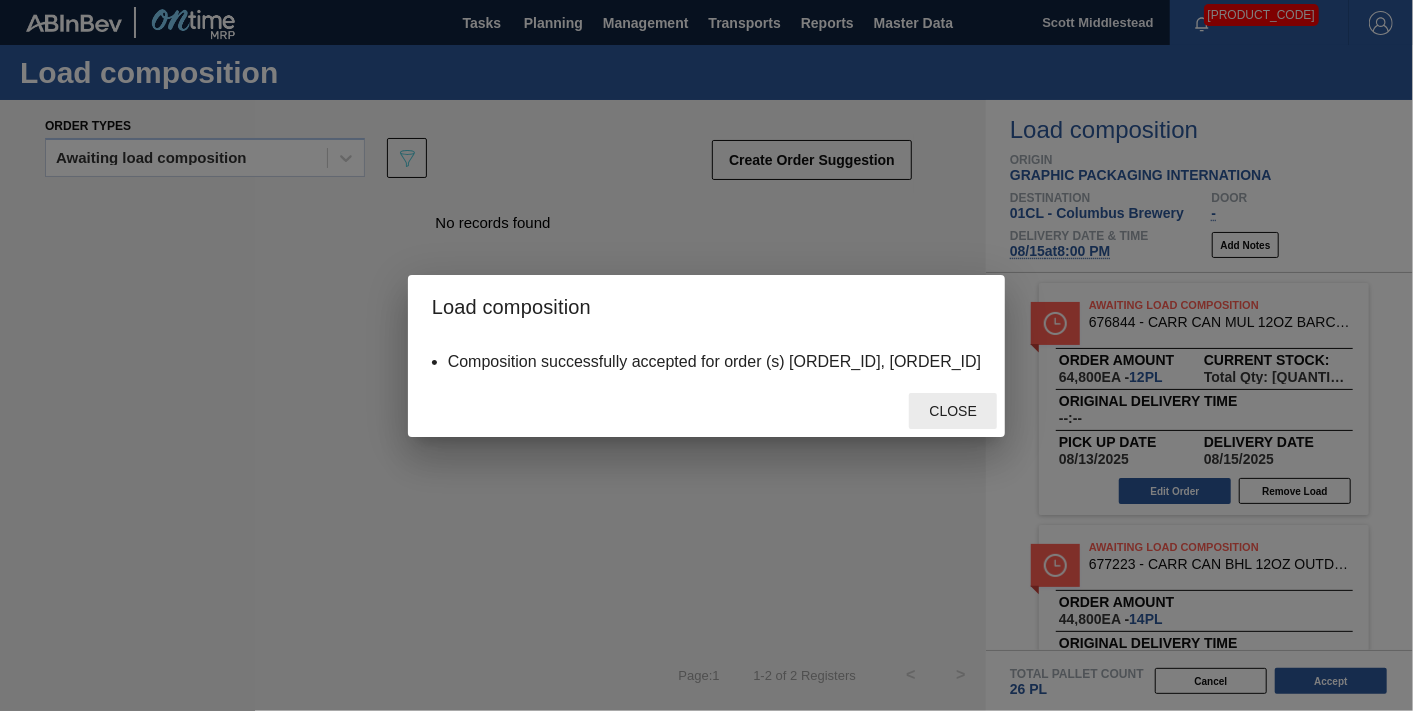click on "Close" at bounding box center [953, 411] 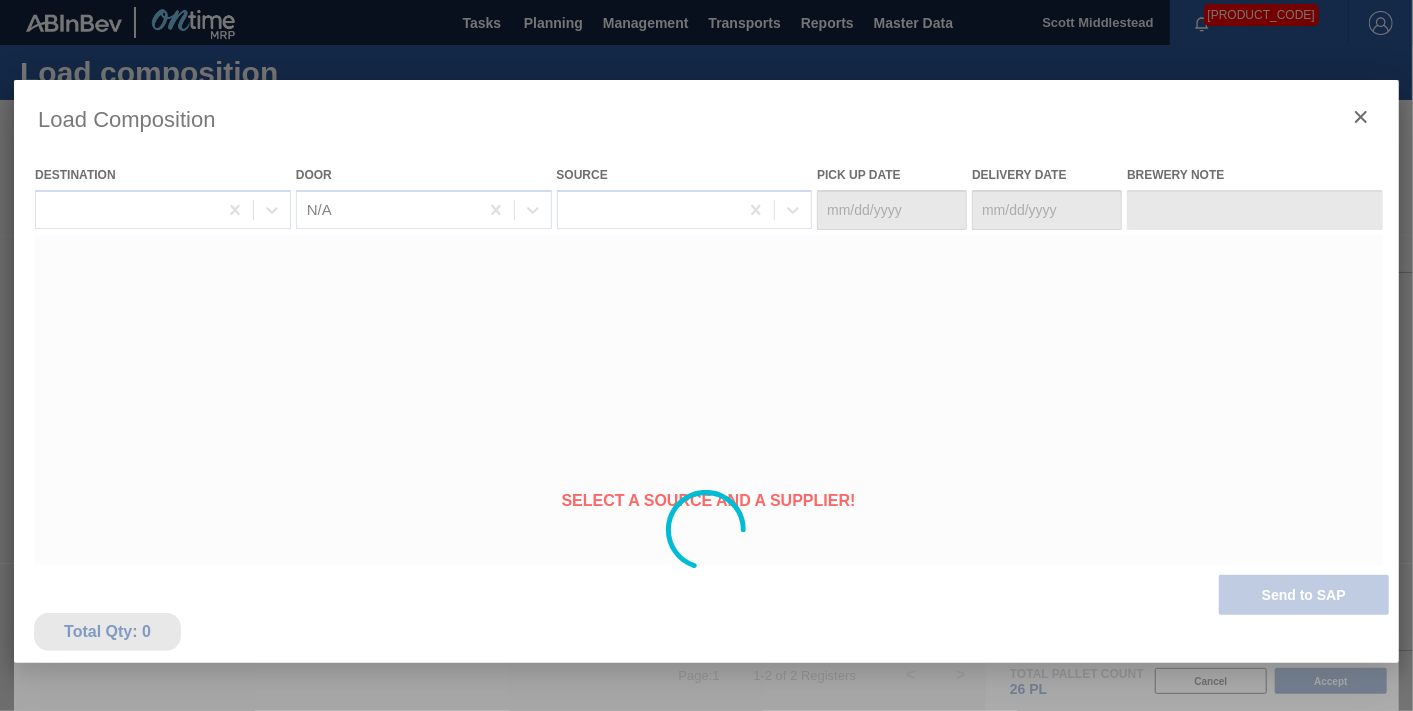 type on "08/13/2025" 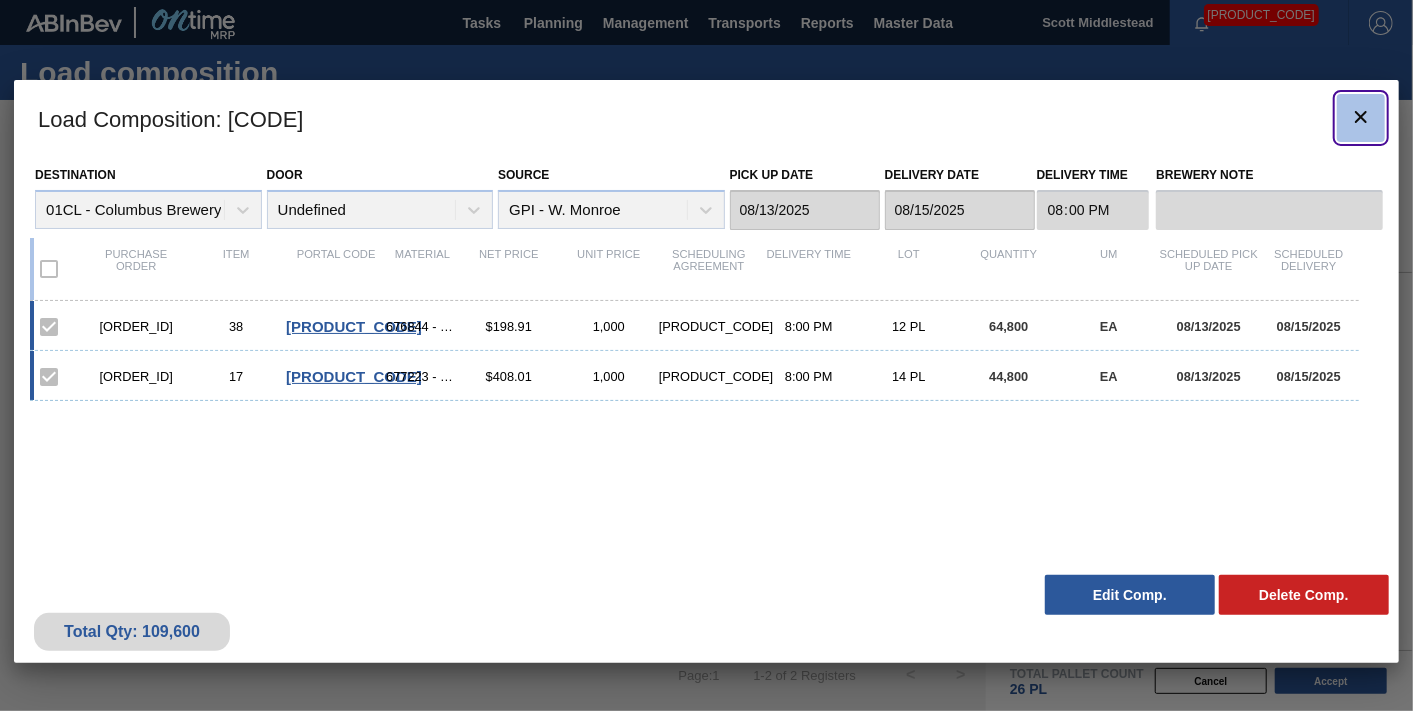 click 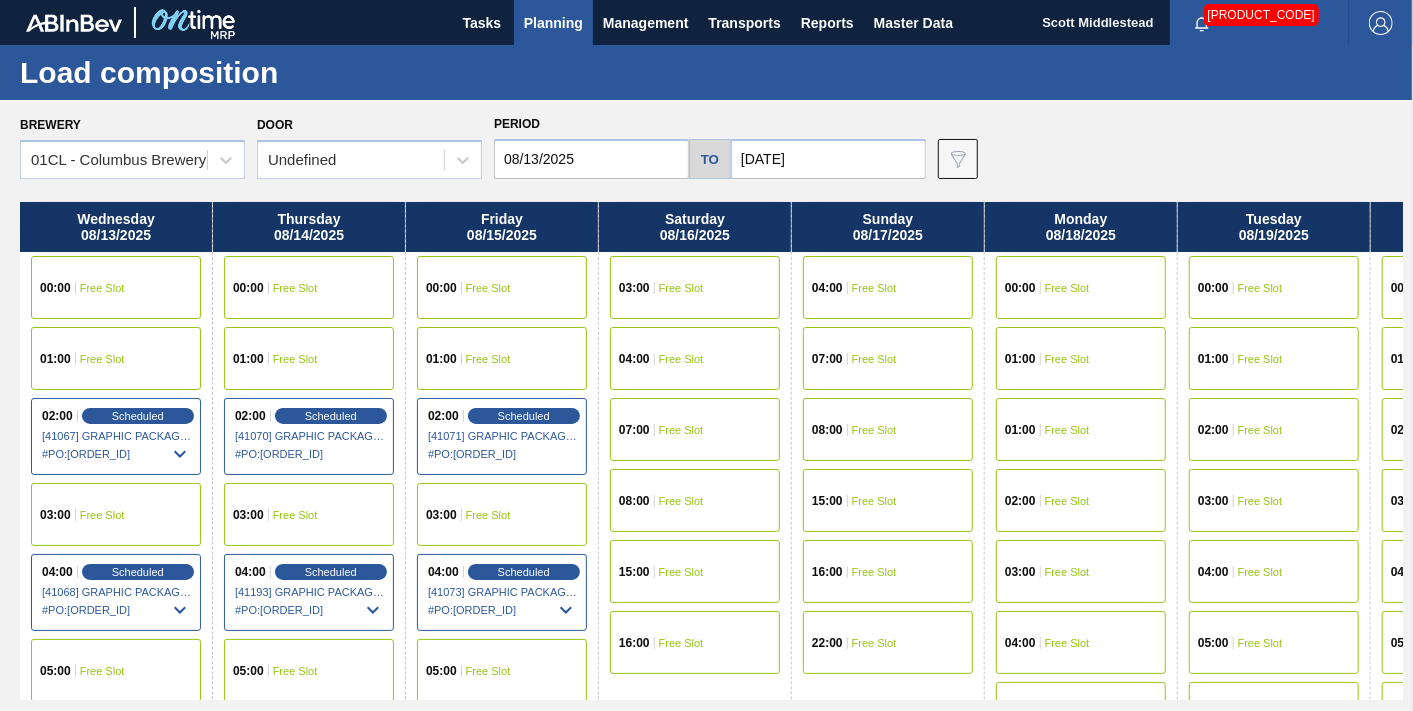 click on "04:00 Free Slot" at bounding box center [888, 287] 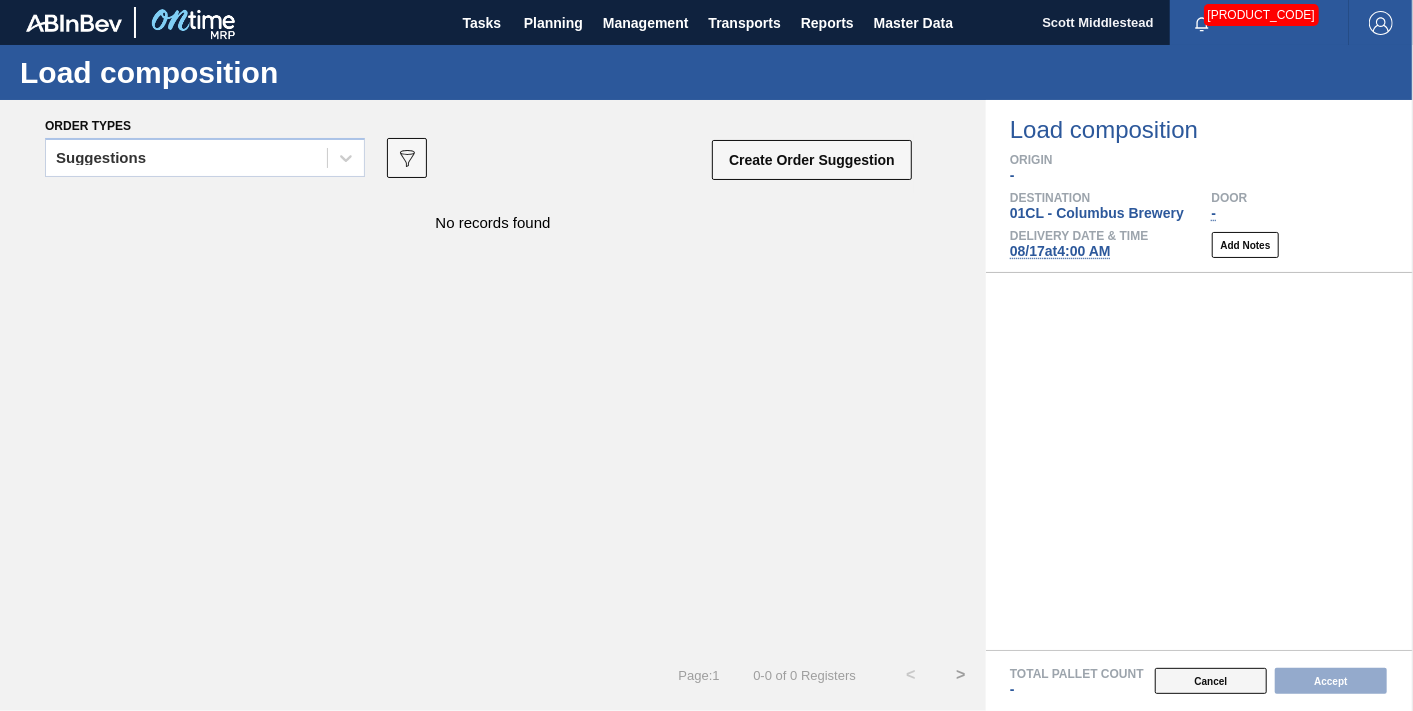 click on "Cancel" at bounding box center (1211, 681) 